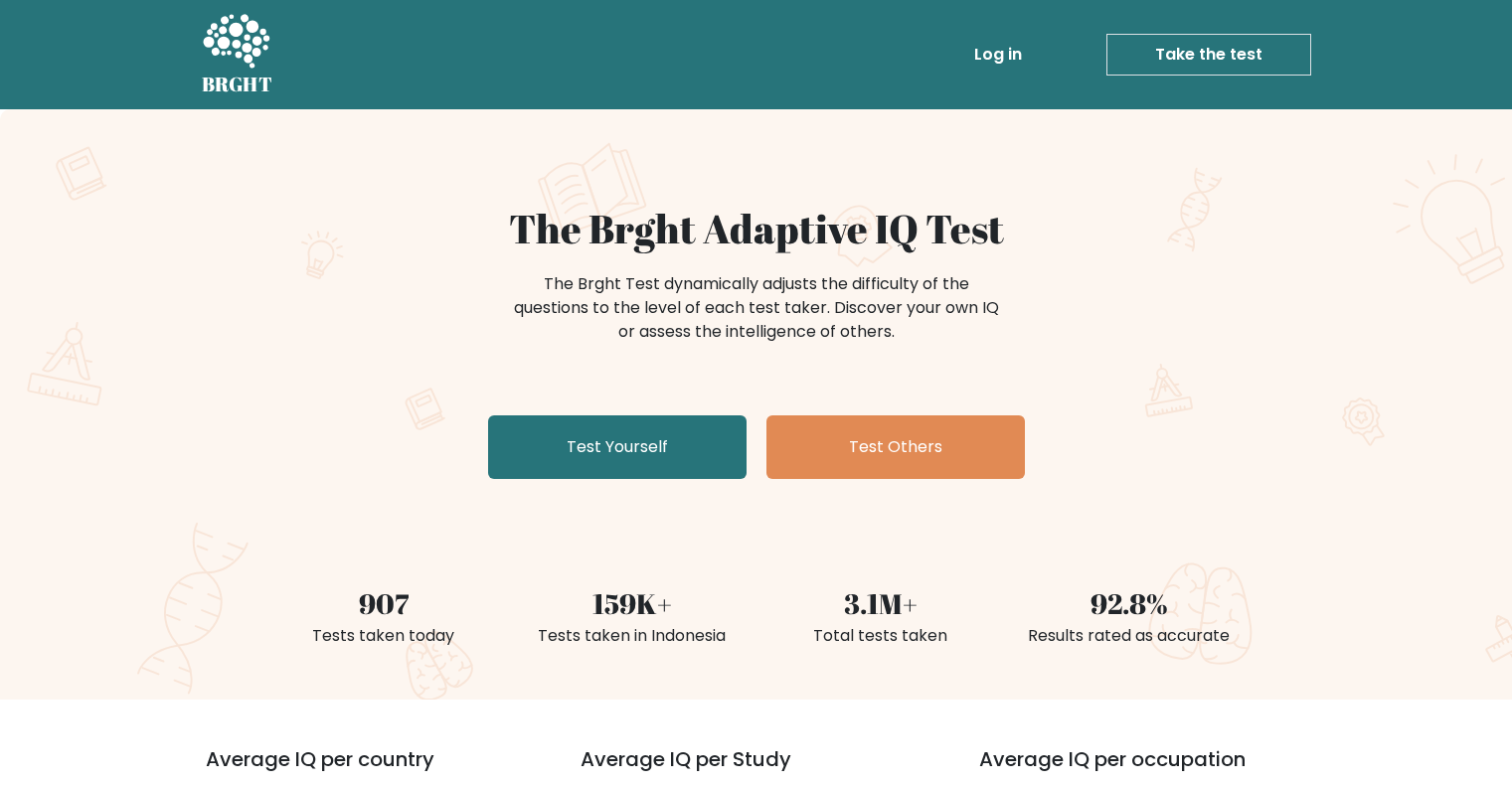 scroll, scrollTop: 0, scrollLeft: 0, axis: both 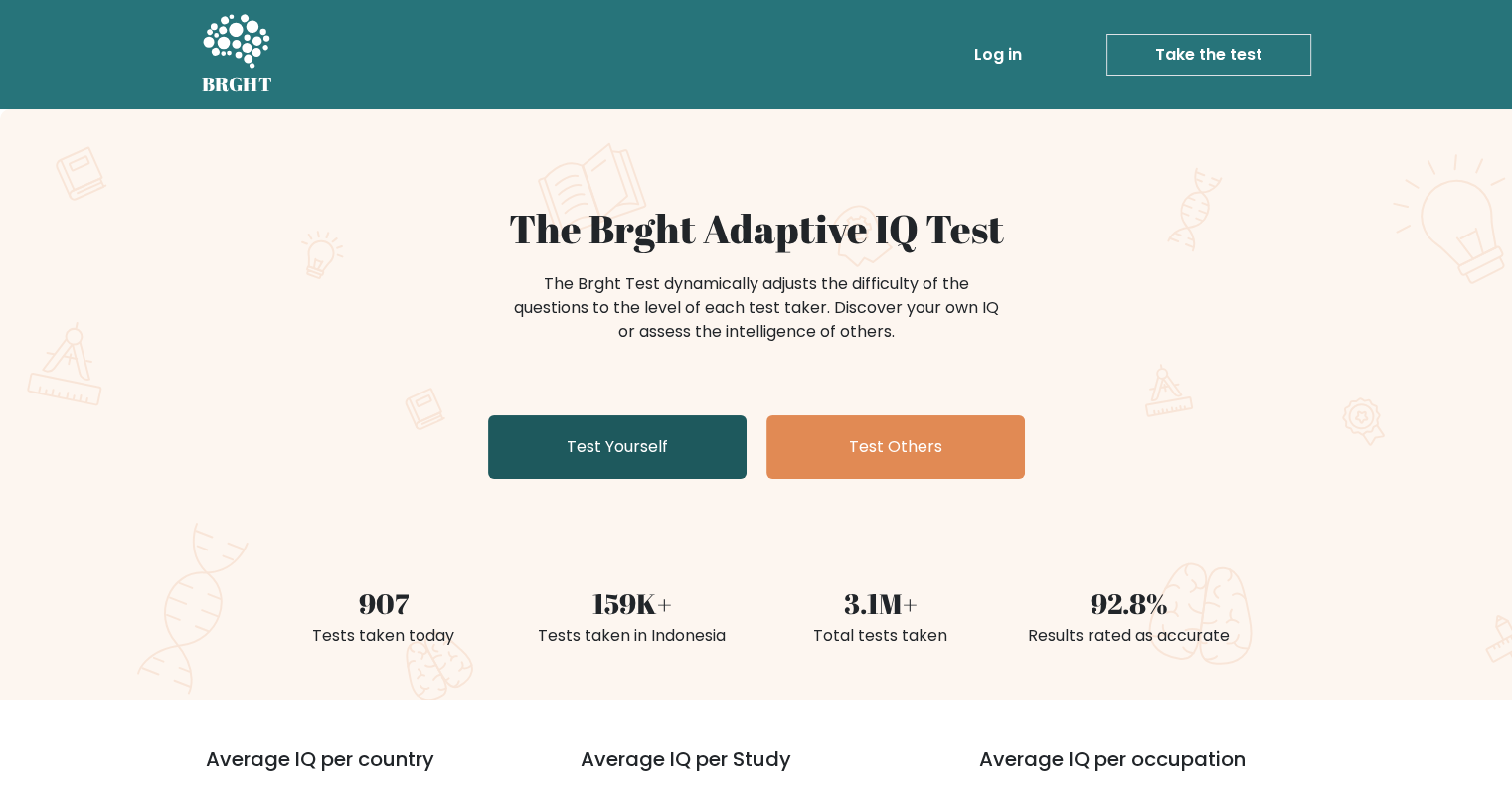 click on "Test Yourself" at bounding box center [617, 447] 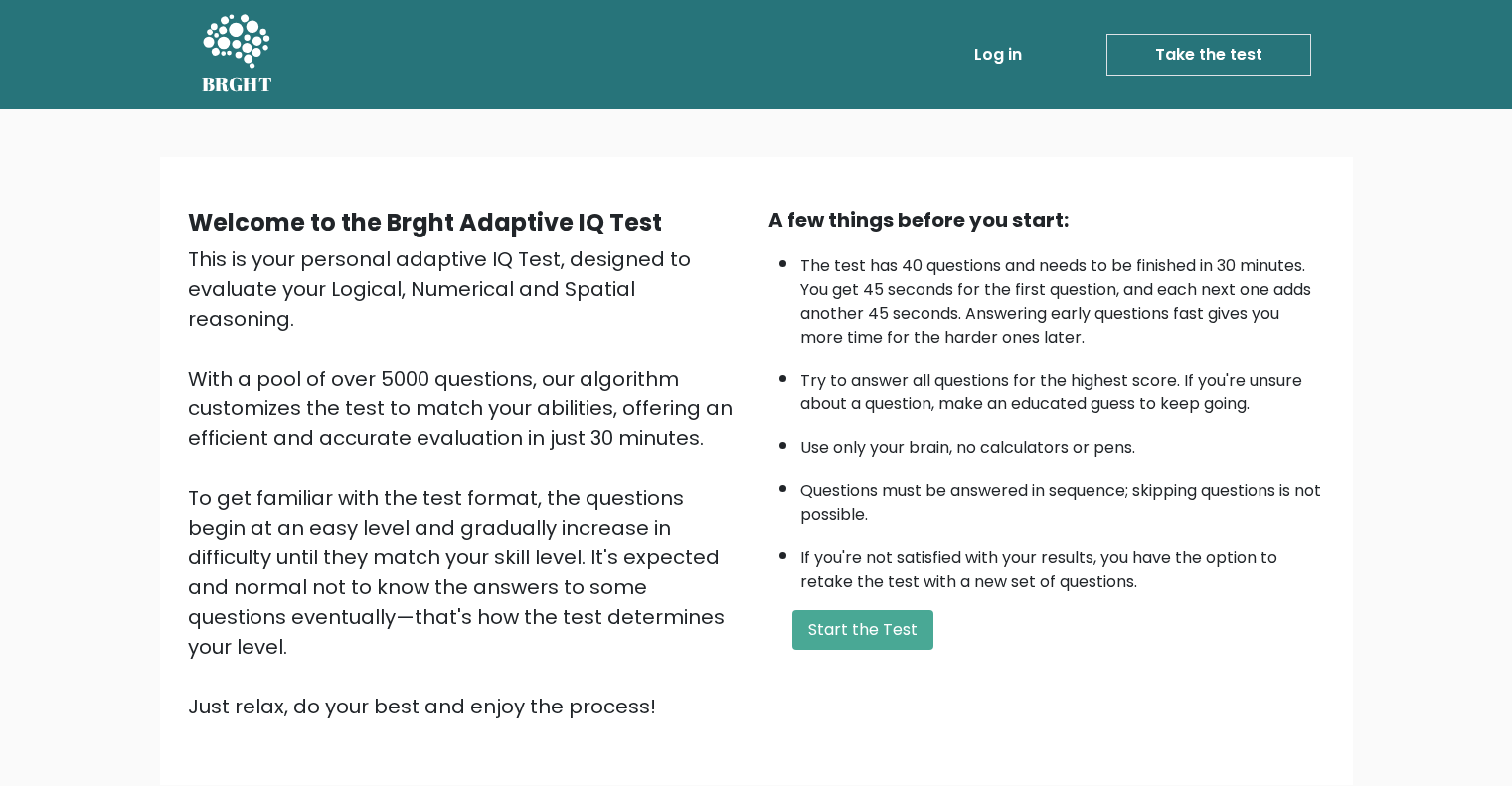 scroll, scrollTop: 0, scrollLeft: 0, axis: both 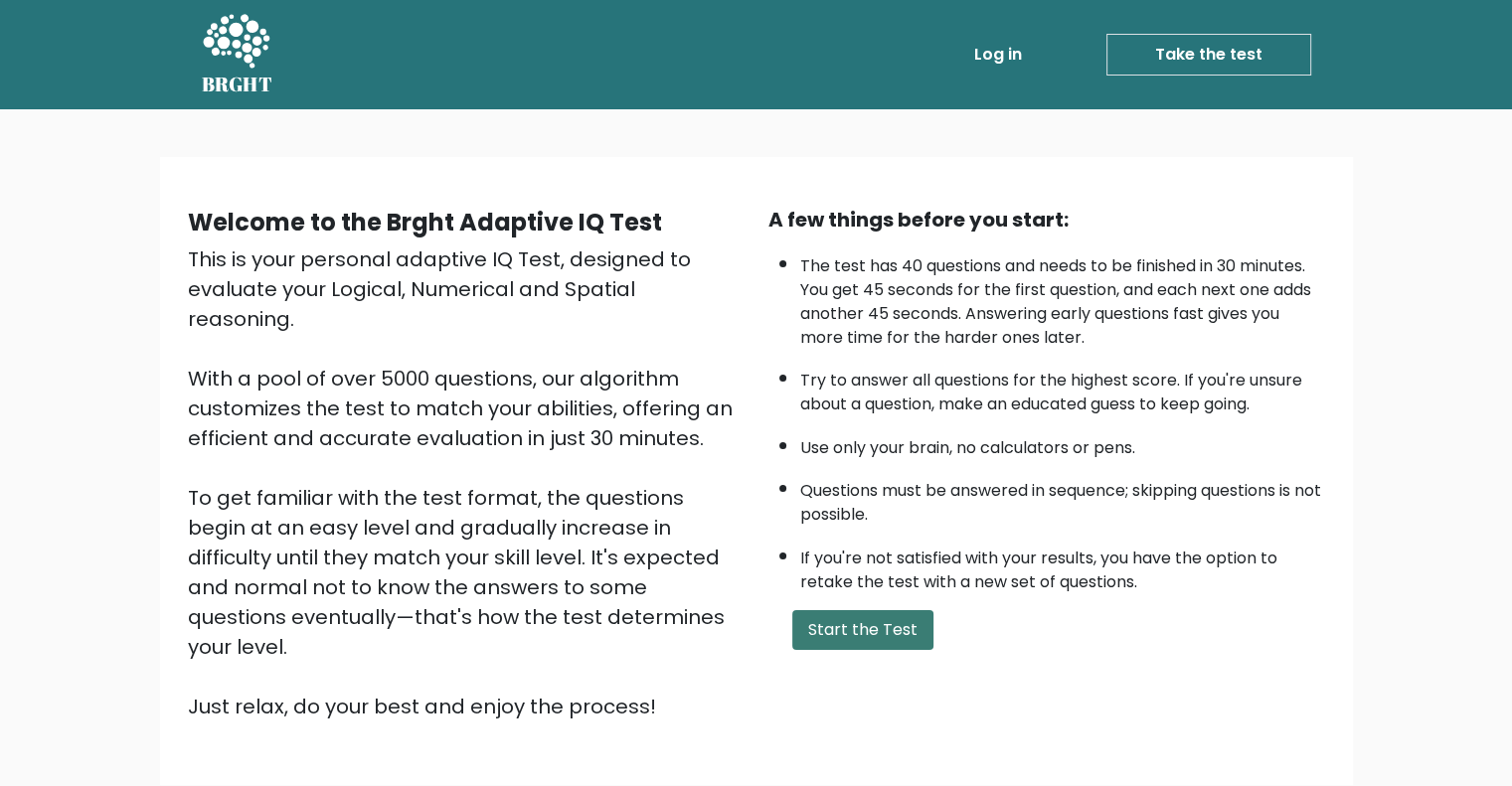 click on "Start the Test" at bounding box center (863, 630) 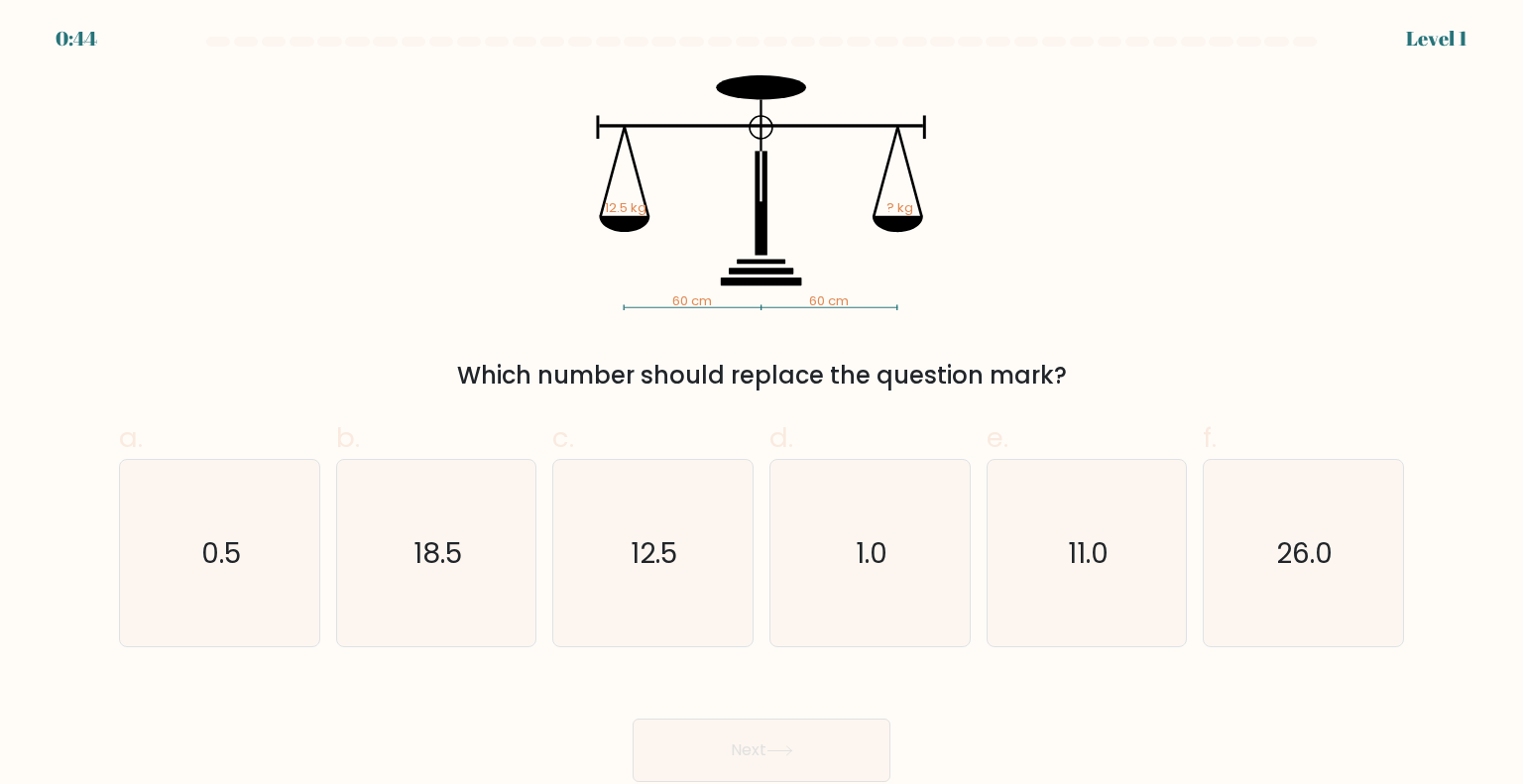 scroll, scrollTop: 0, scrollLeft: 0, axis: both 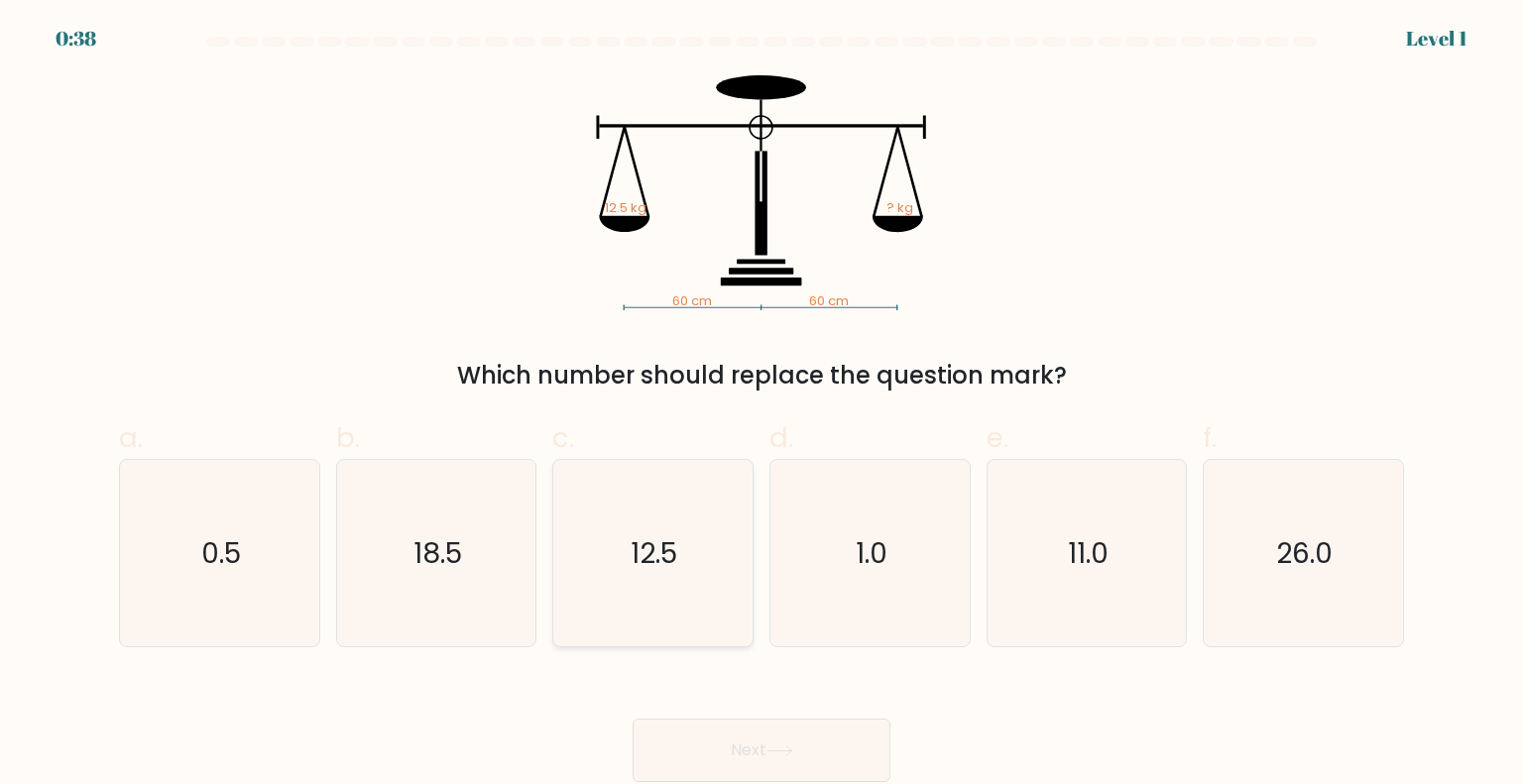 click on "12.5" 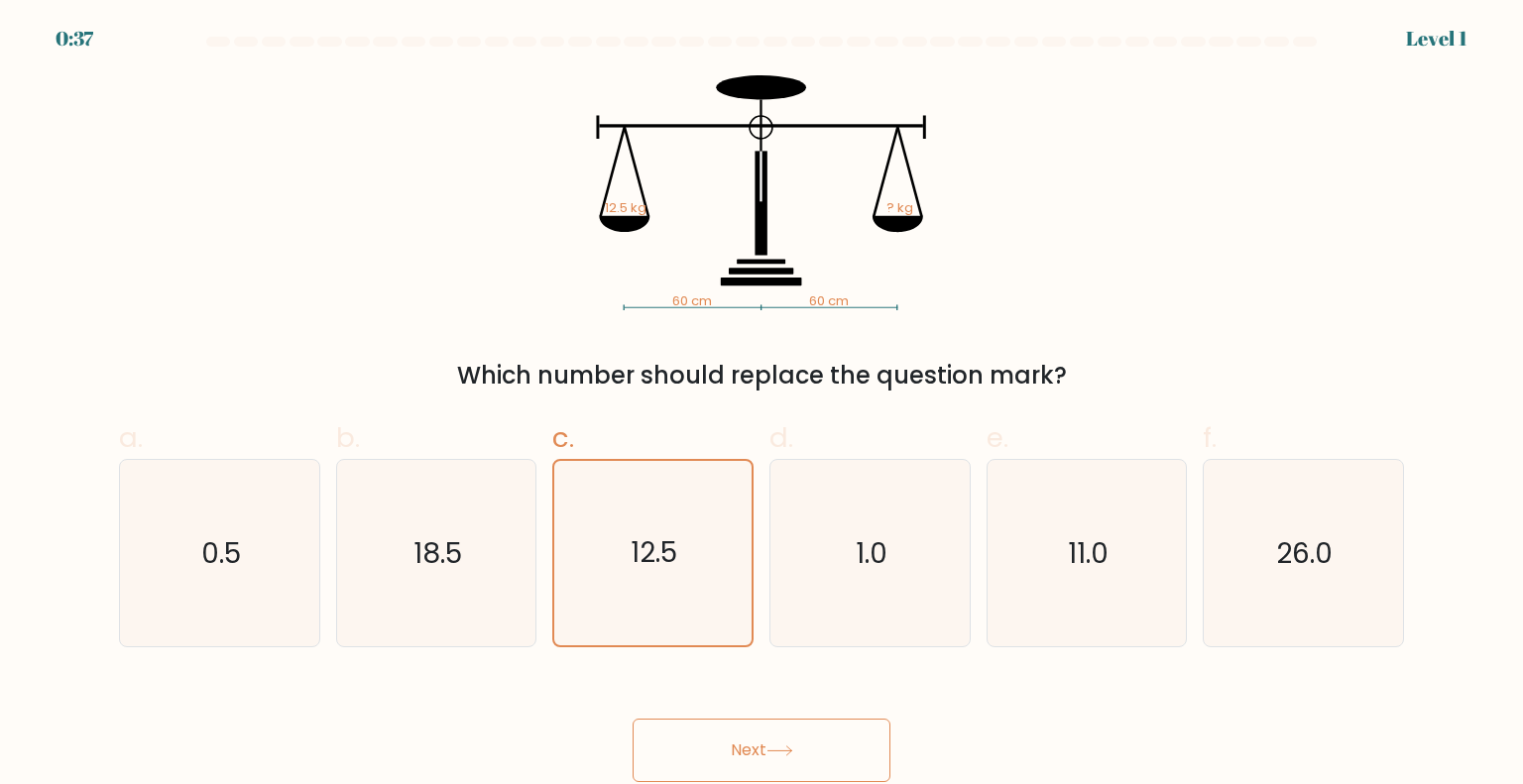 click on "Next" at bounding box center (762, 750) 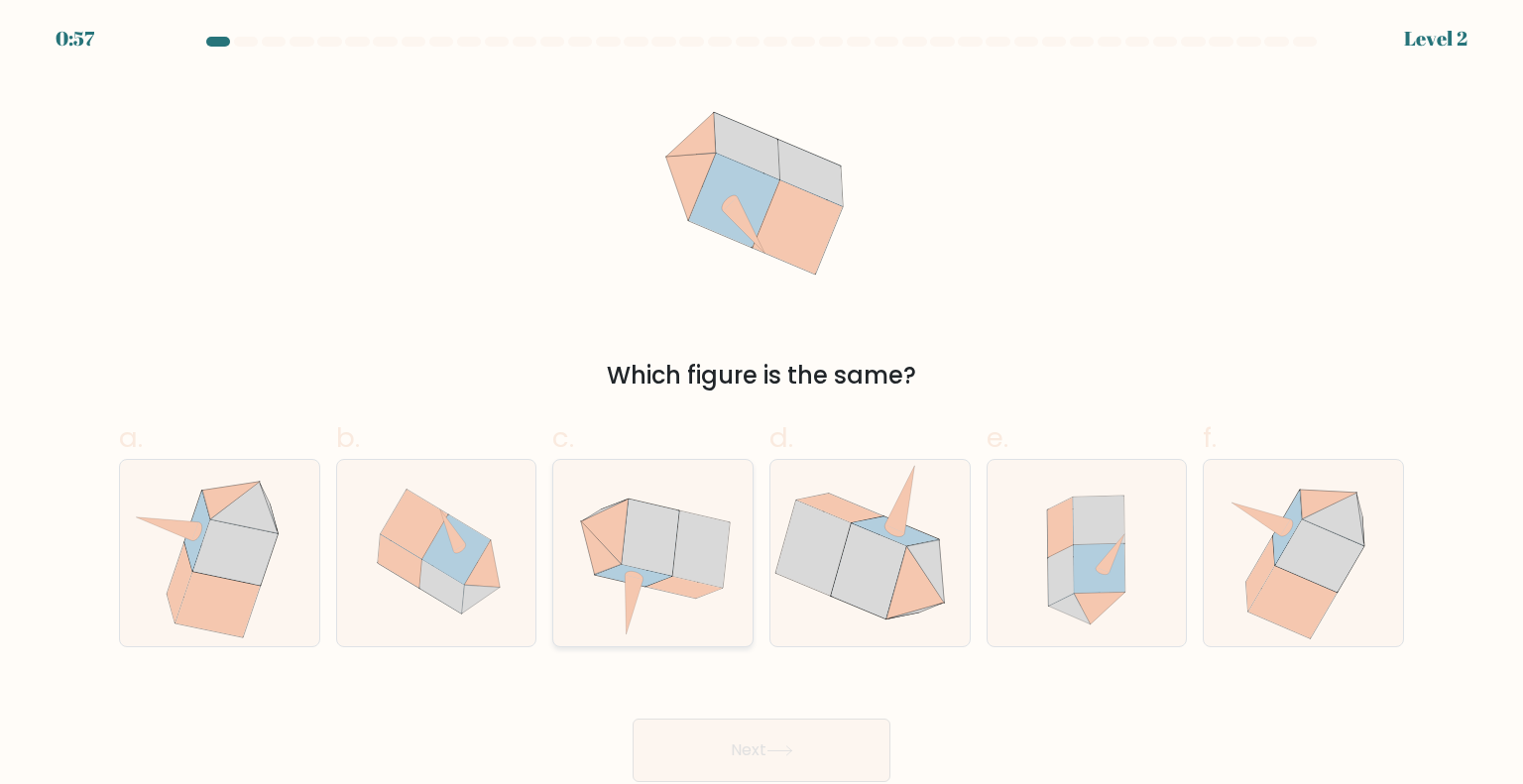 click 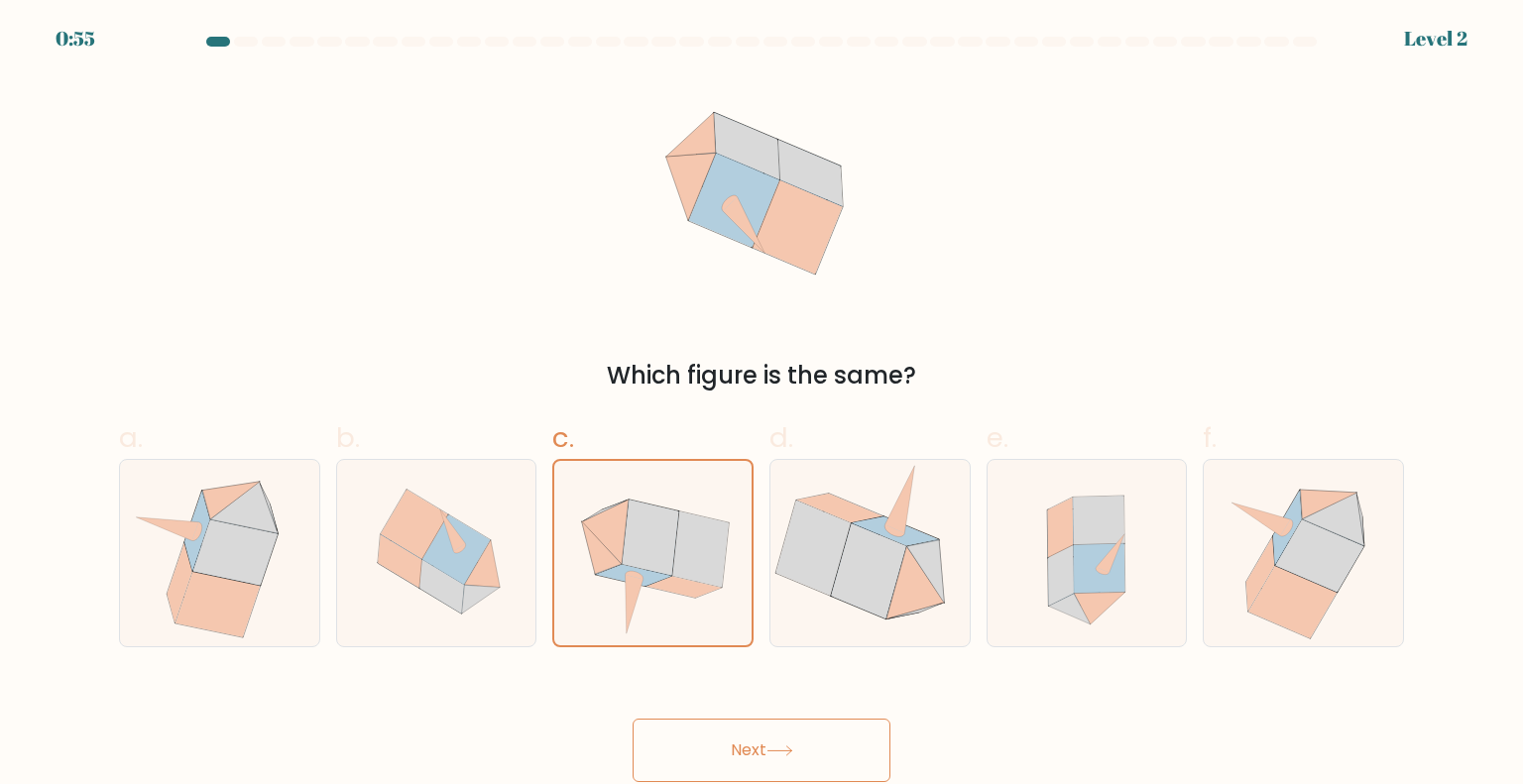 click 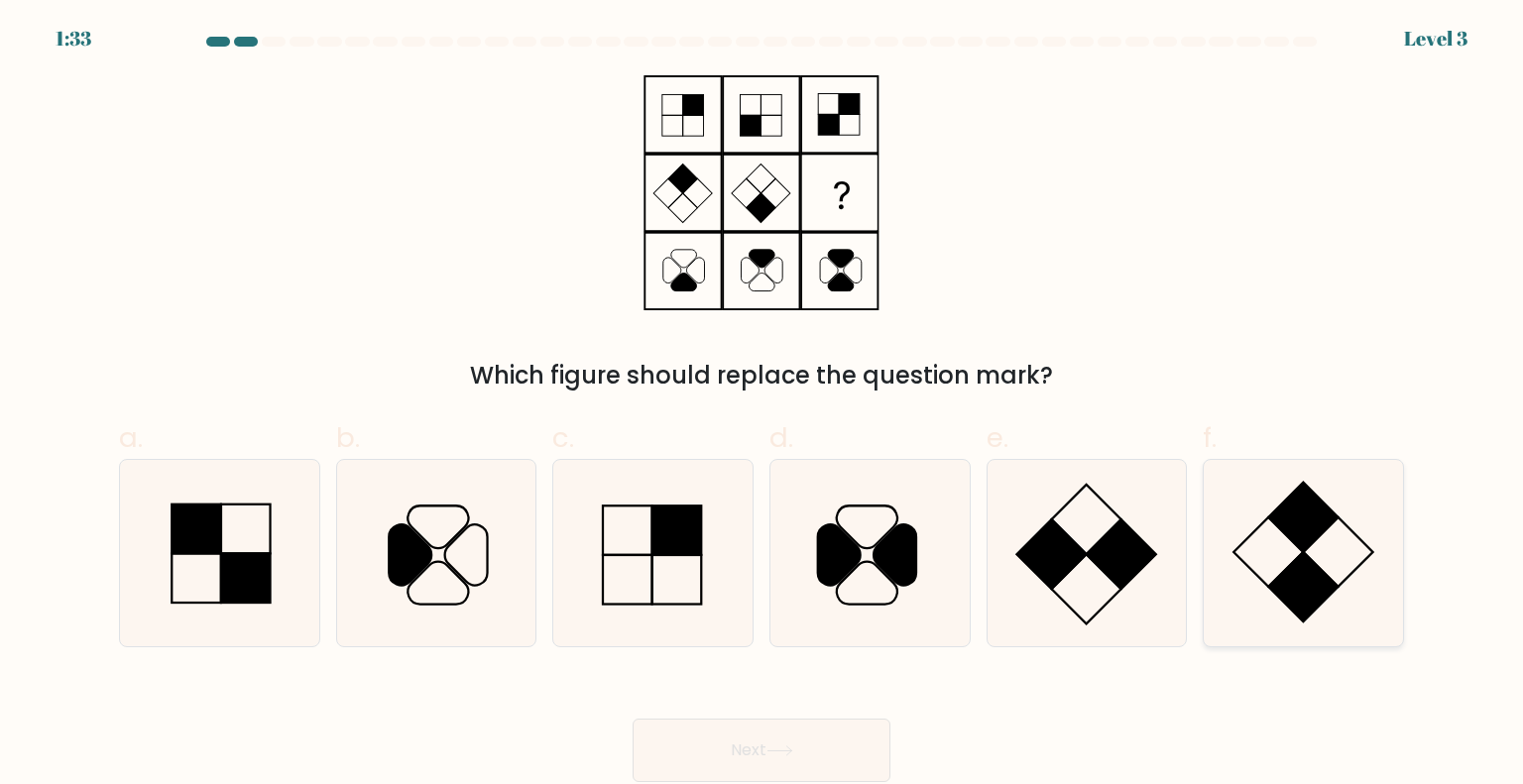 click 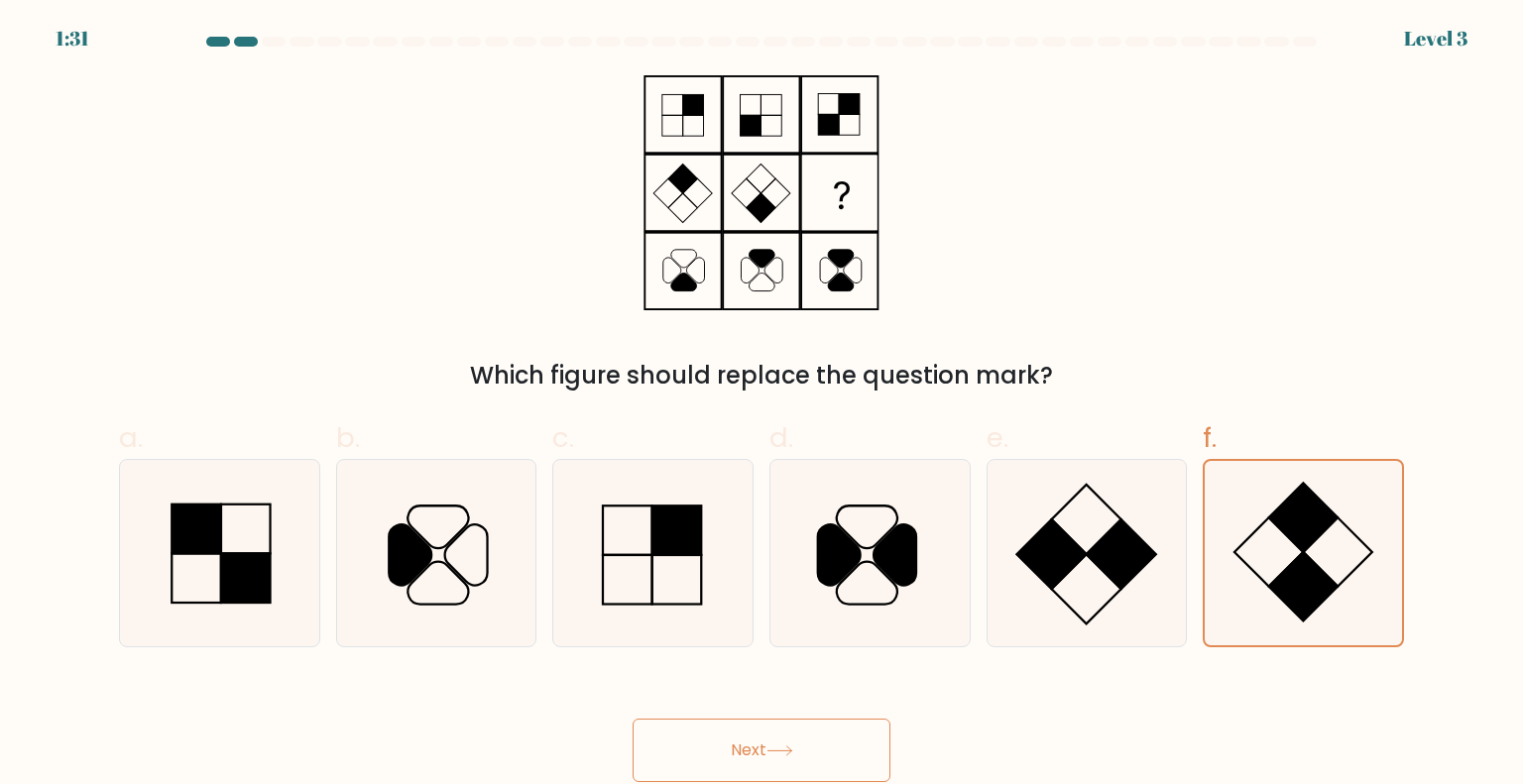 click on "Next" at bounding box center (762, 750) 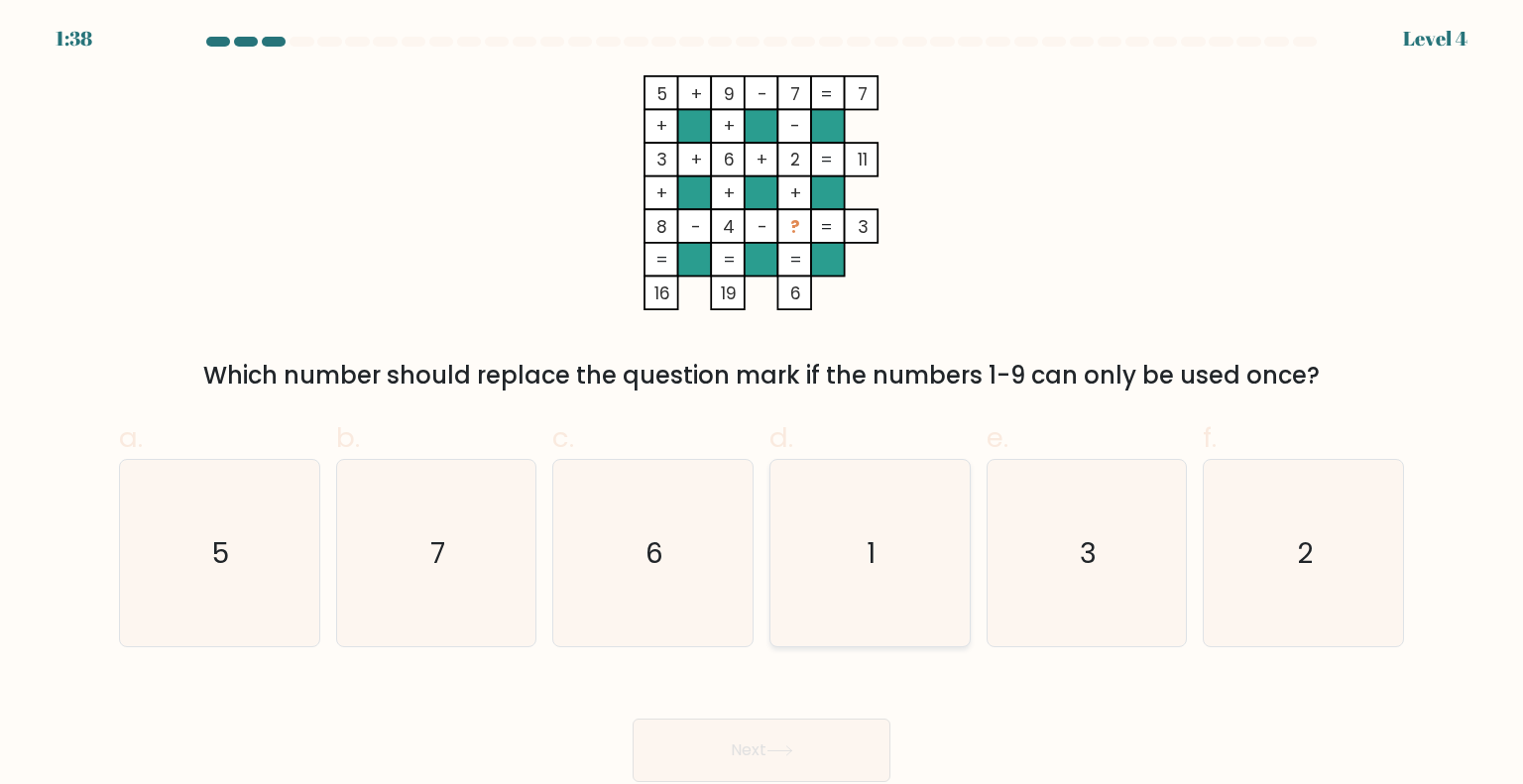 click on "1" 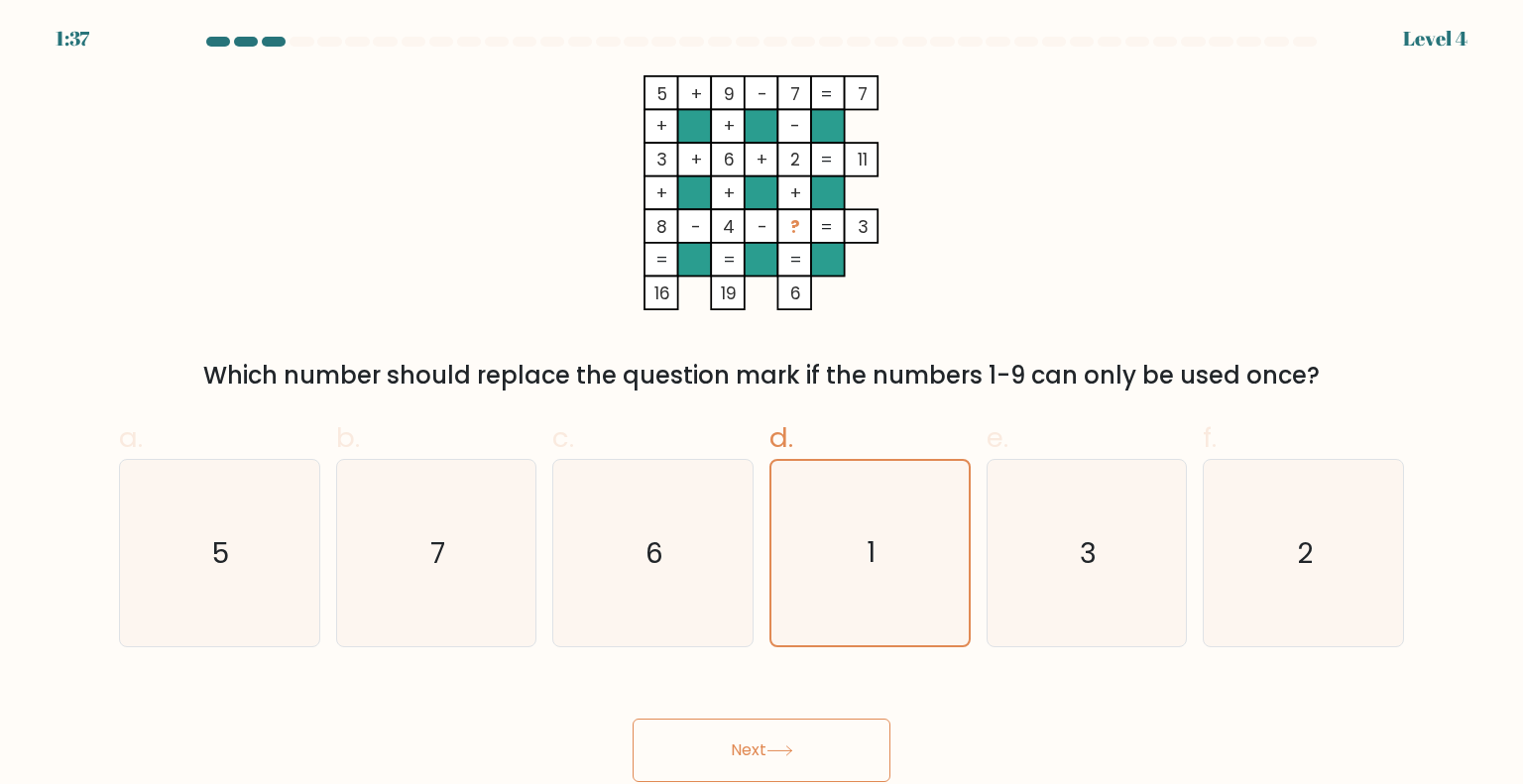 click on "Next" at bounding box center [762, 750] 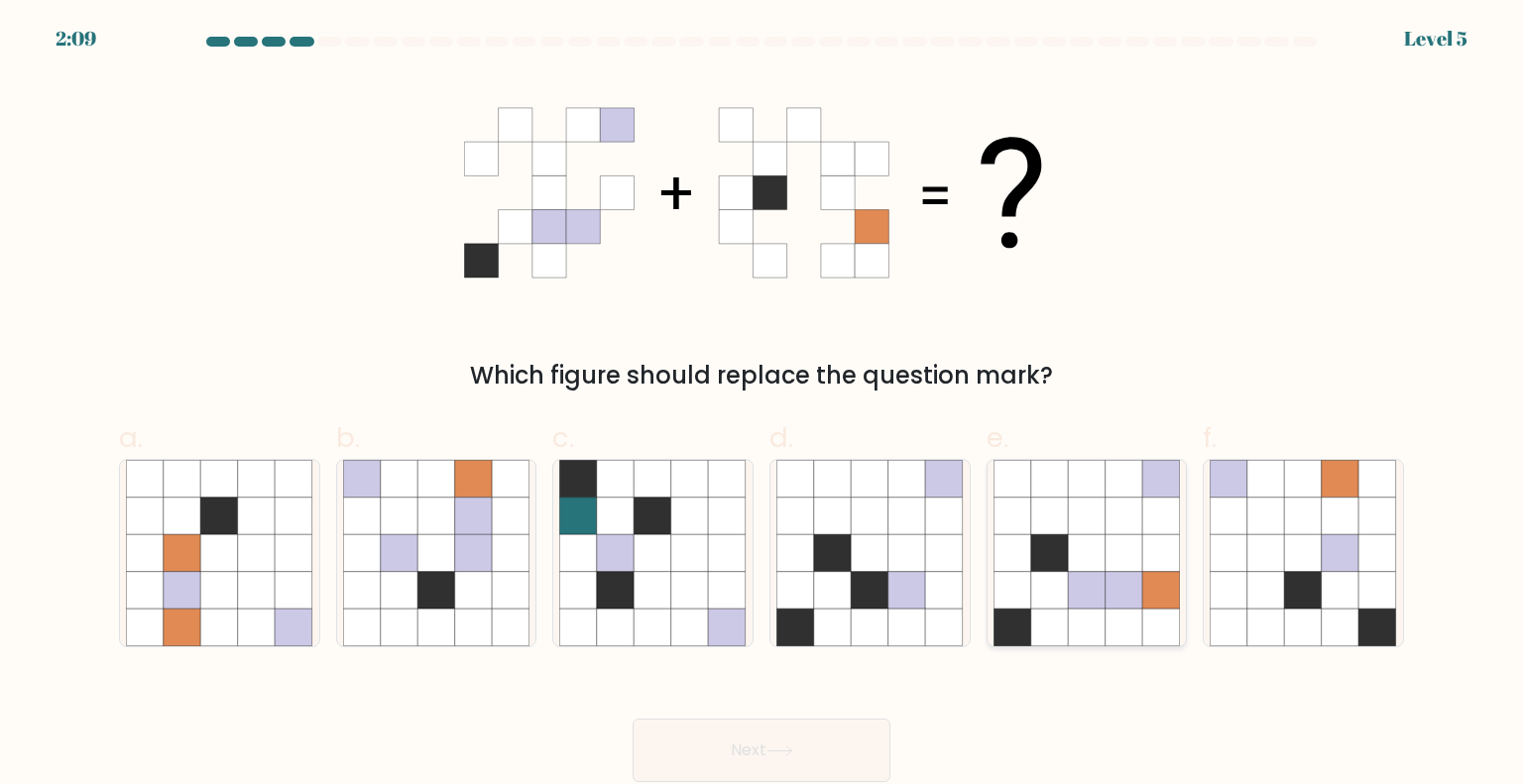 click 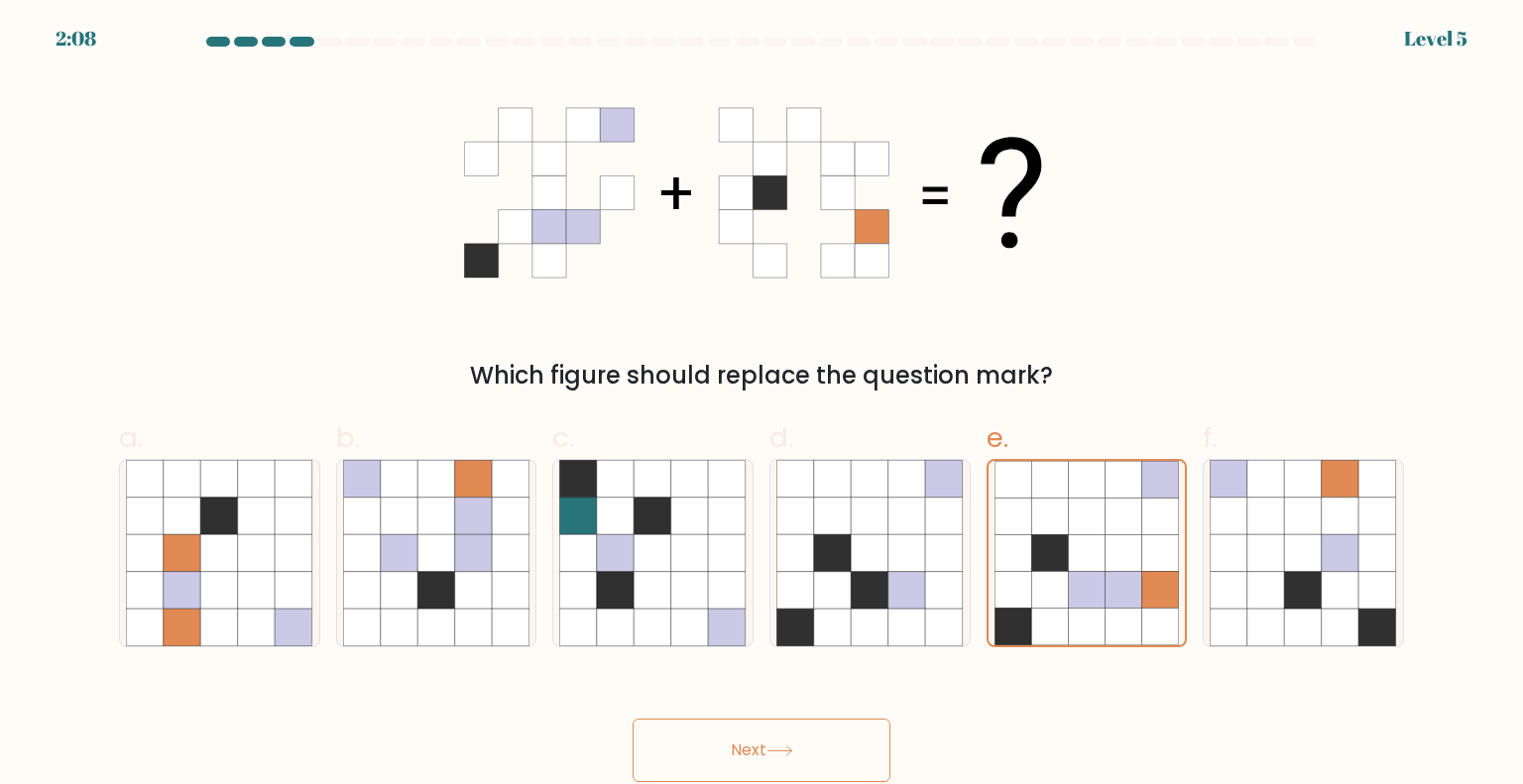 click on "Next" at bounding box center [762, 750] 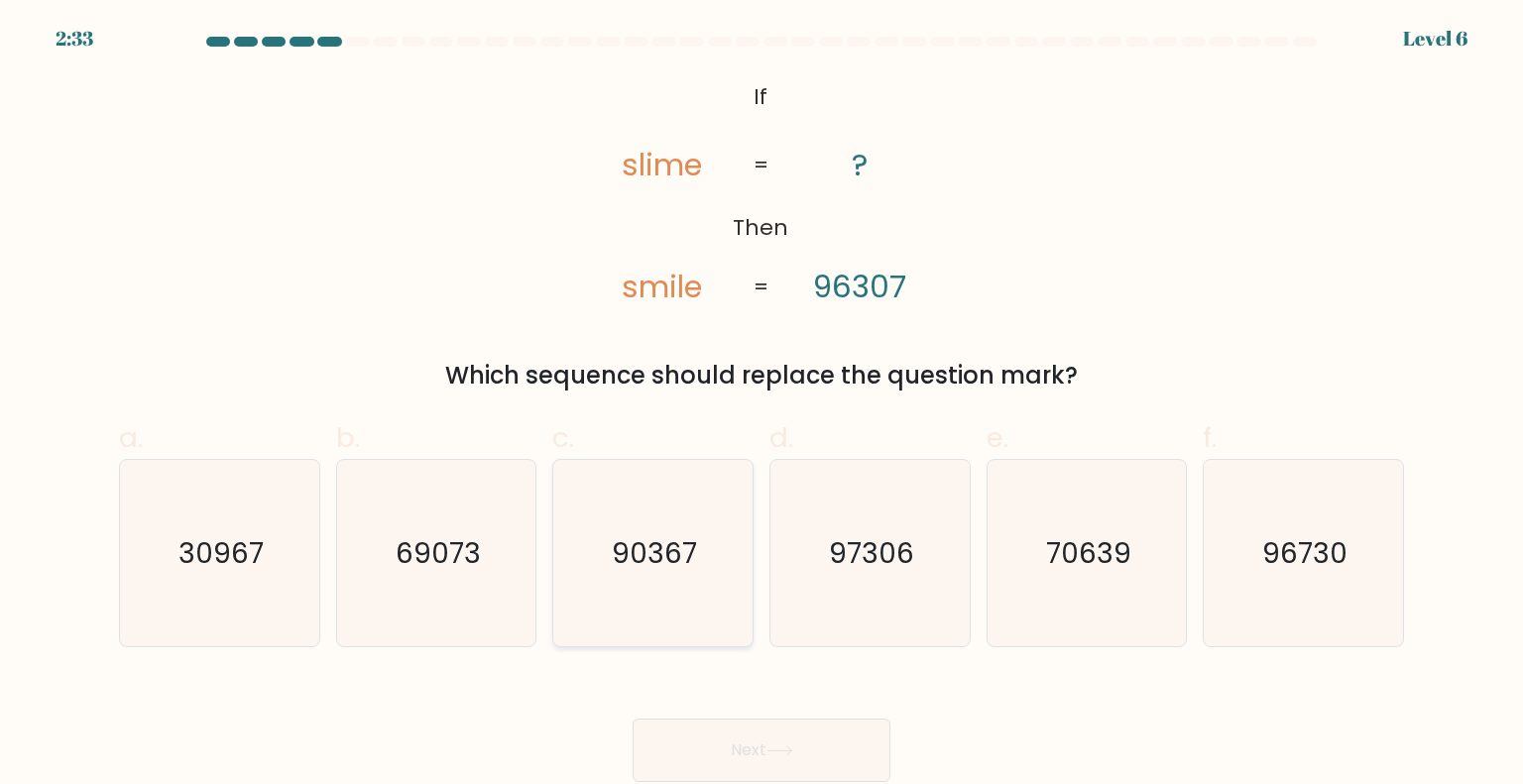 click on "90367" 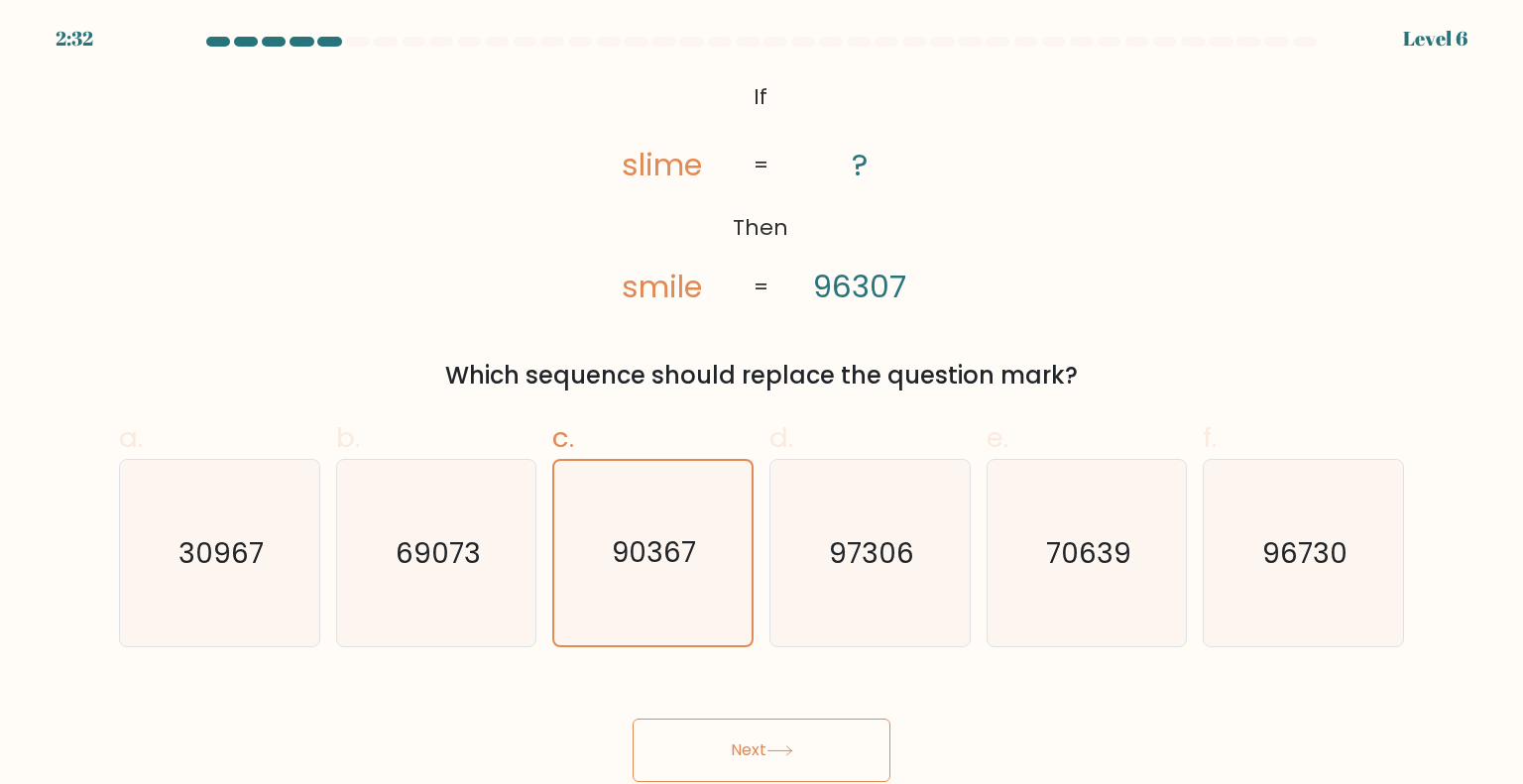 click on "Next" at bounding box center (762, 750) 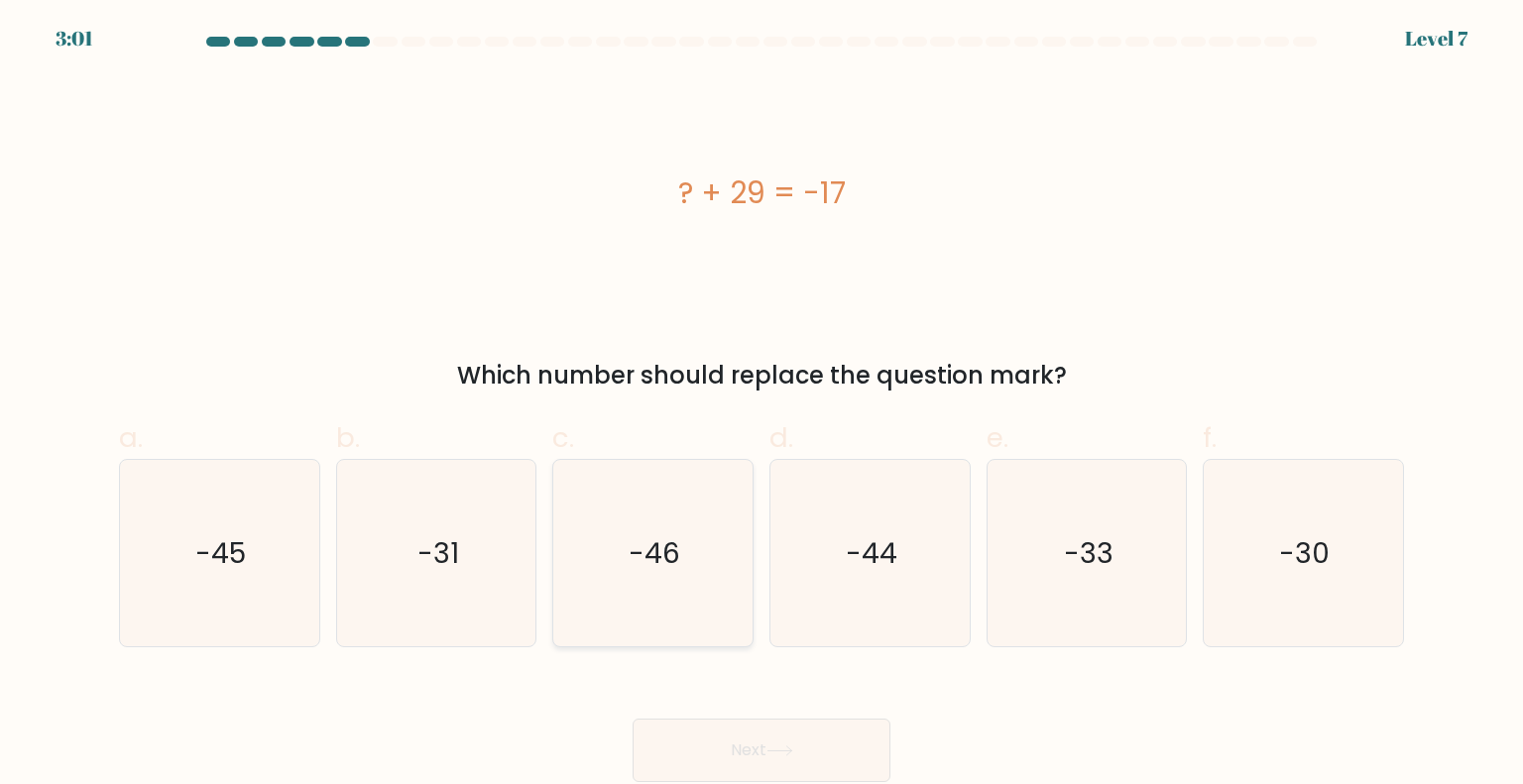 click on "-46" 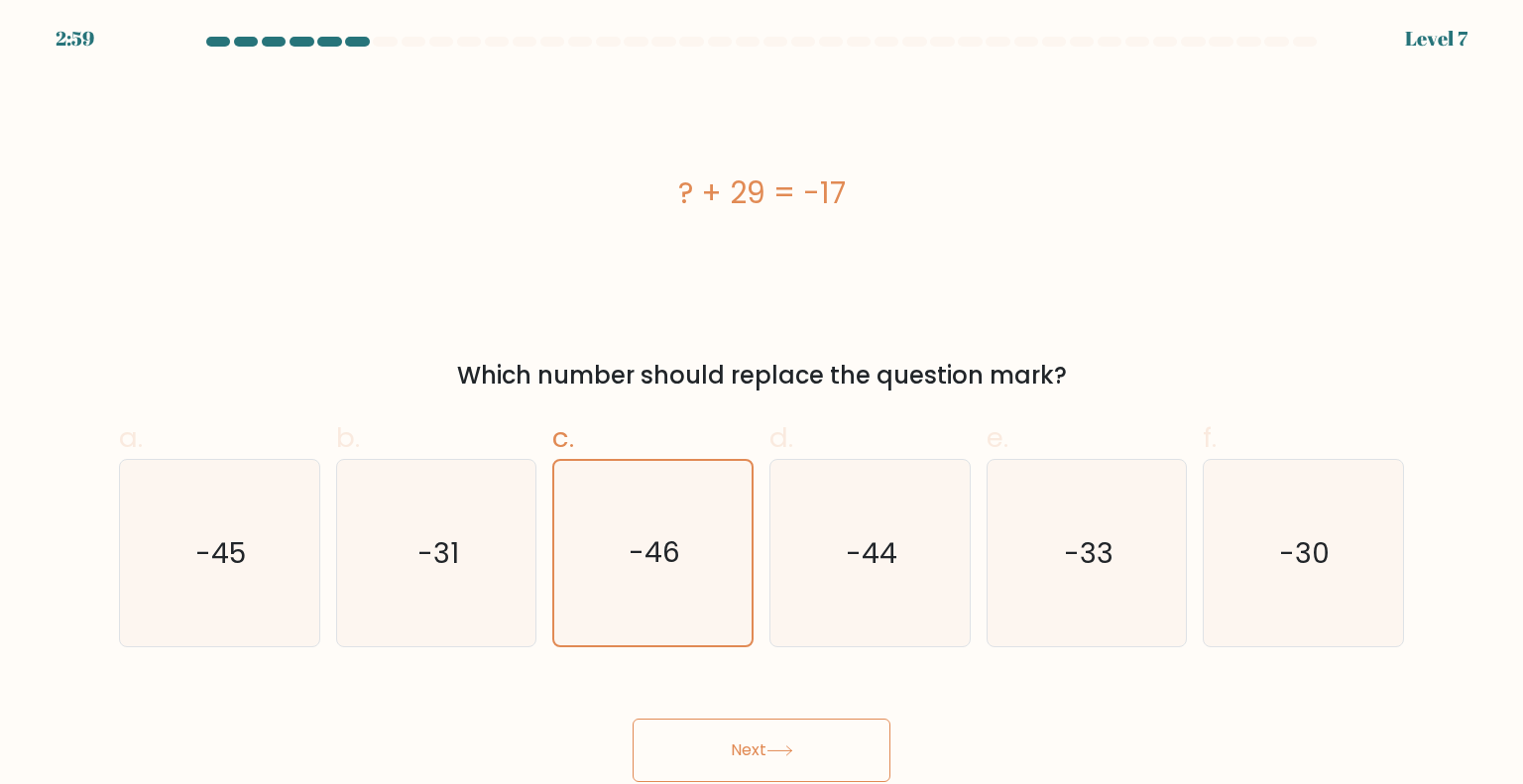 click on "Next" at bounding box center (762, 750) 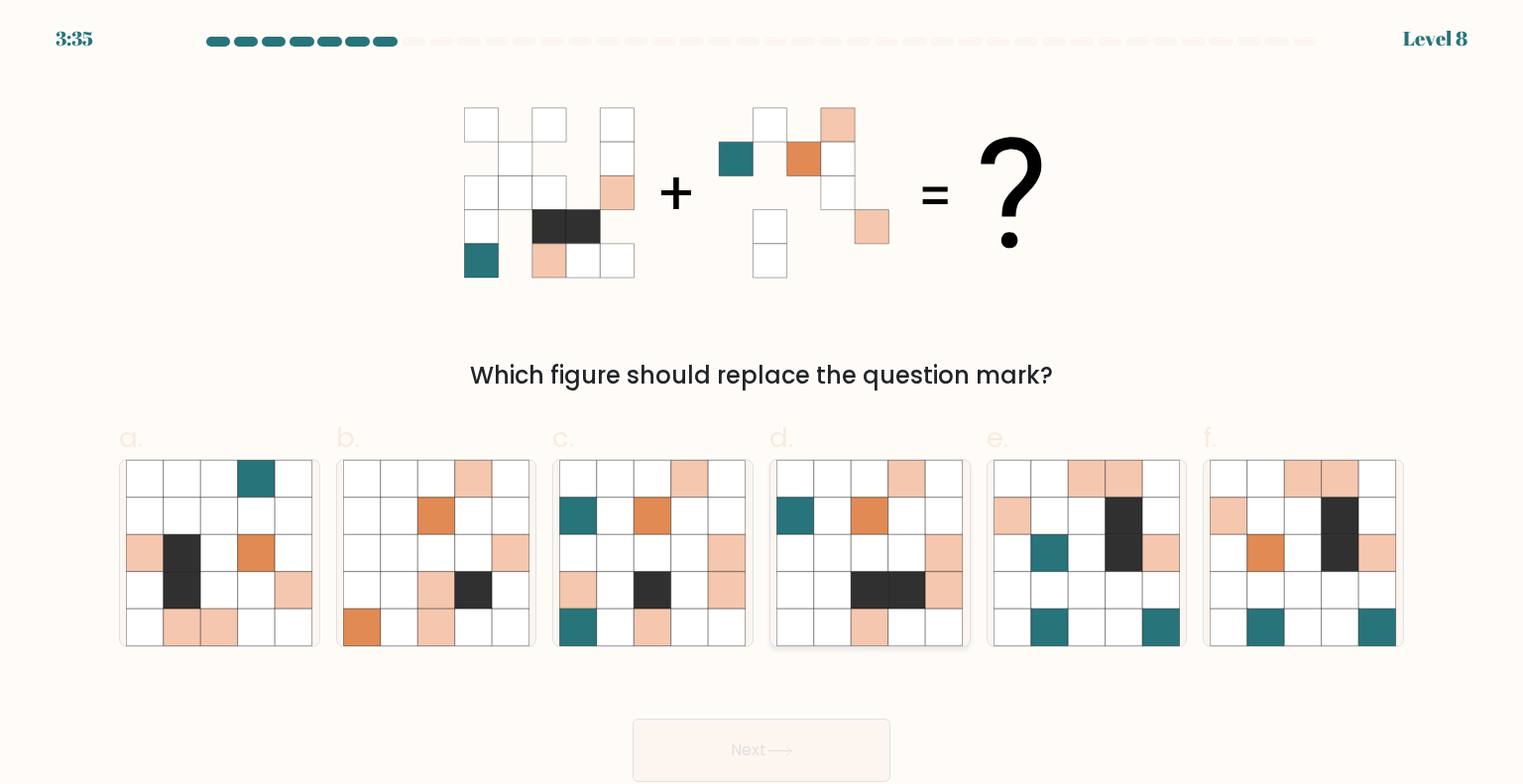 click 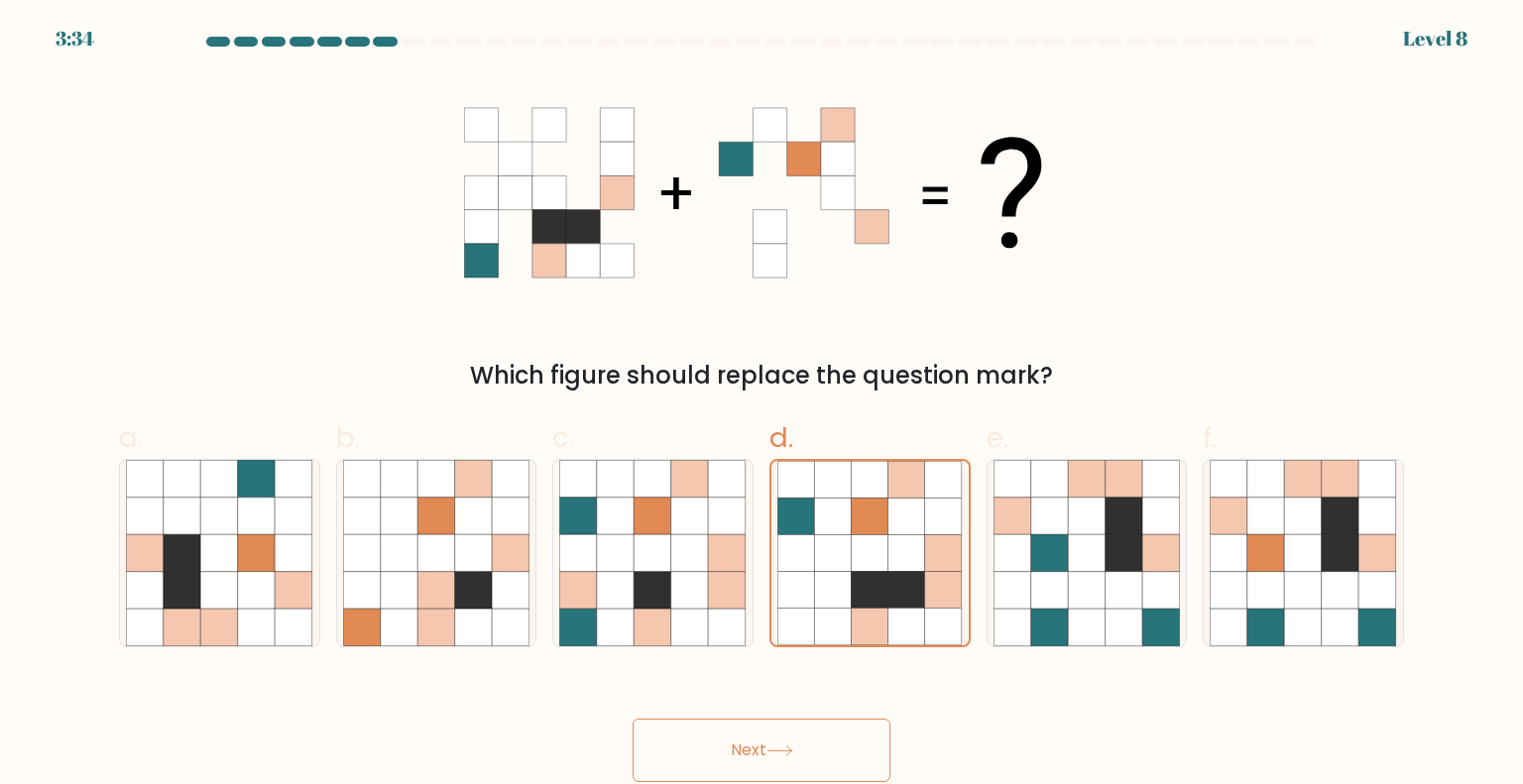 click on "Next" at bounding box center (762, 750) 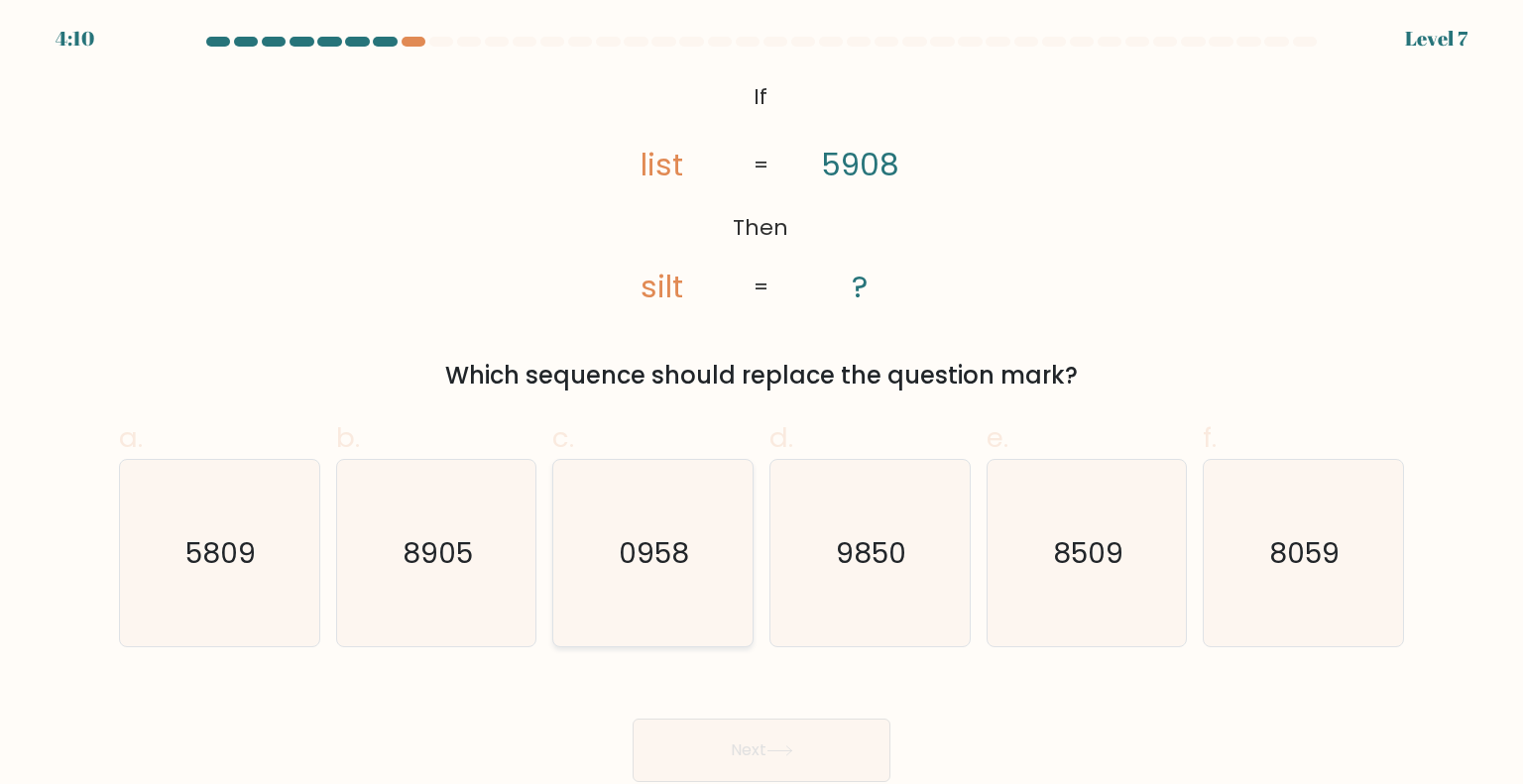 click on "0958" 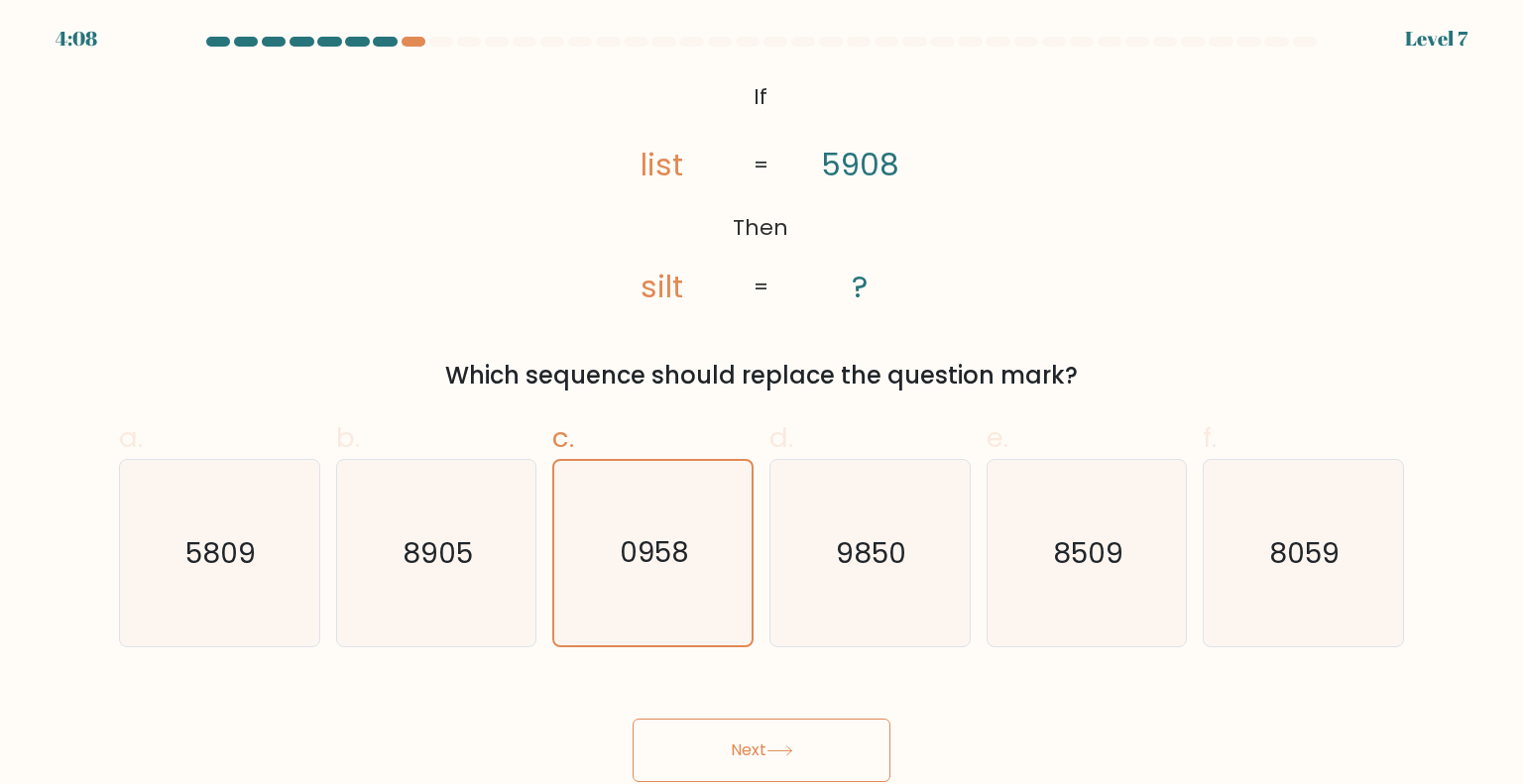 click on "Next" at bounding box center [762, 750] 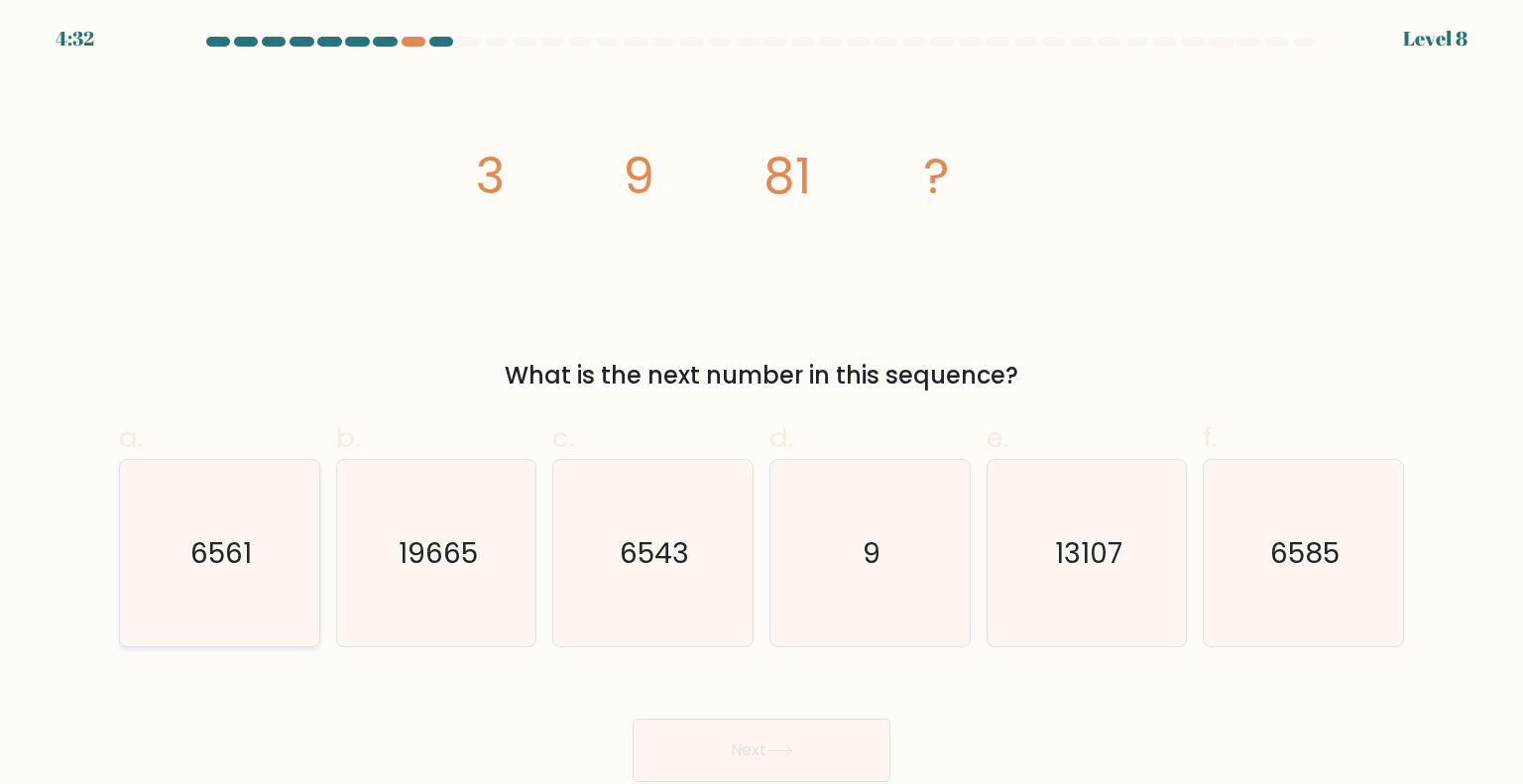 click on "6561" 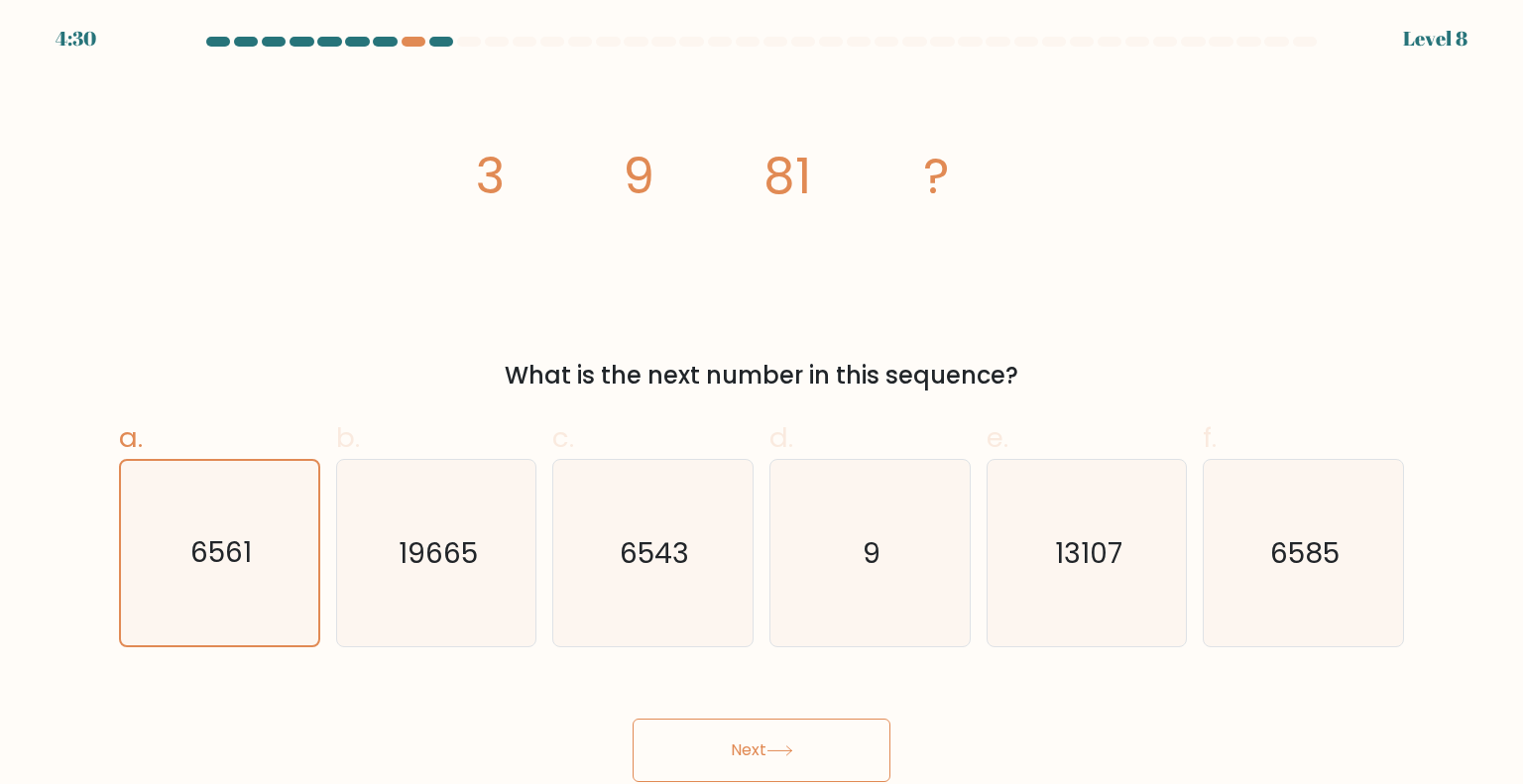click on "Next" at bounding box center (762, 750) 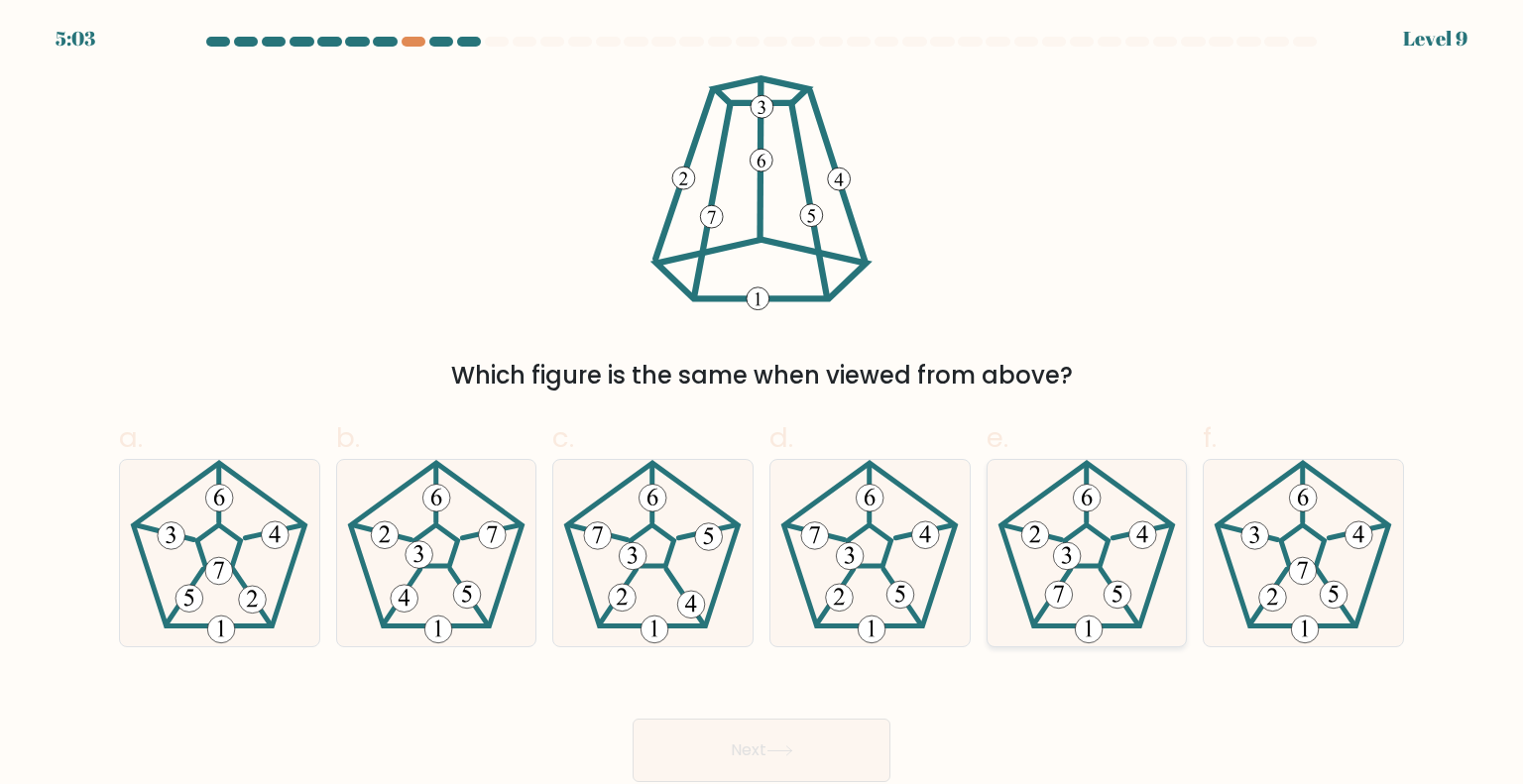 click 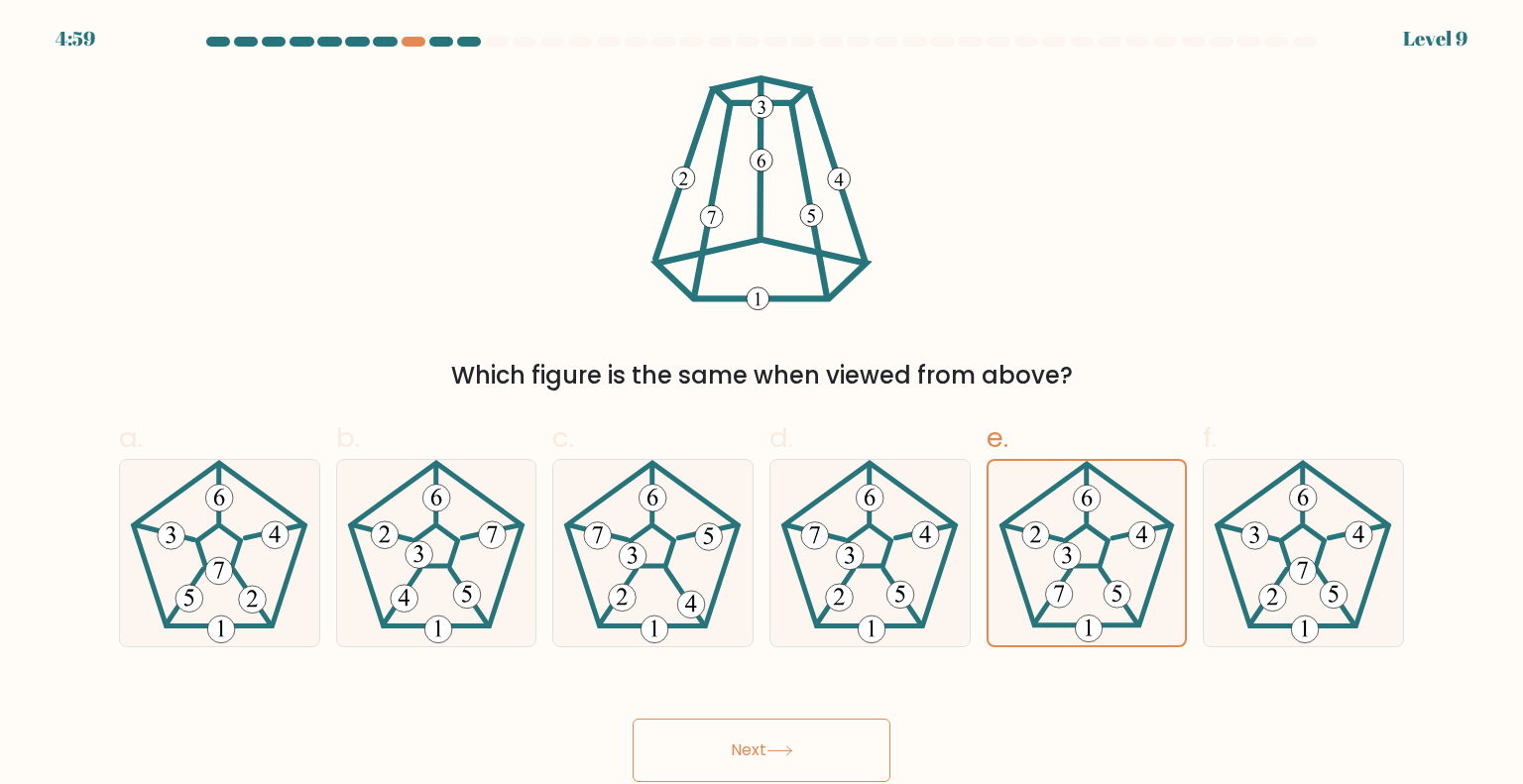 click on "Next" at bounding box center [762, 750] 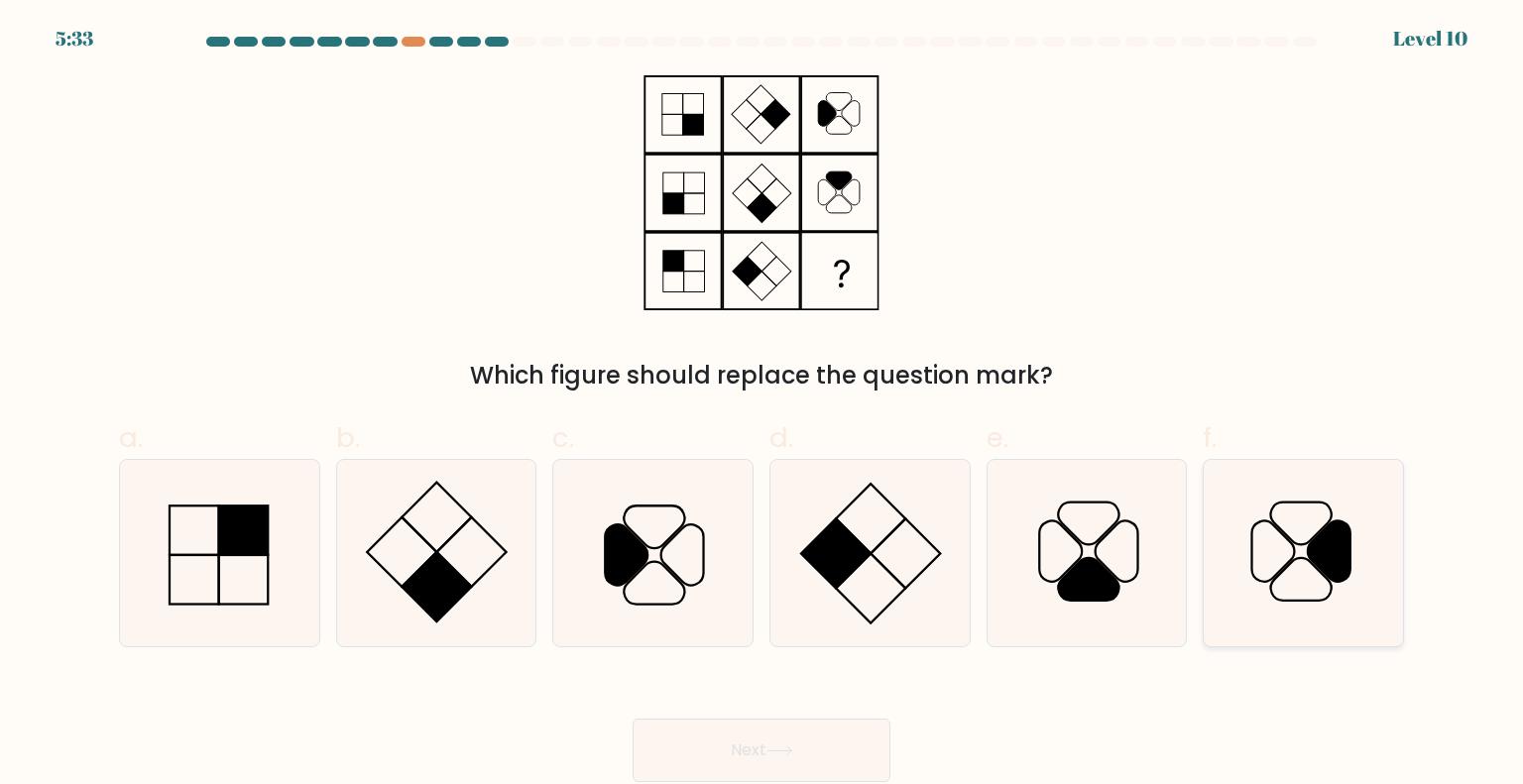 click 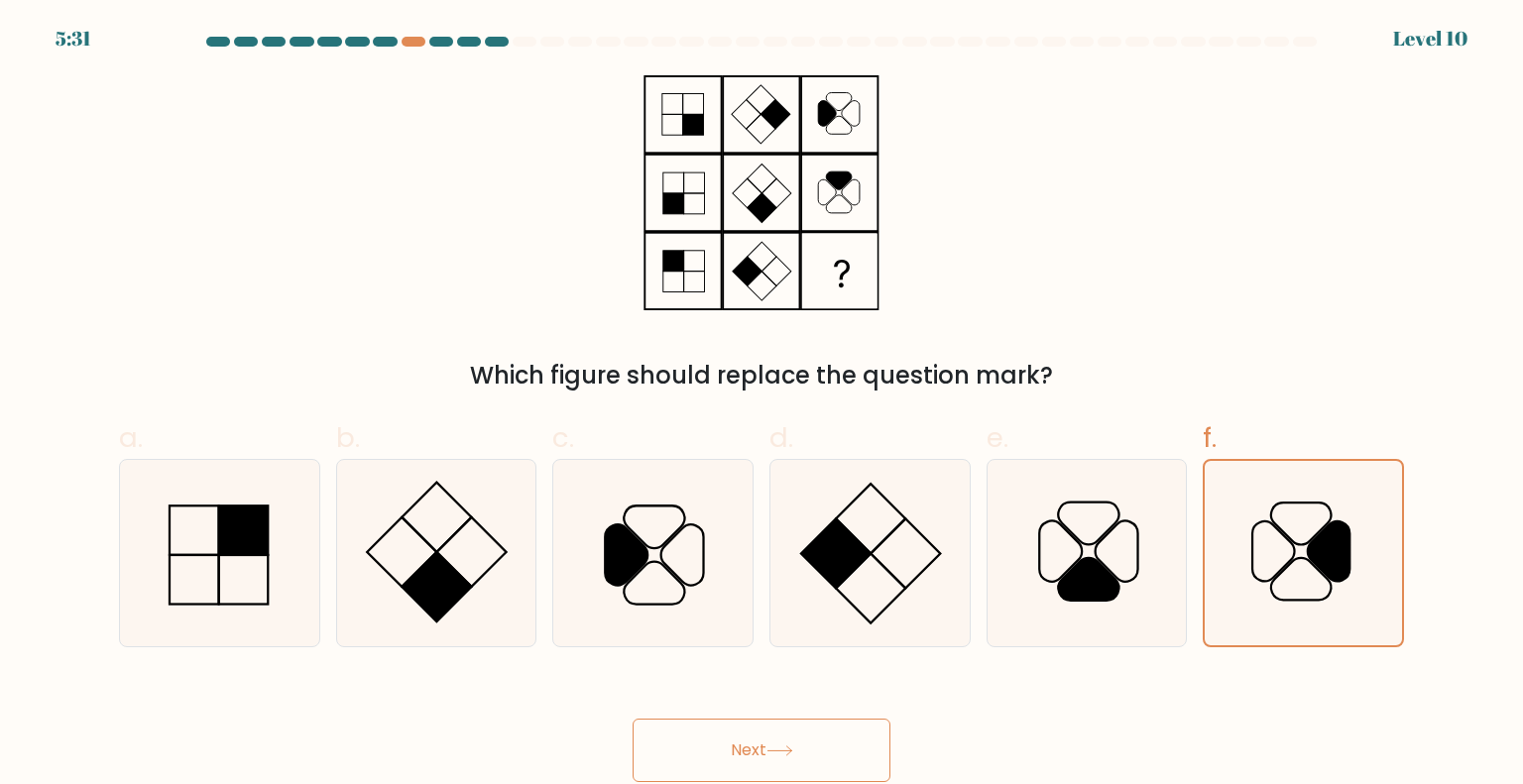 click on "Next" at bounding box center (762, 750) 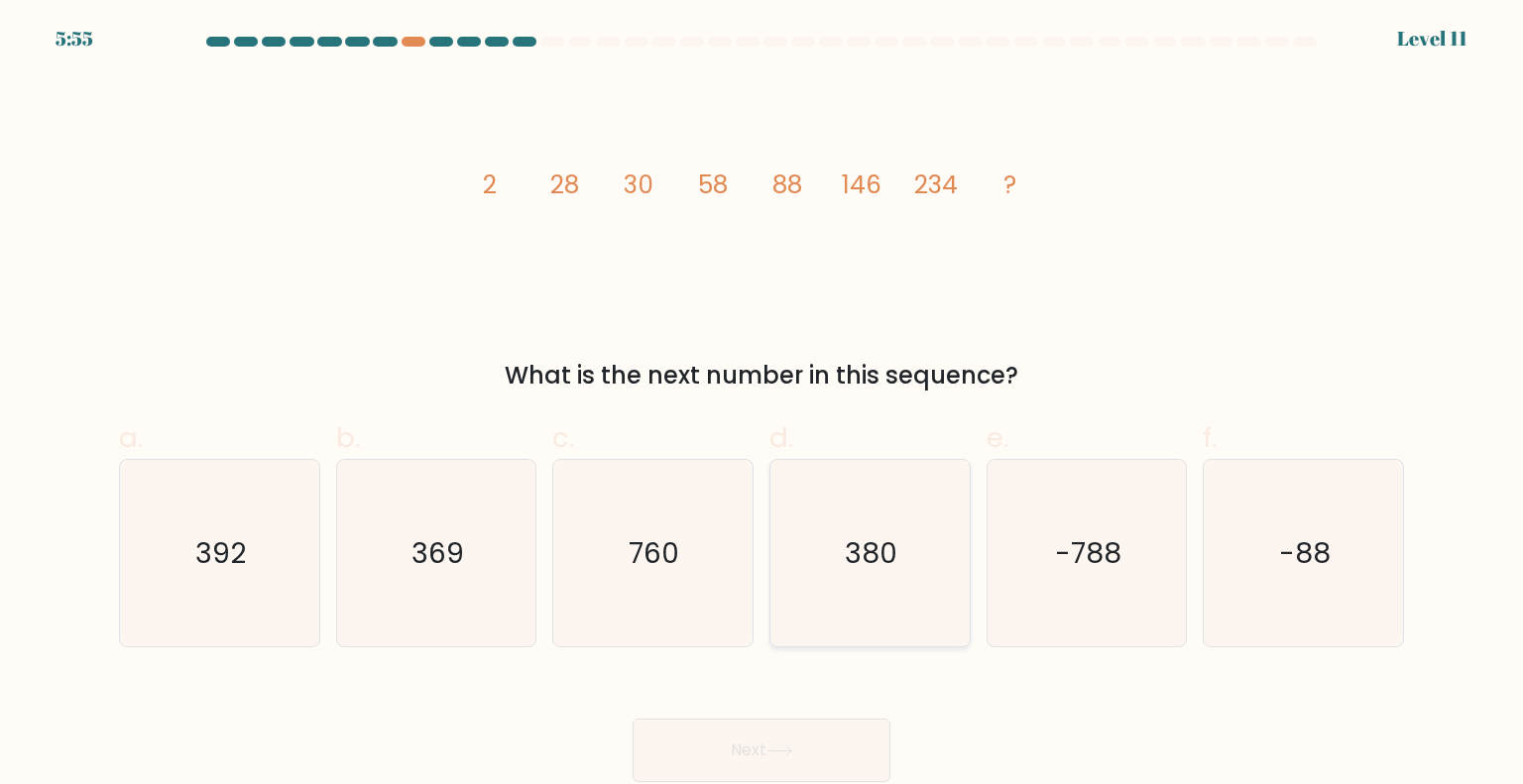 click on "380" 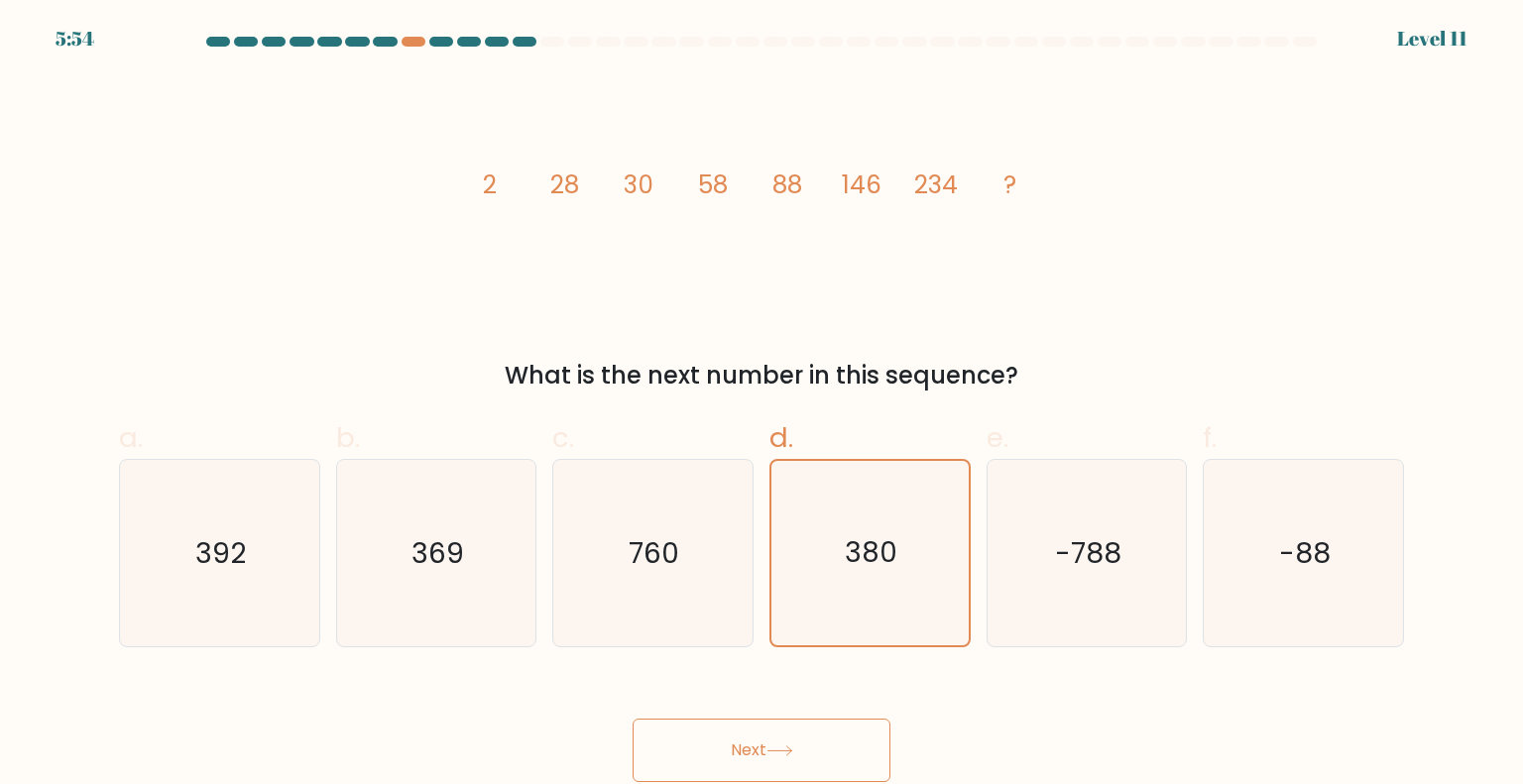 click on "Next" at bounding box center [762, 750] 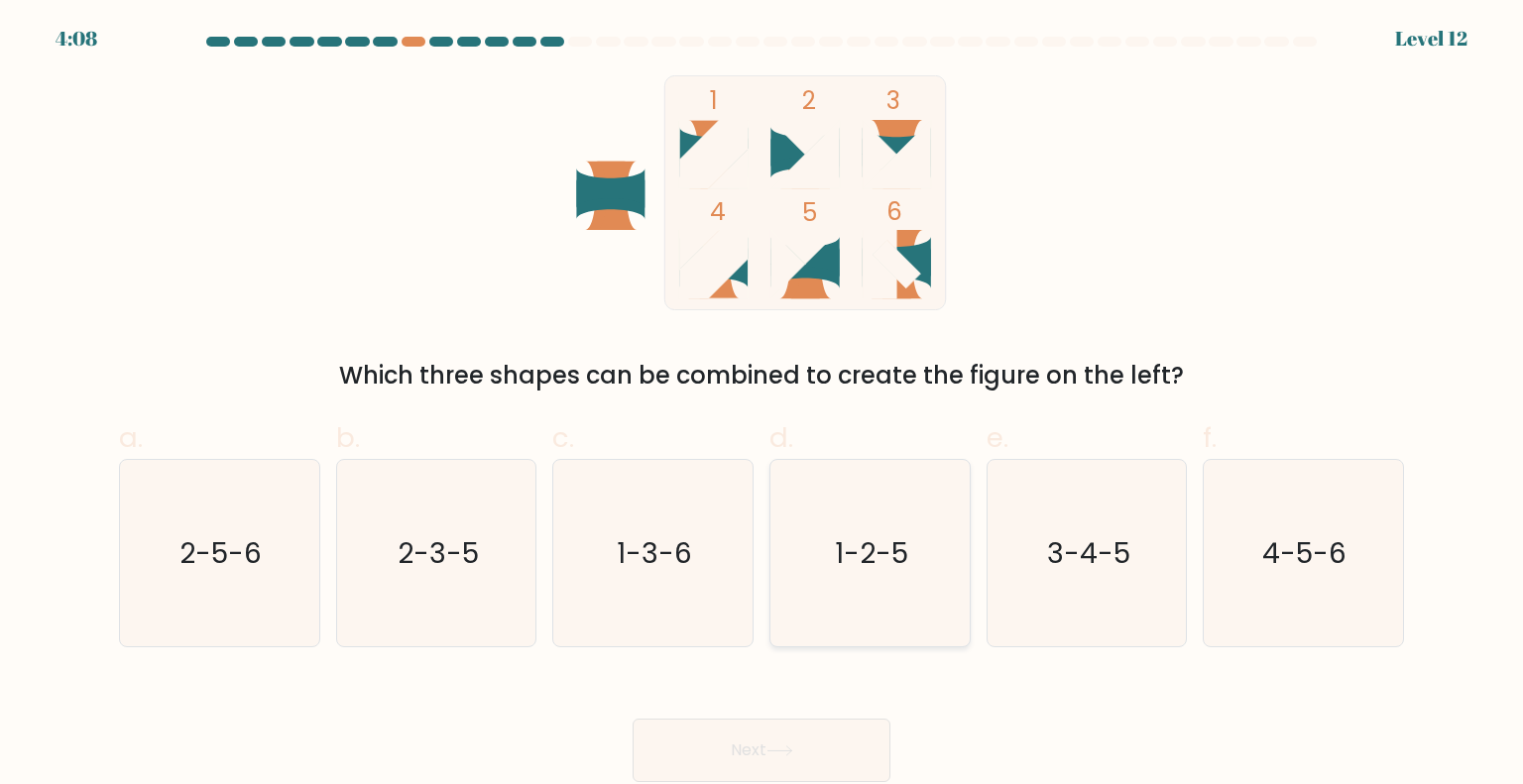 click on "1-2-5" 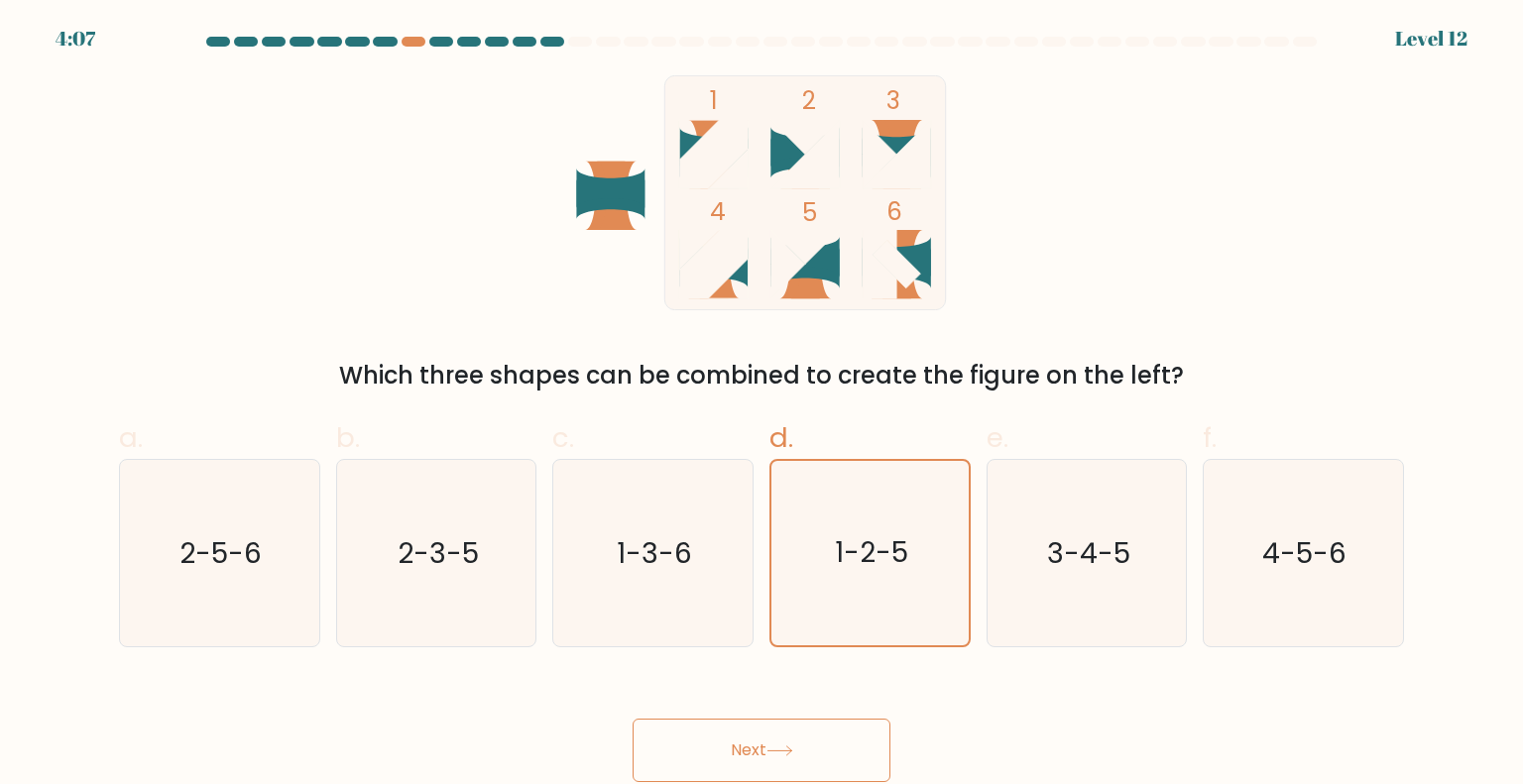 click on "Next" at bounding box center (762, 750) 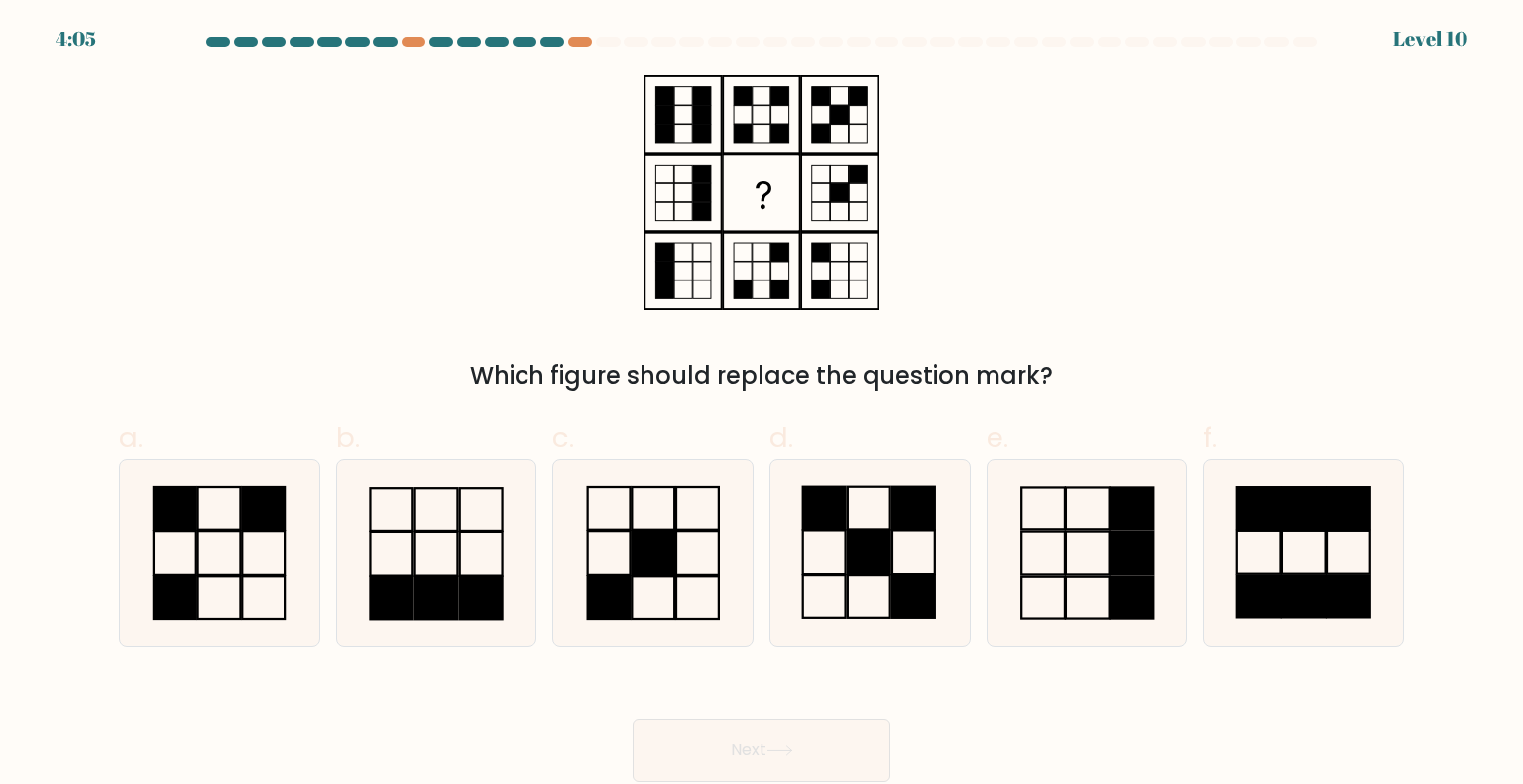 click on "Next" at bounding box center (762, 750) 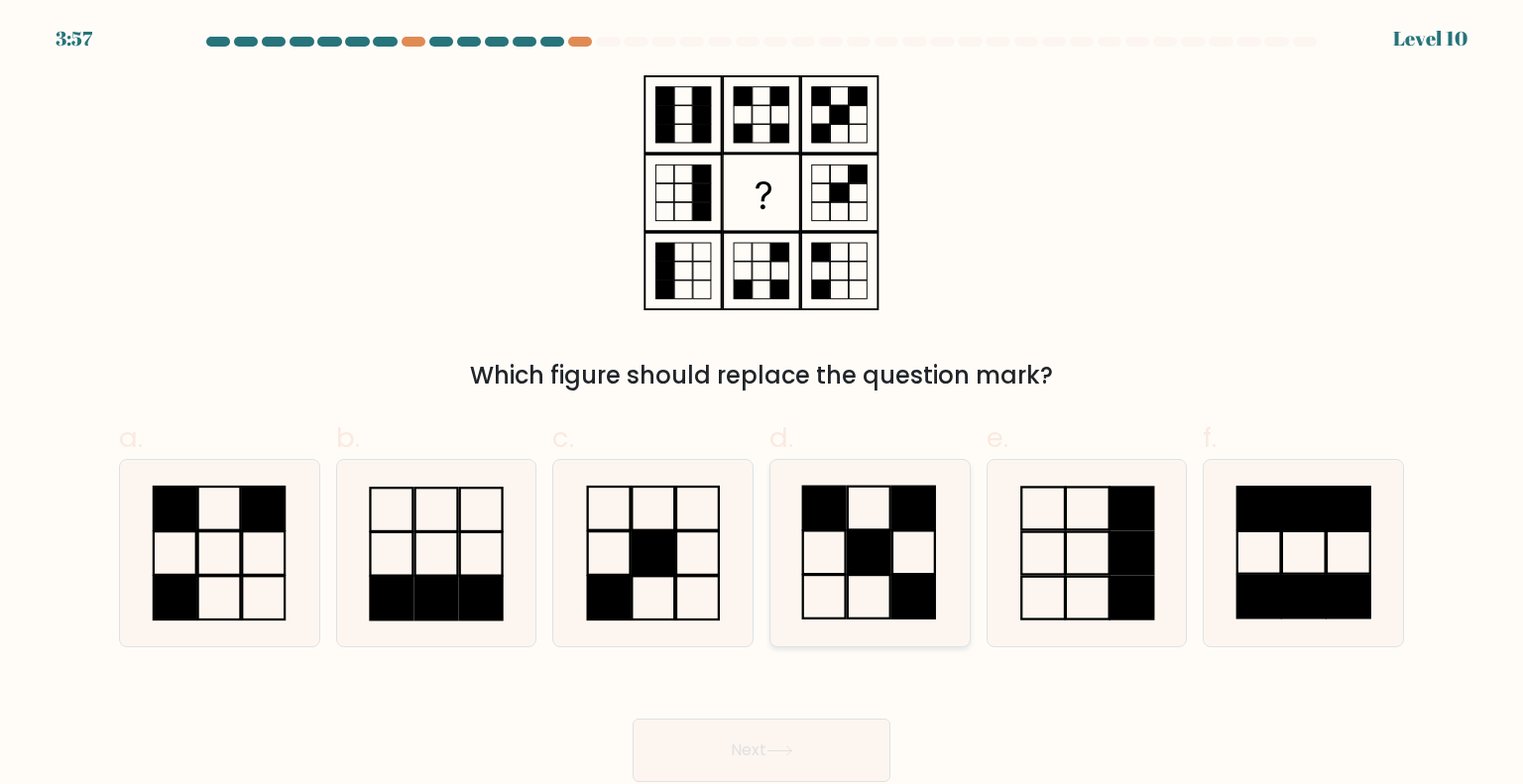 click 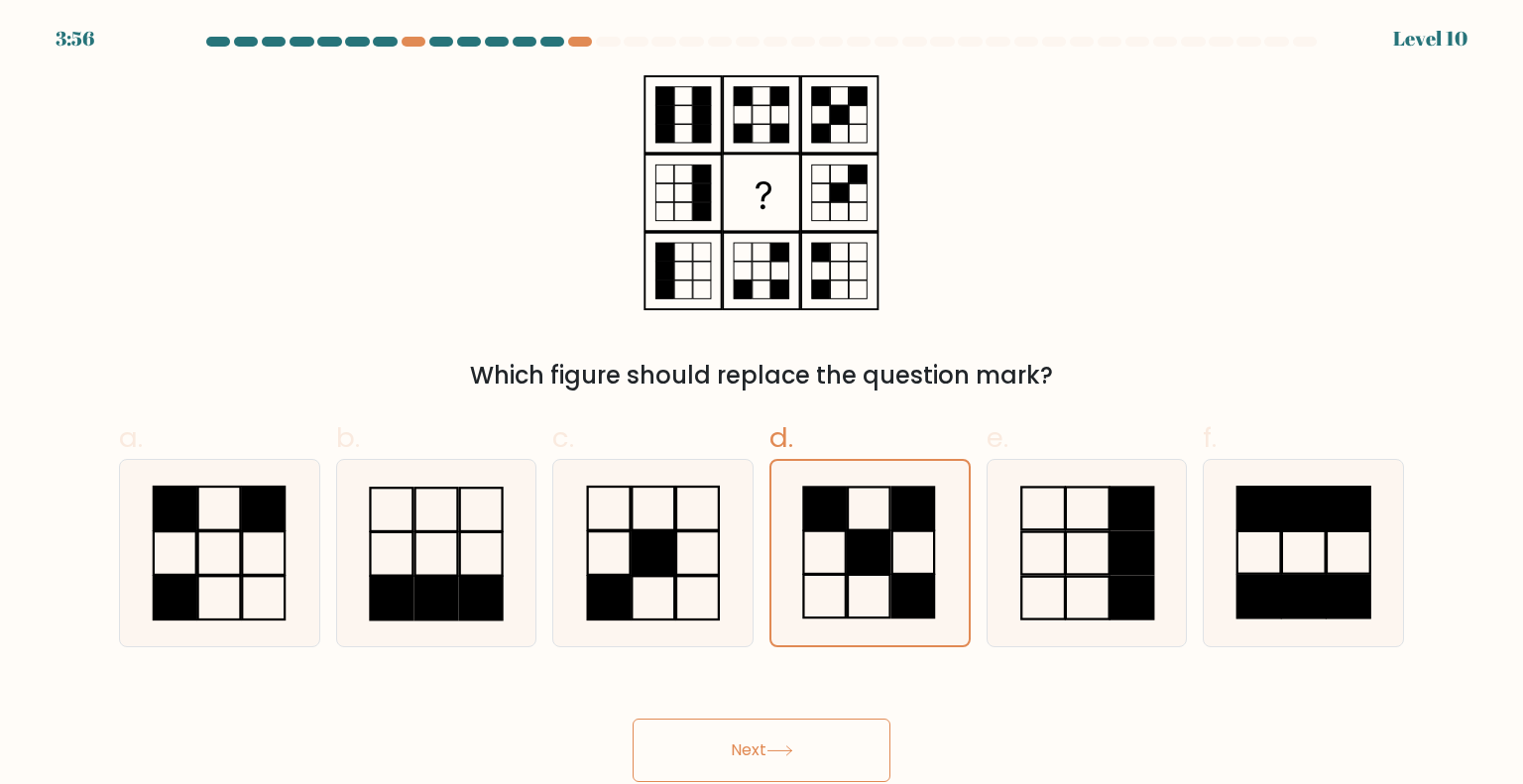 click on "Next" at bounding box center (762, 750) 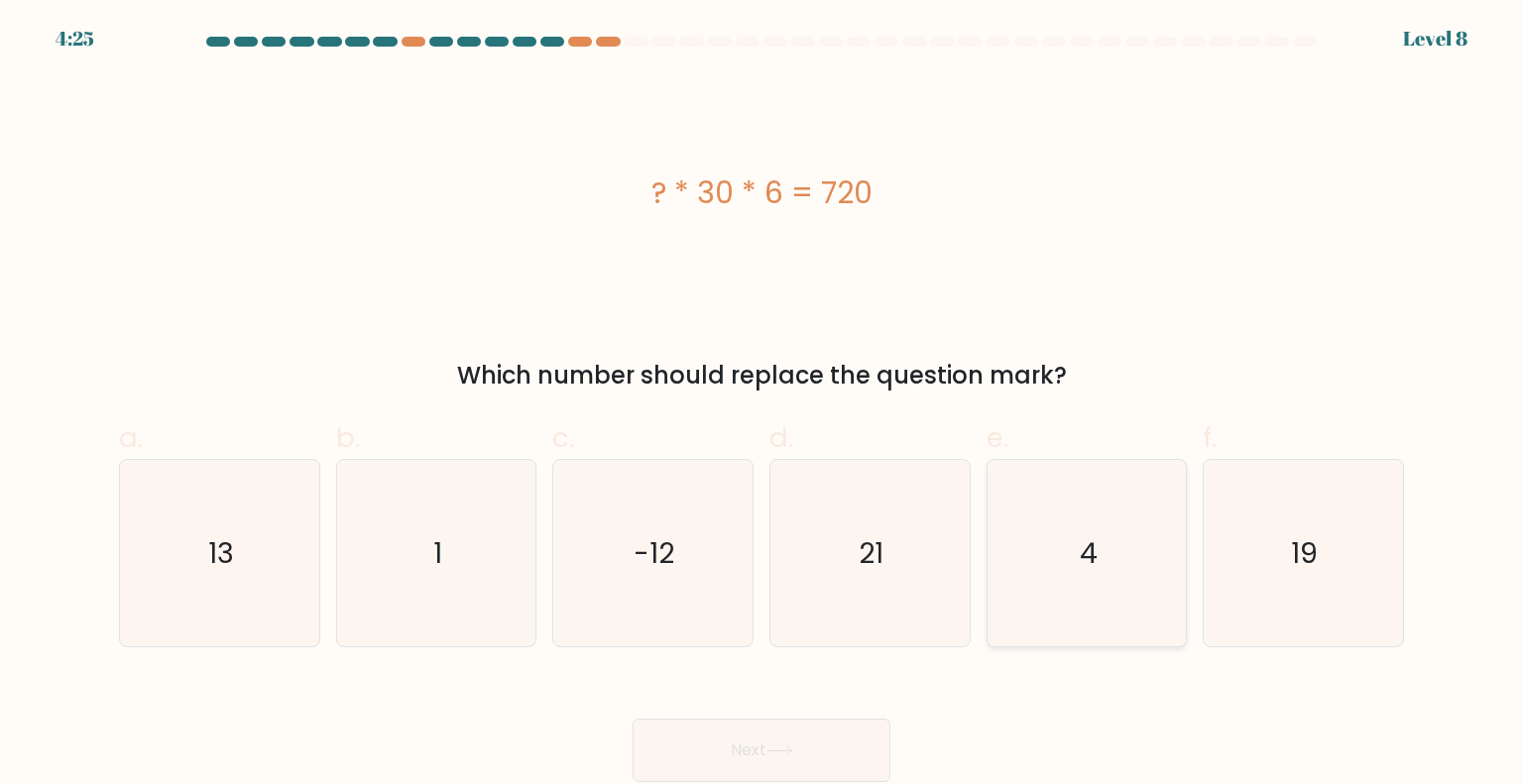 click on "4" 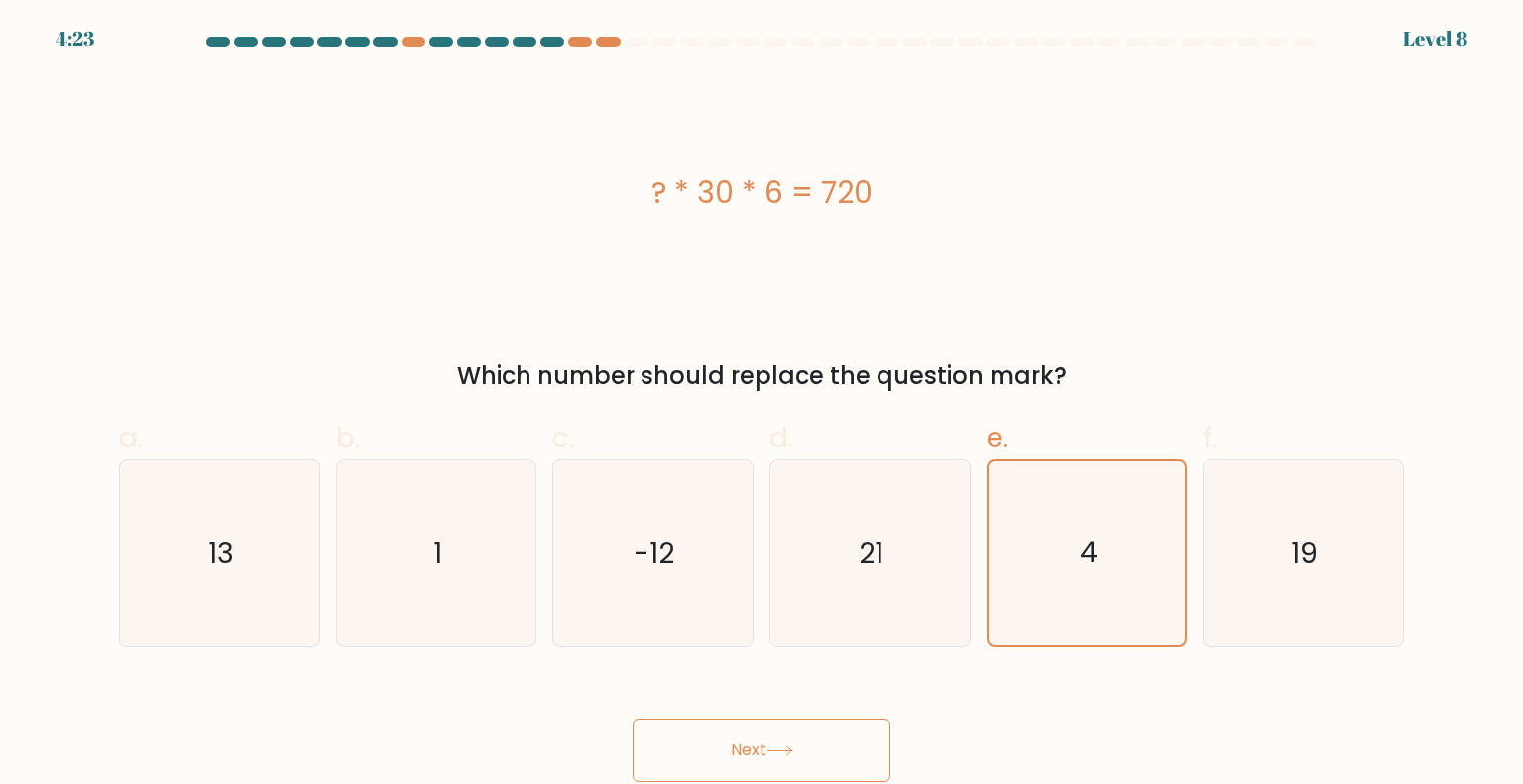click on "Next" at bounding box center [762, 750] 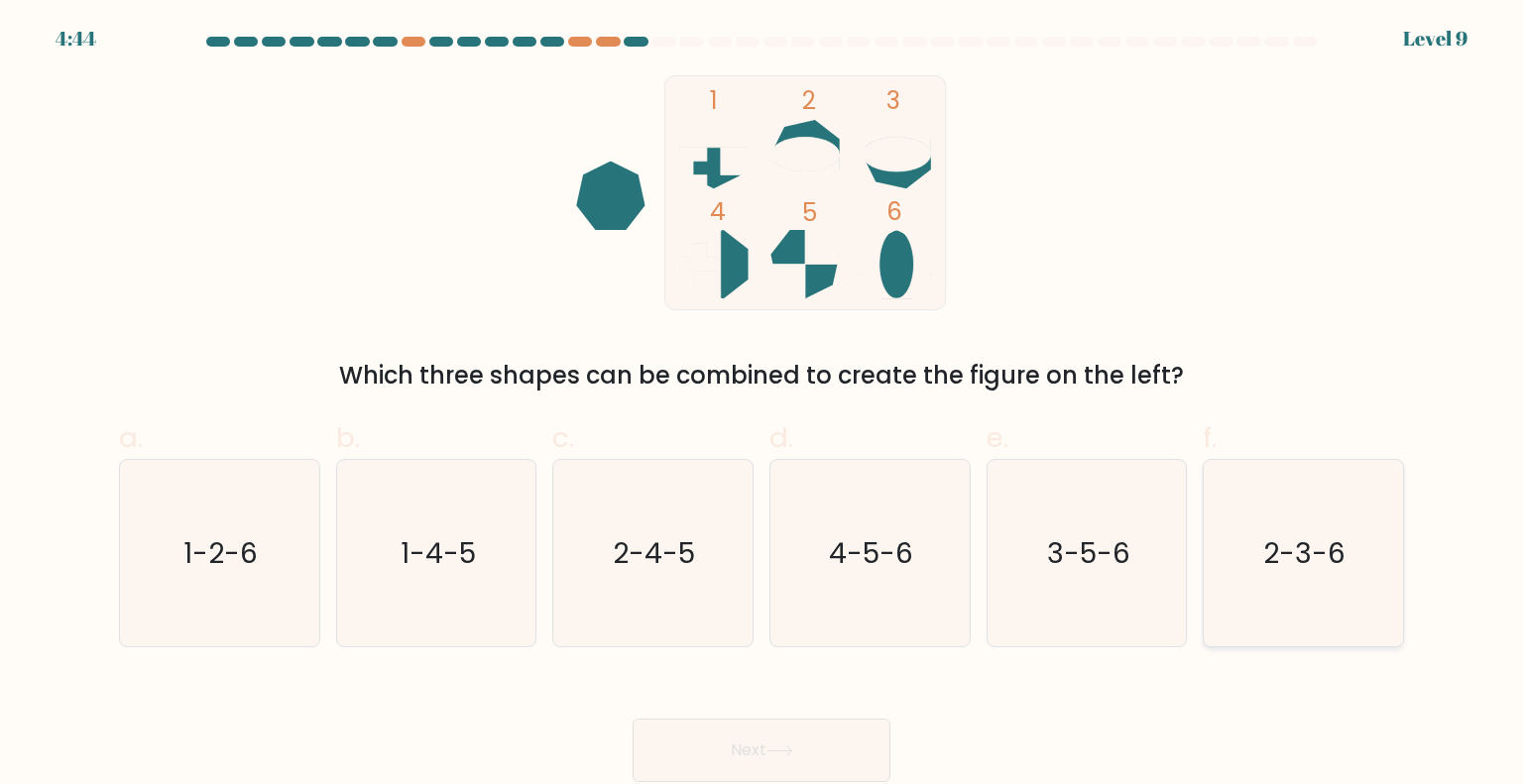 click on "2-3-6" 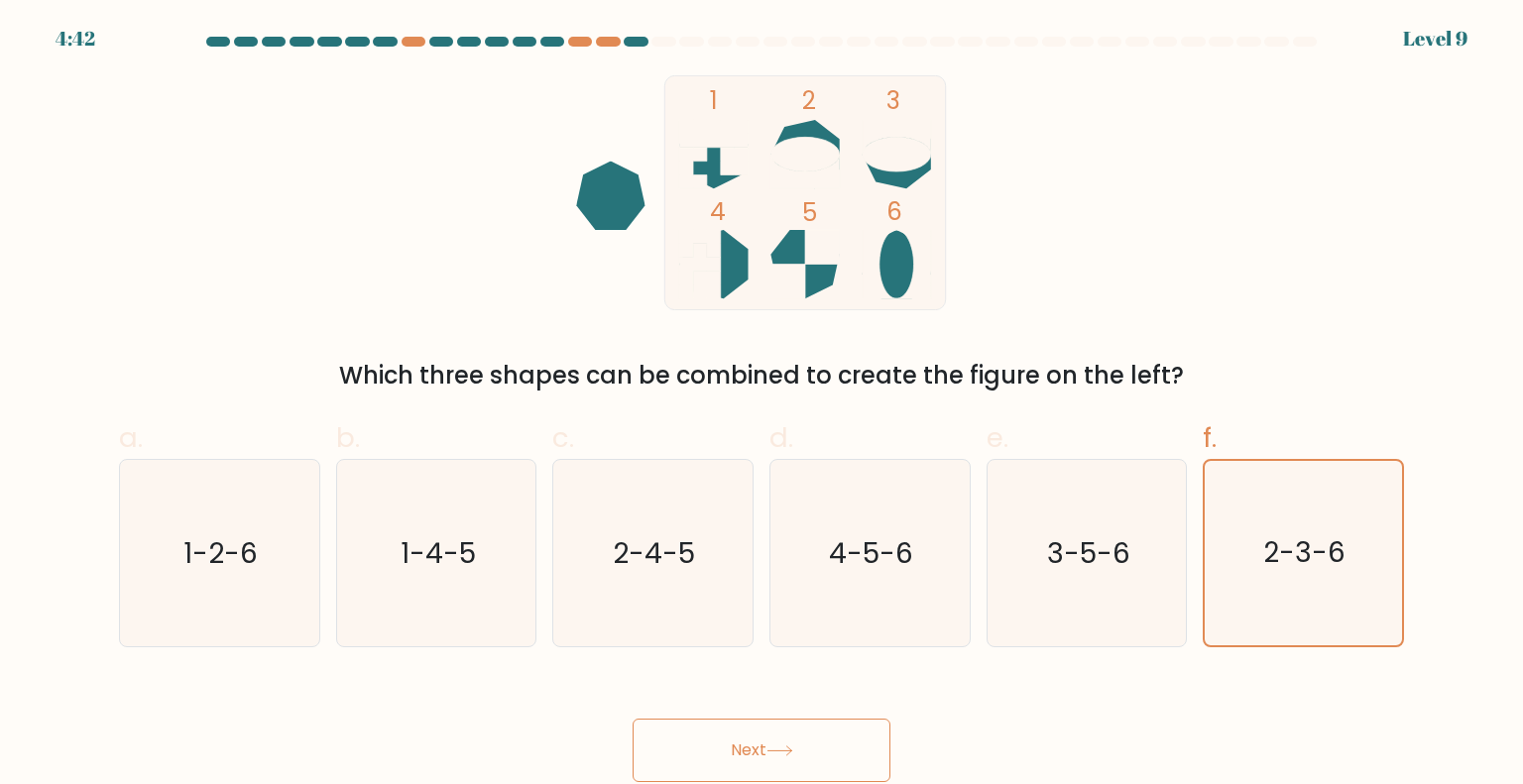 click on "Next" at bounding box center (762, 750) 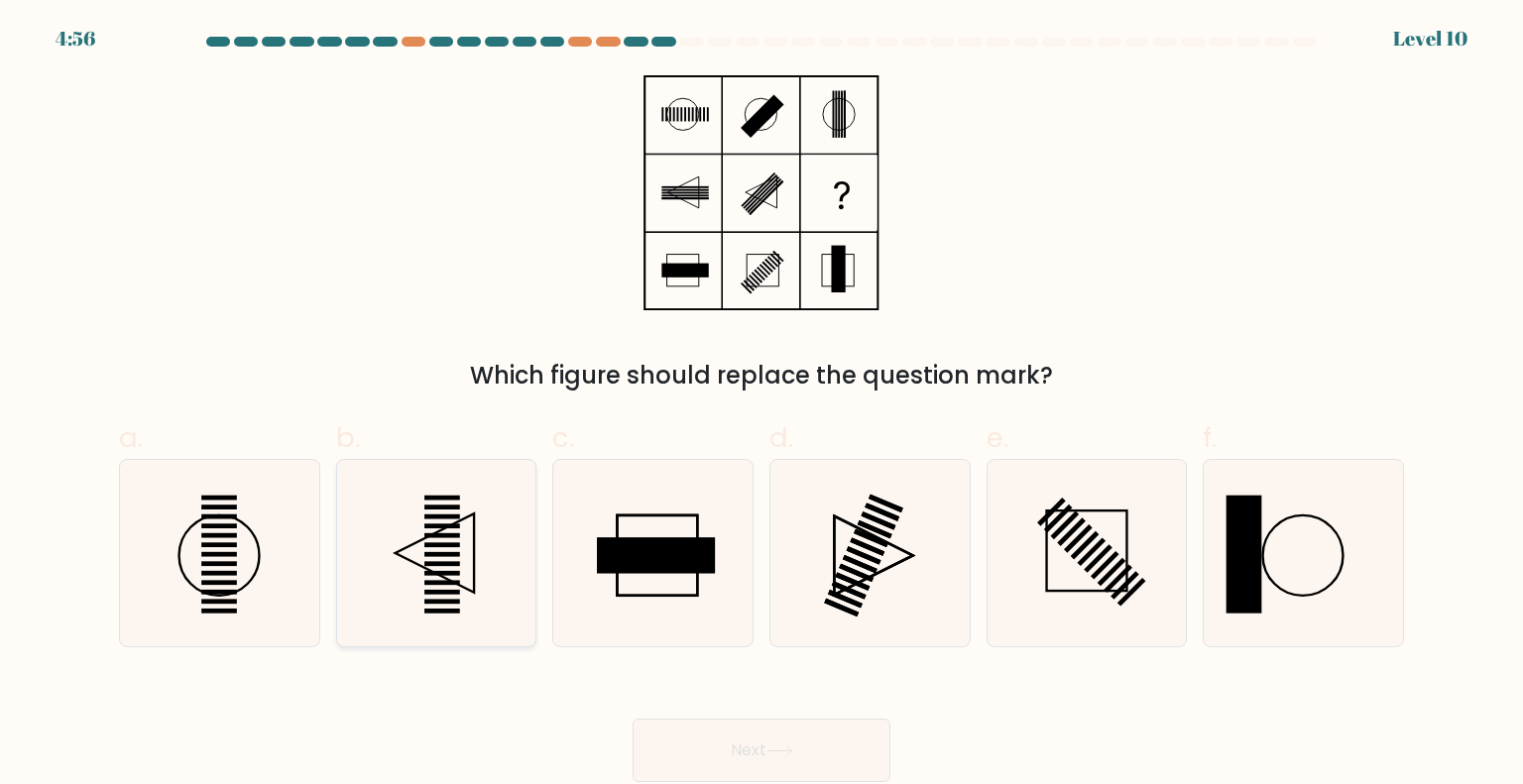 click 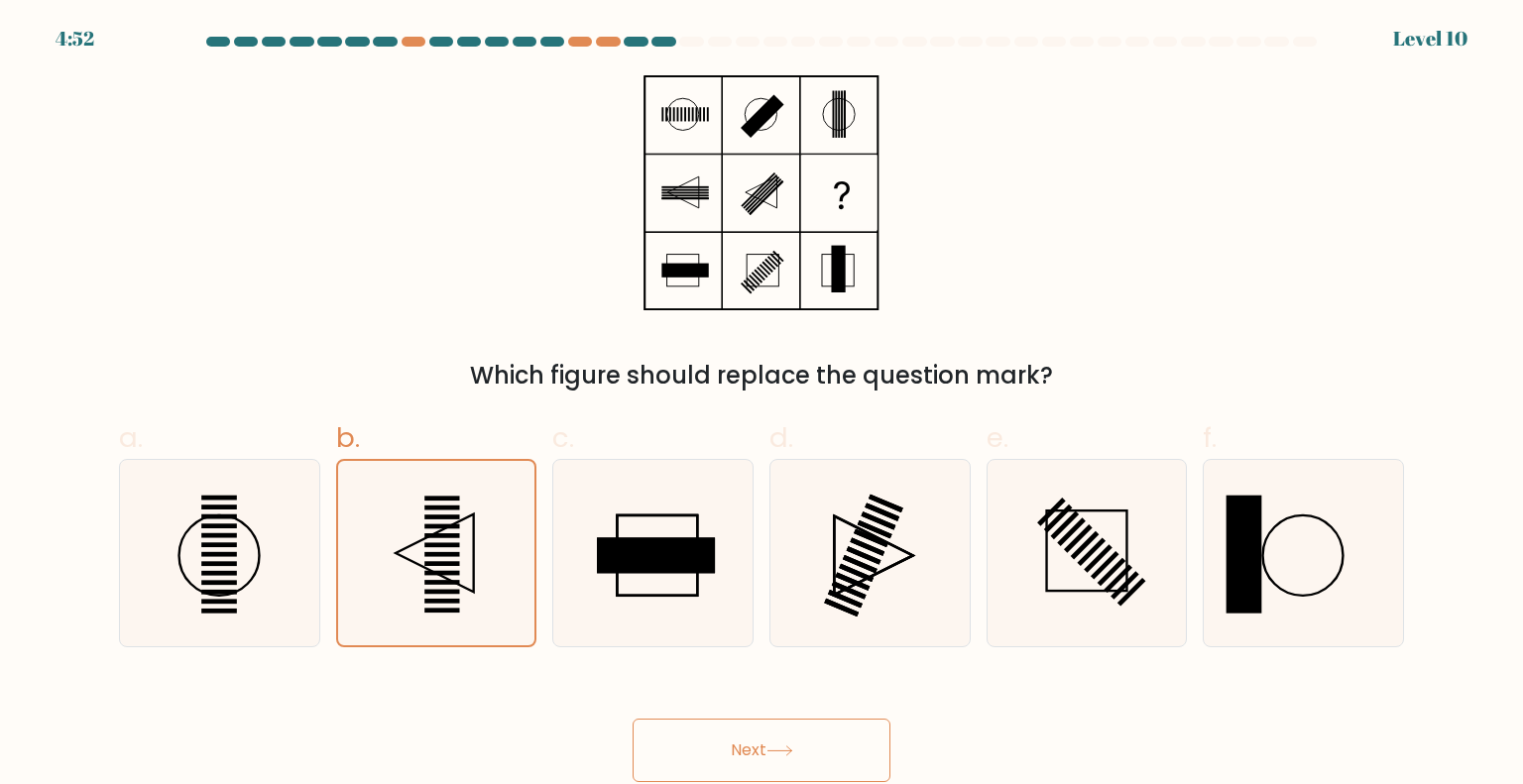 click on "Next" at bounding box center (762, 750) 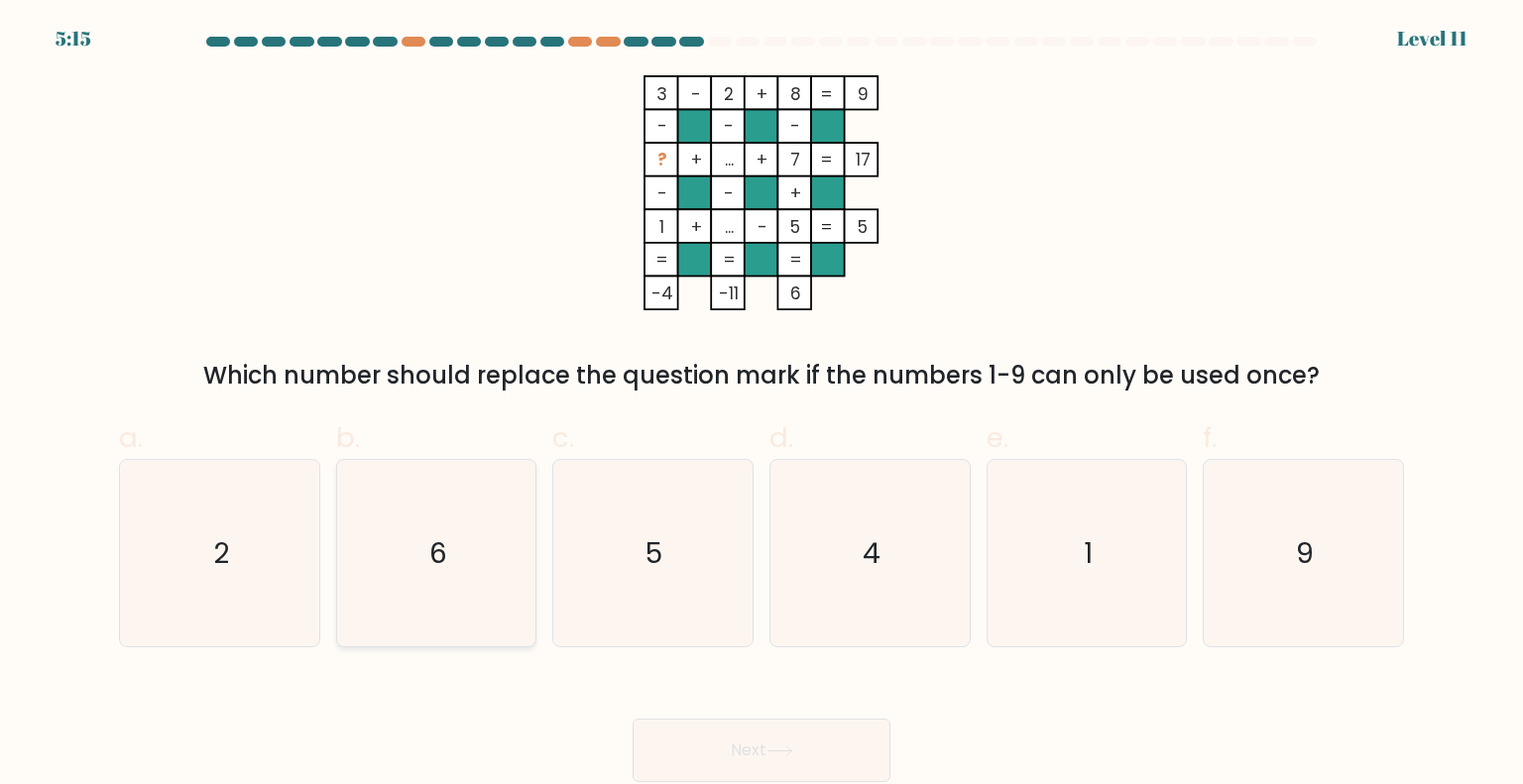 click on "6" 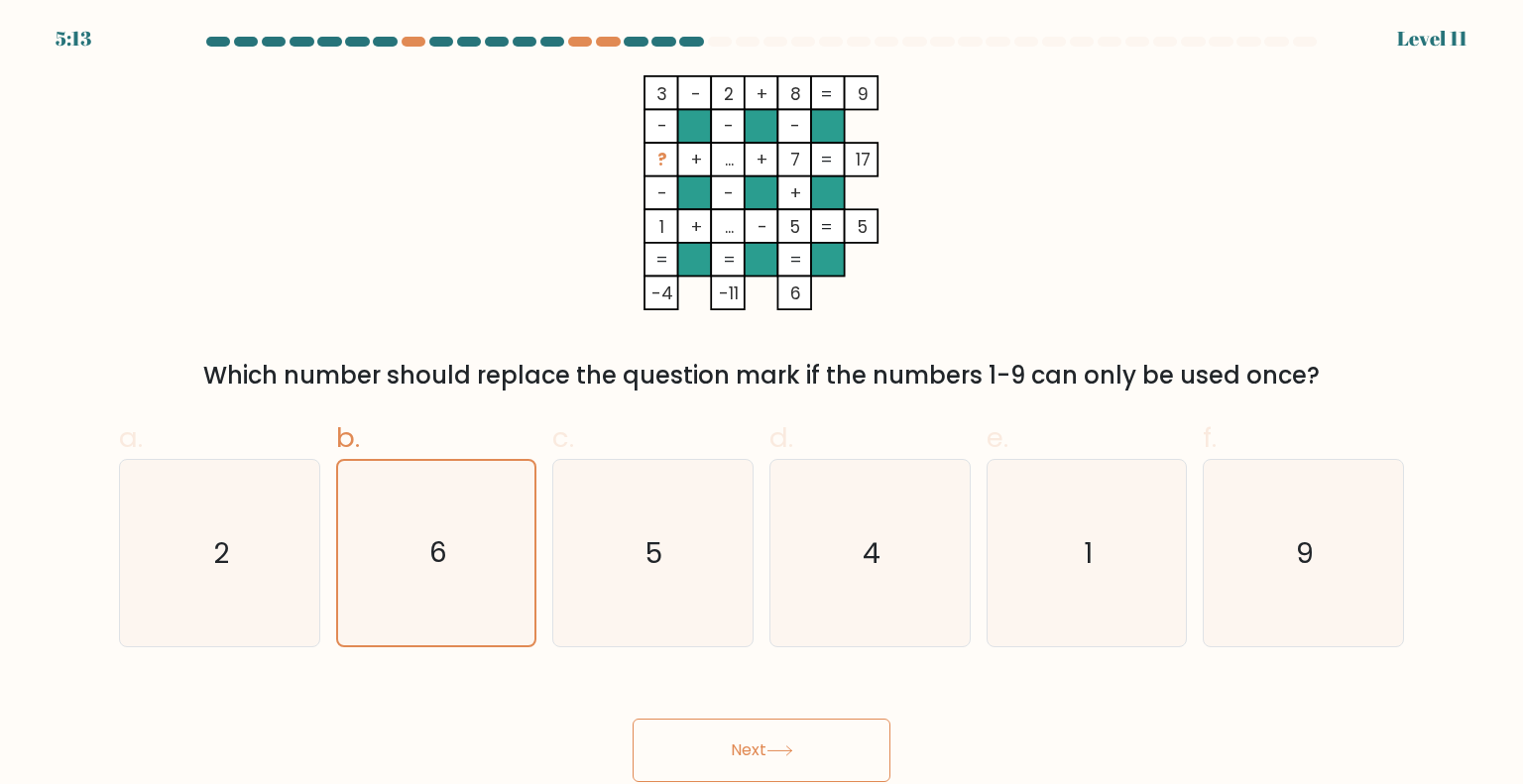 click on "Next" at bounding box center (762, 750) 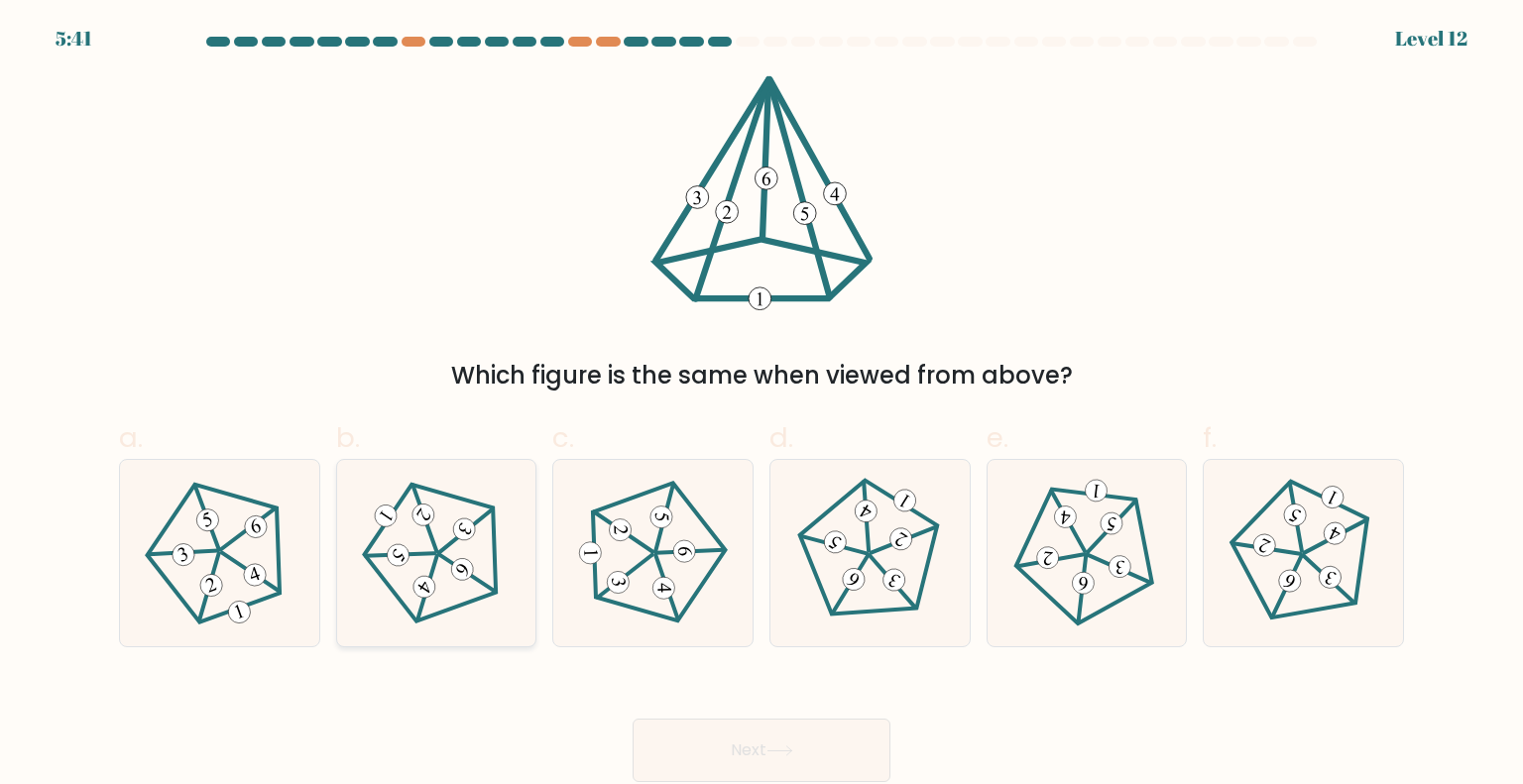 click 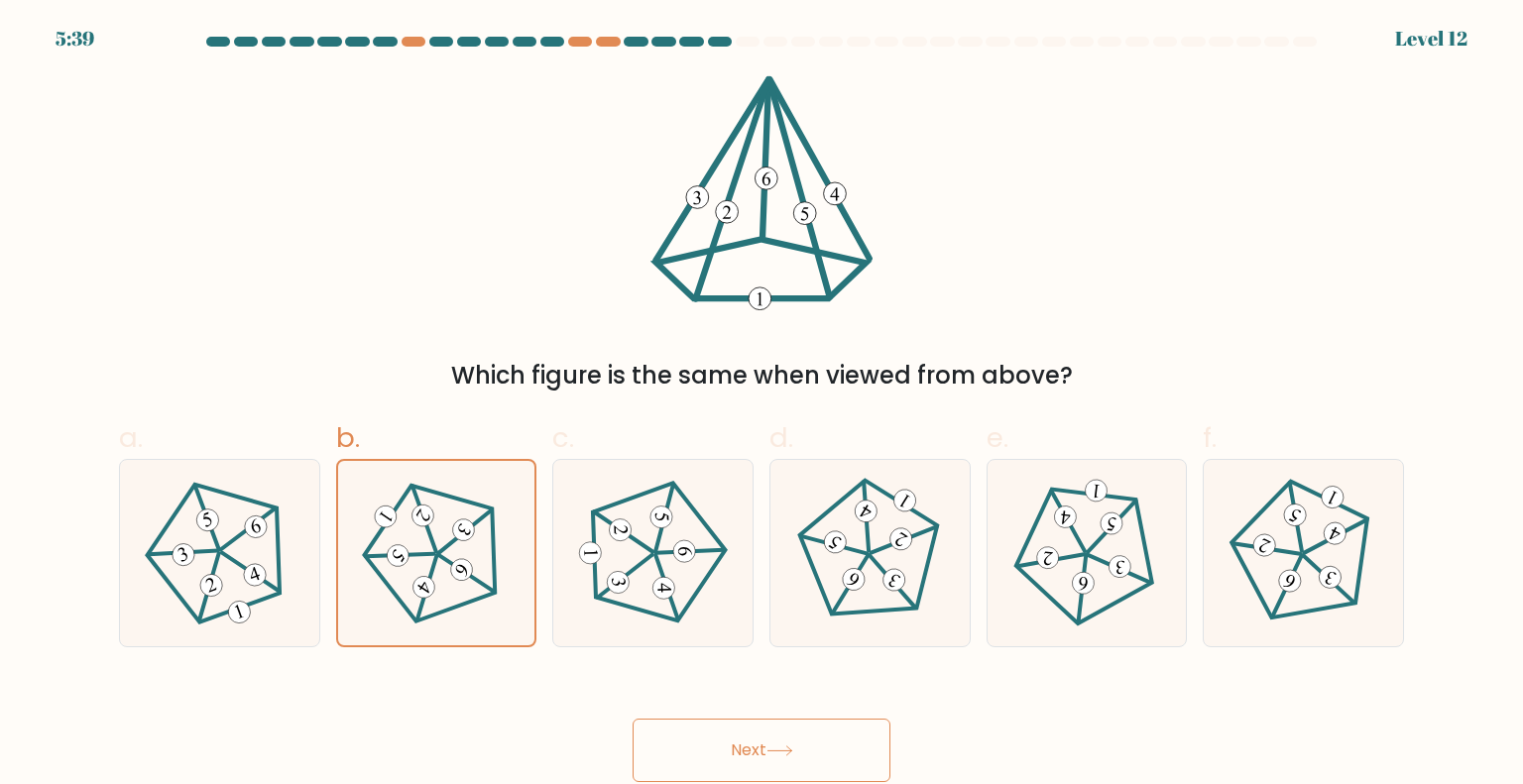 click on "Next" at bounding box center (762, 750) 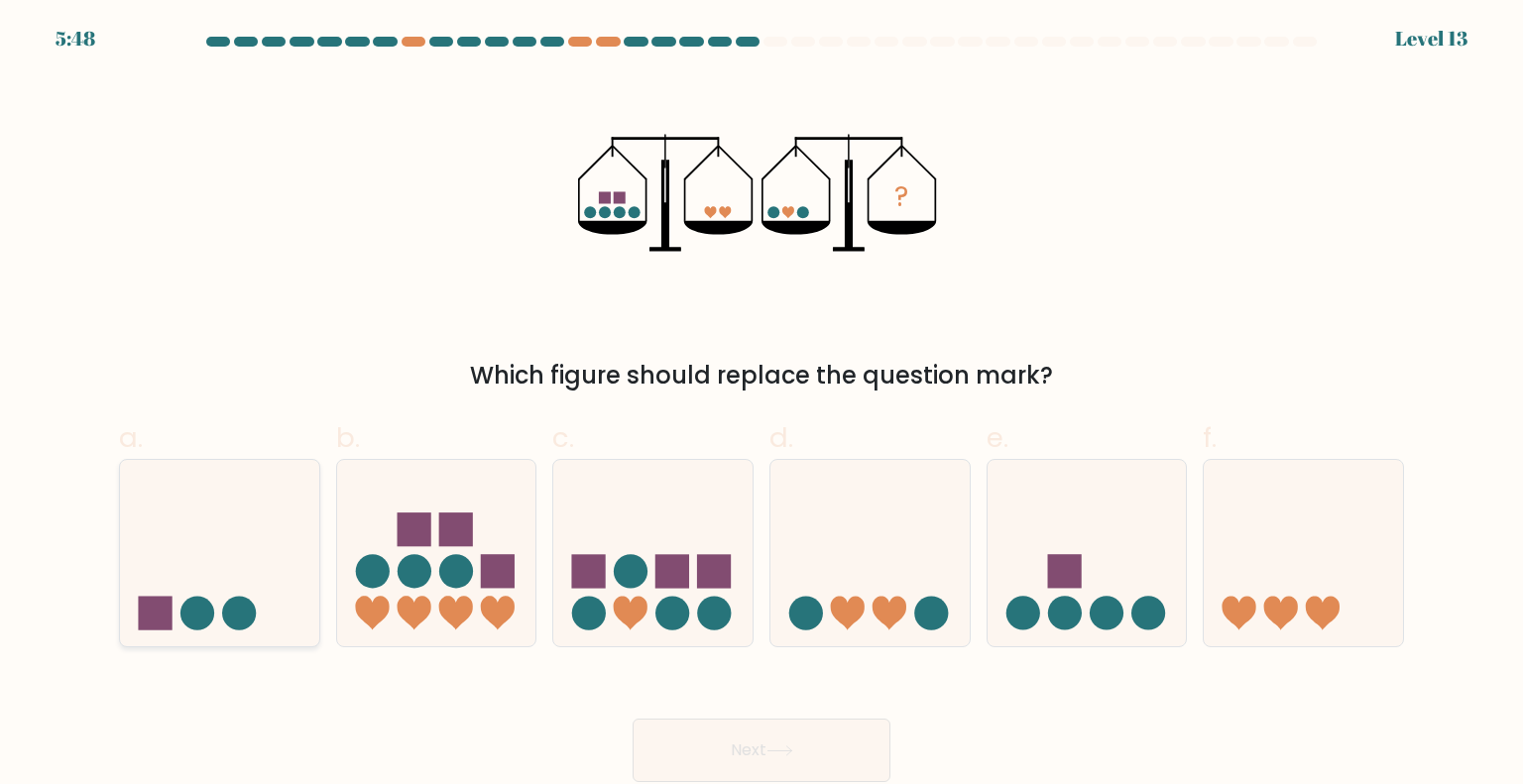 click 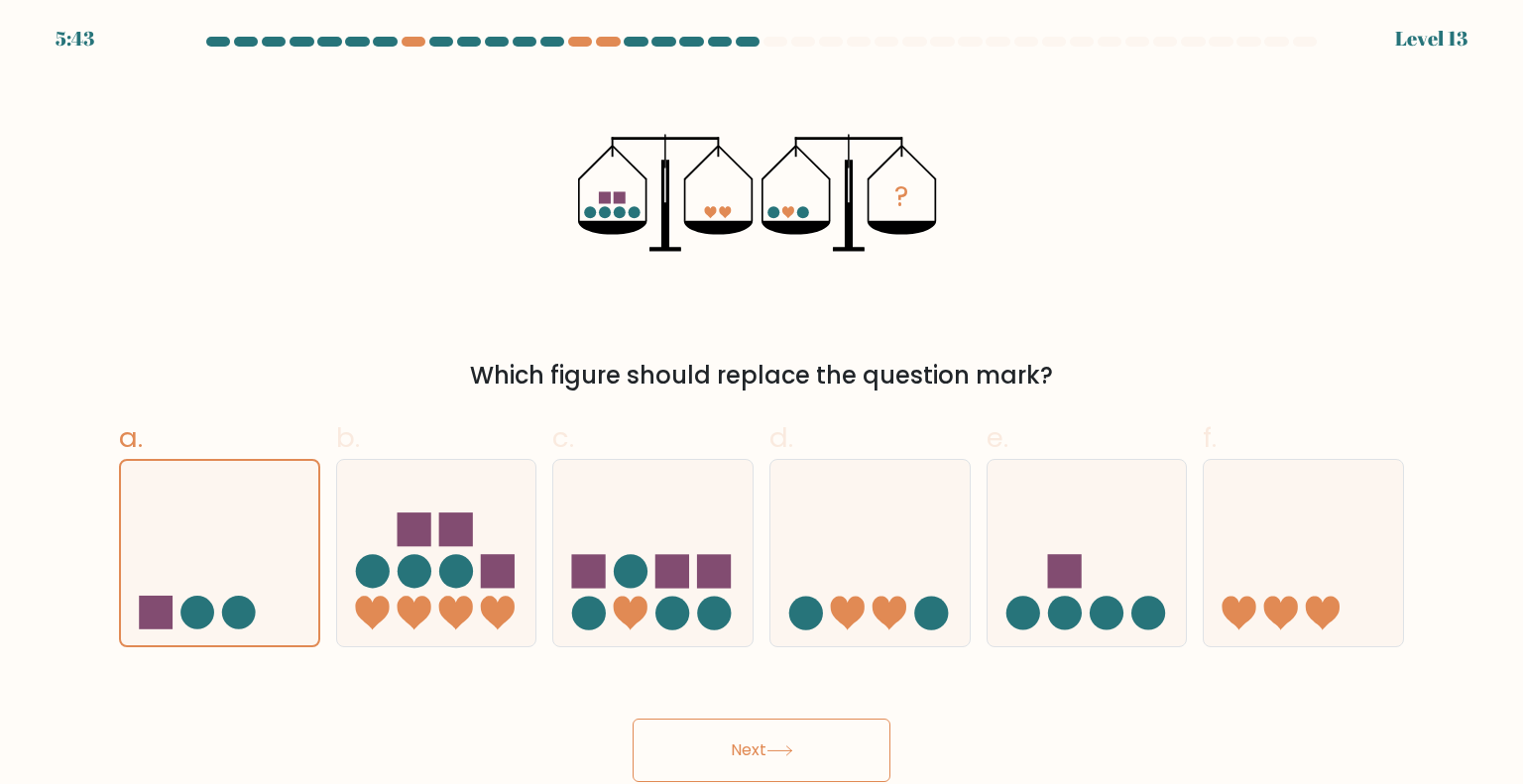 click on "Next" at bounding box center [762, 750] 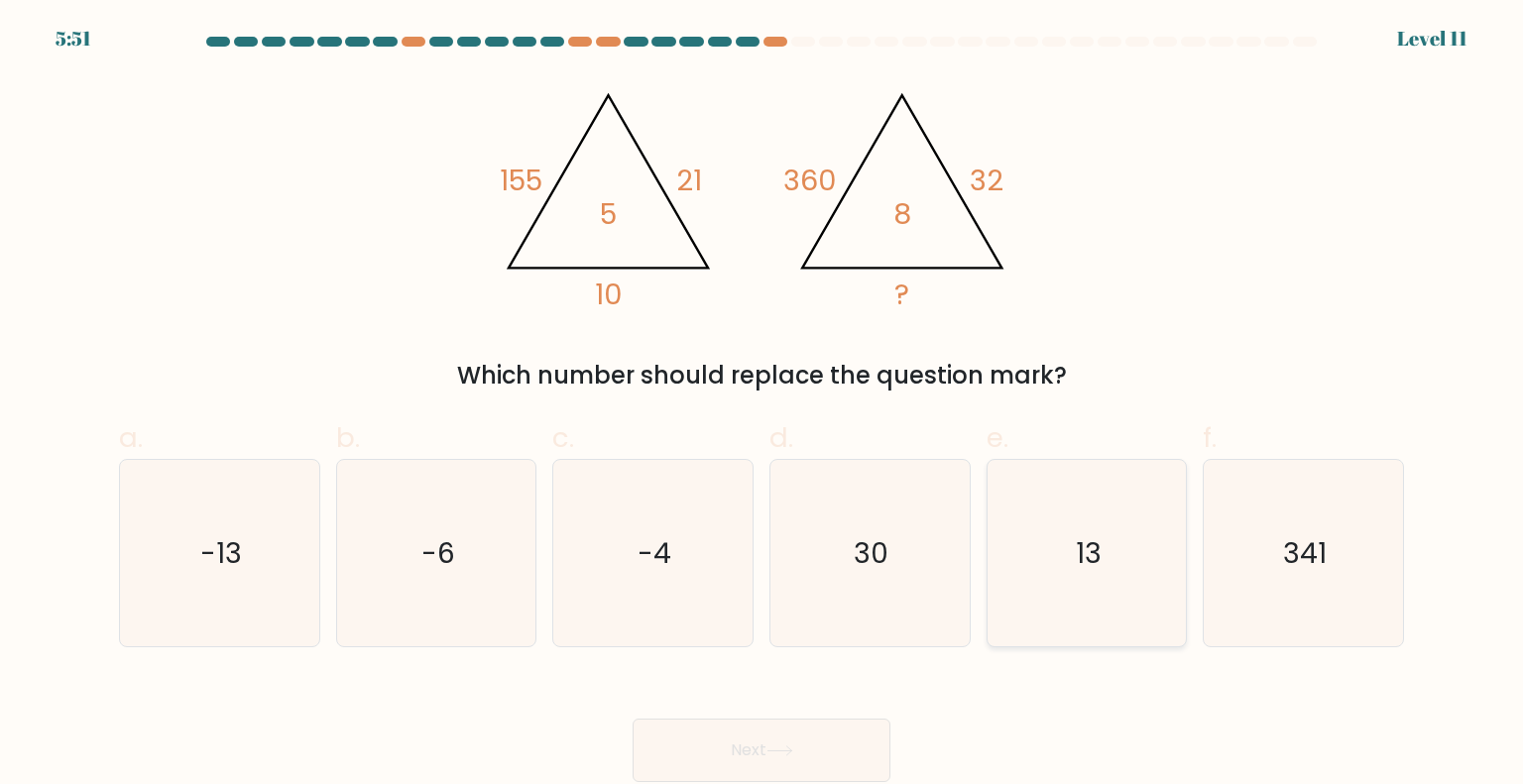 click on "13" 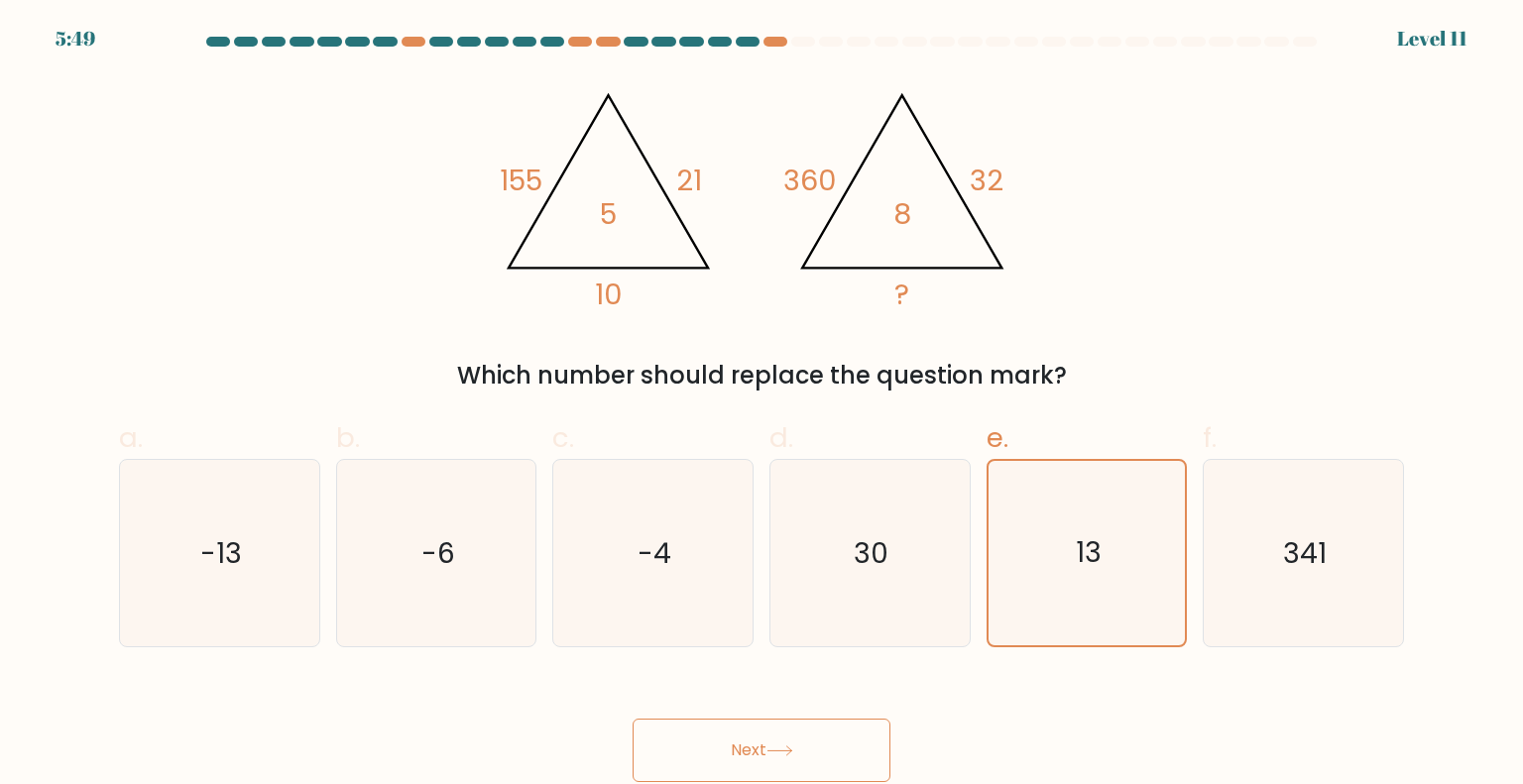click on "Next" at bounding box center [762, 750] 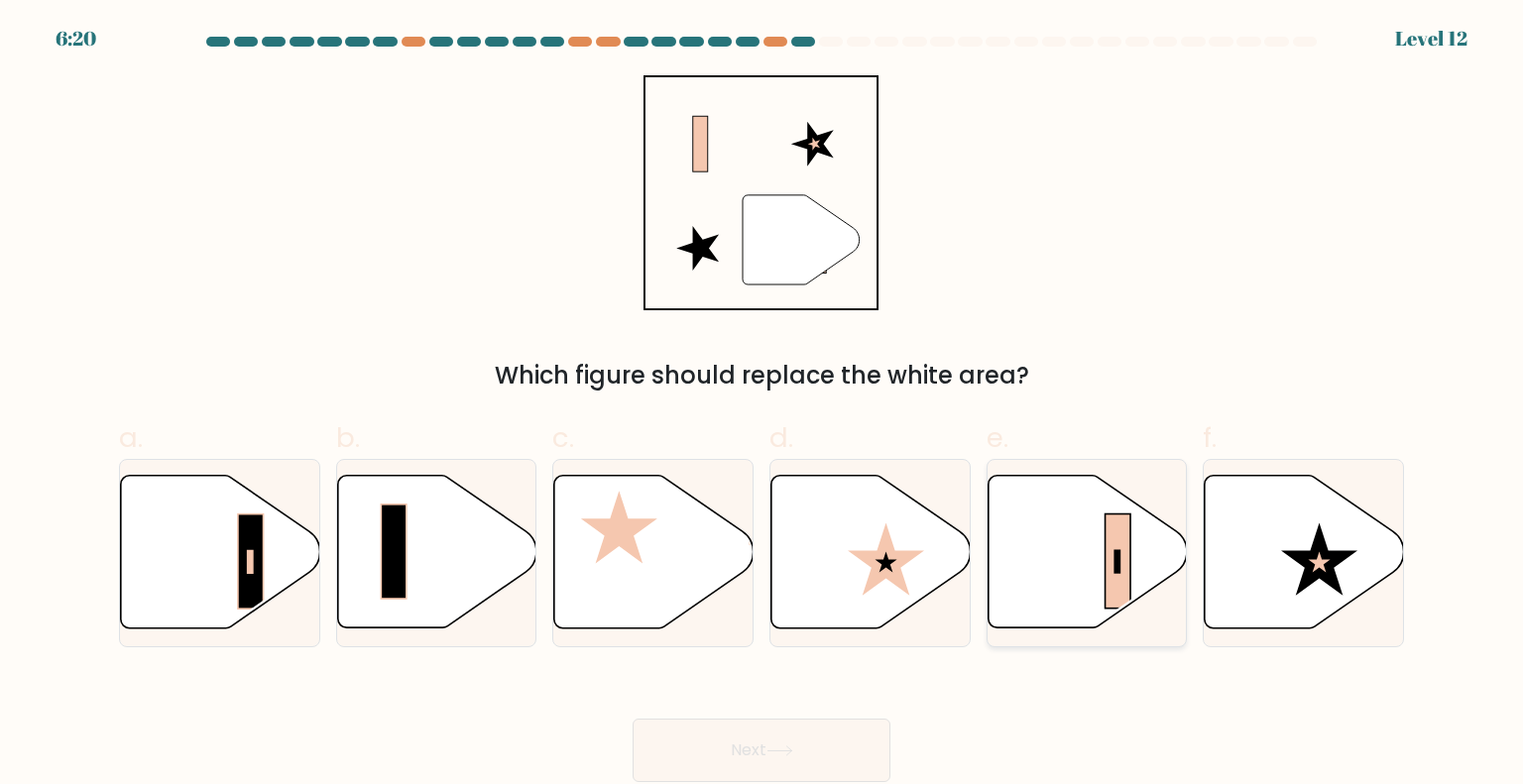 click 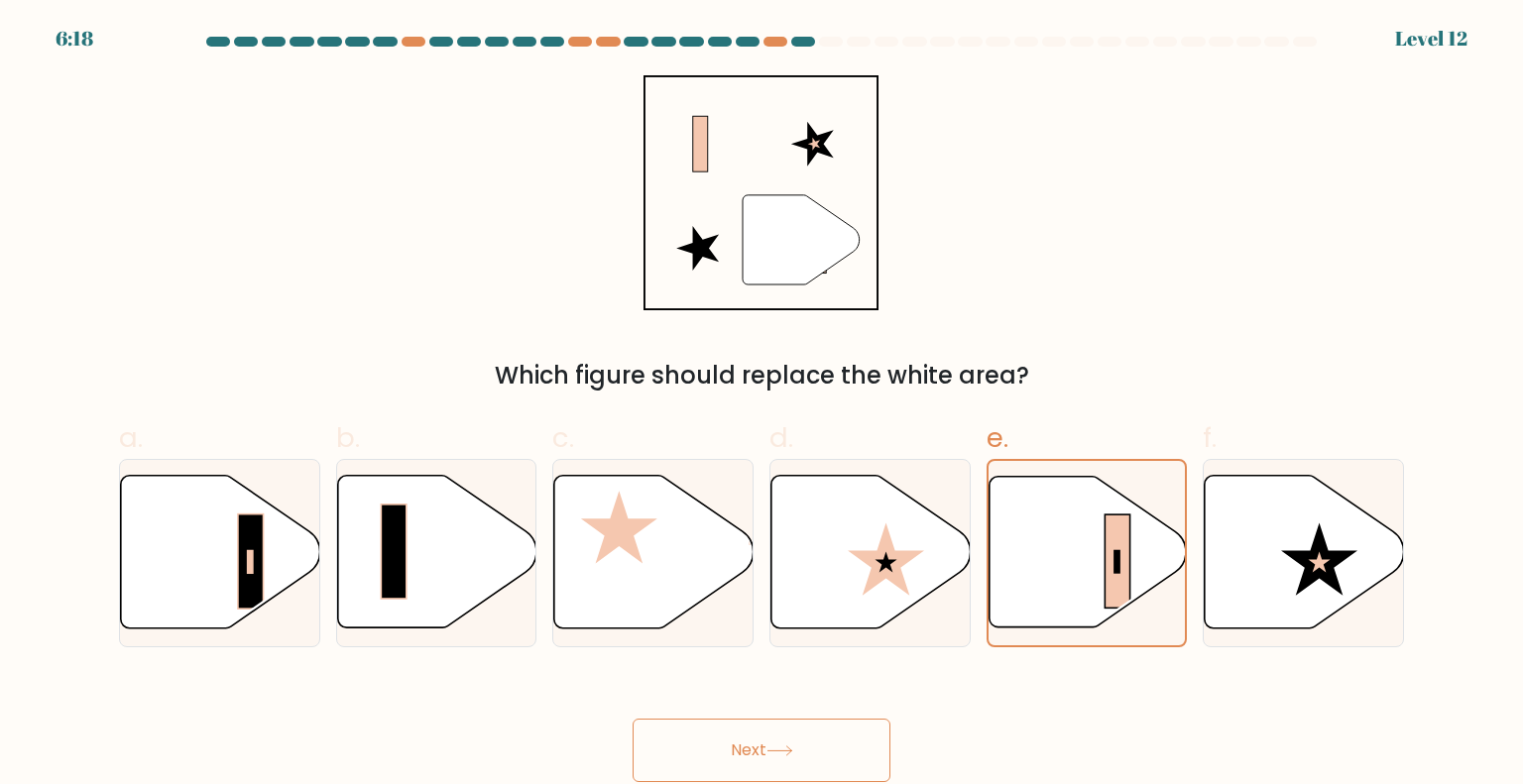 click on "Next" at bounding box center (762, 750) 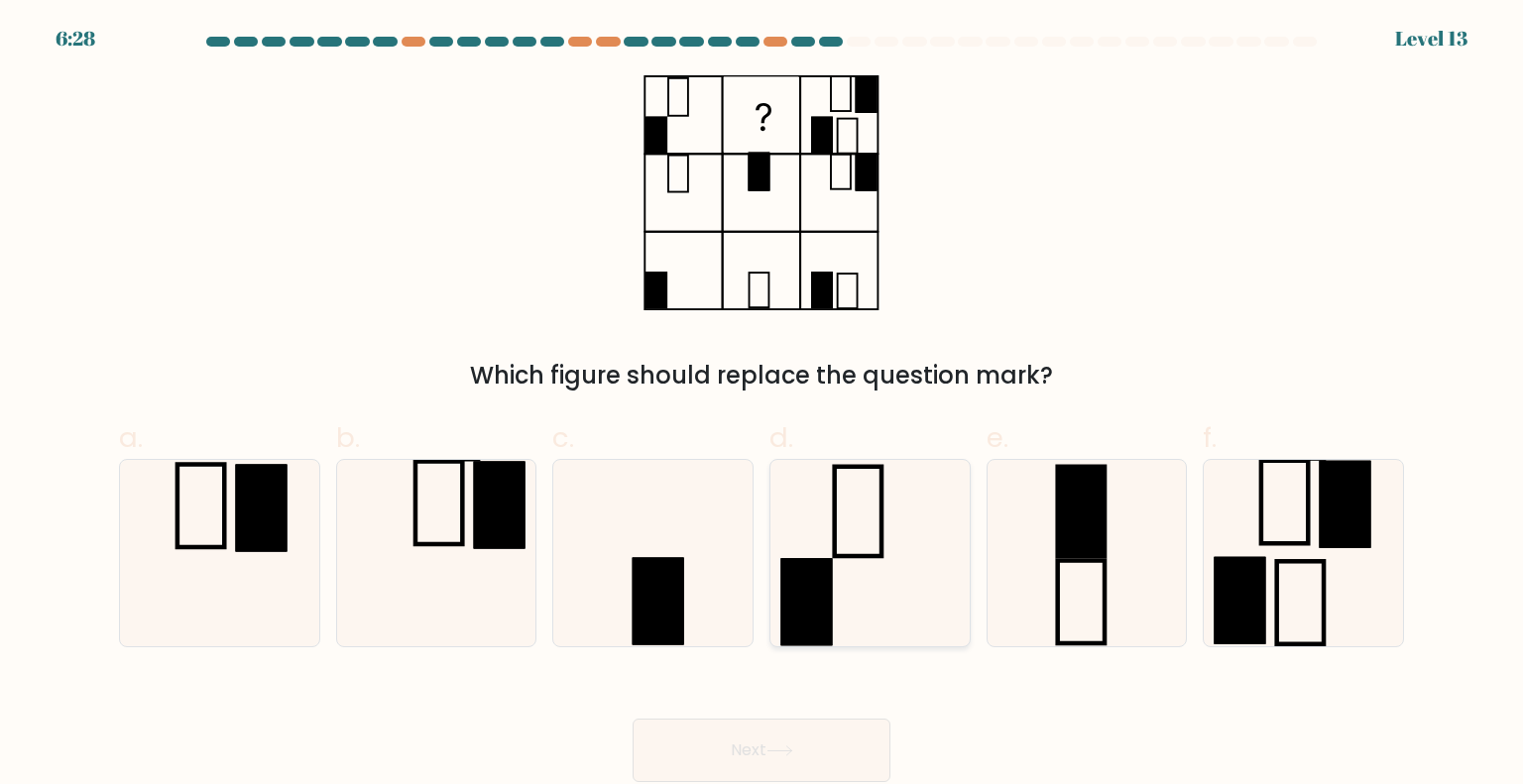 click 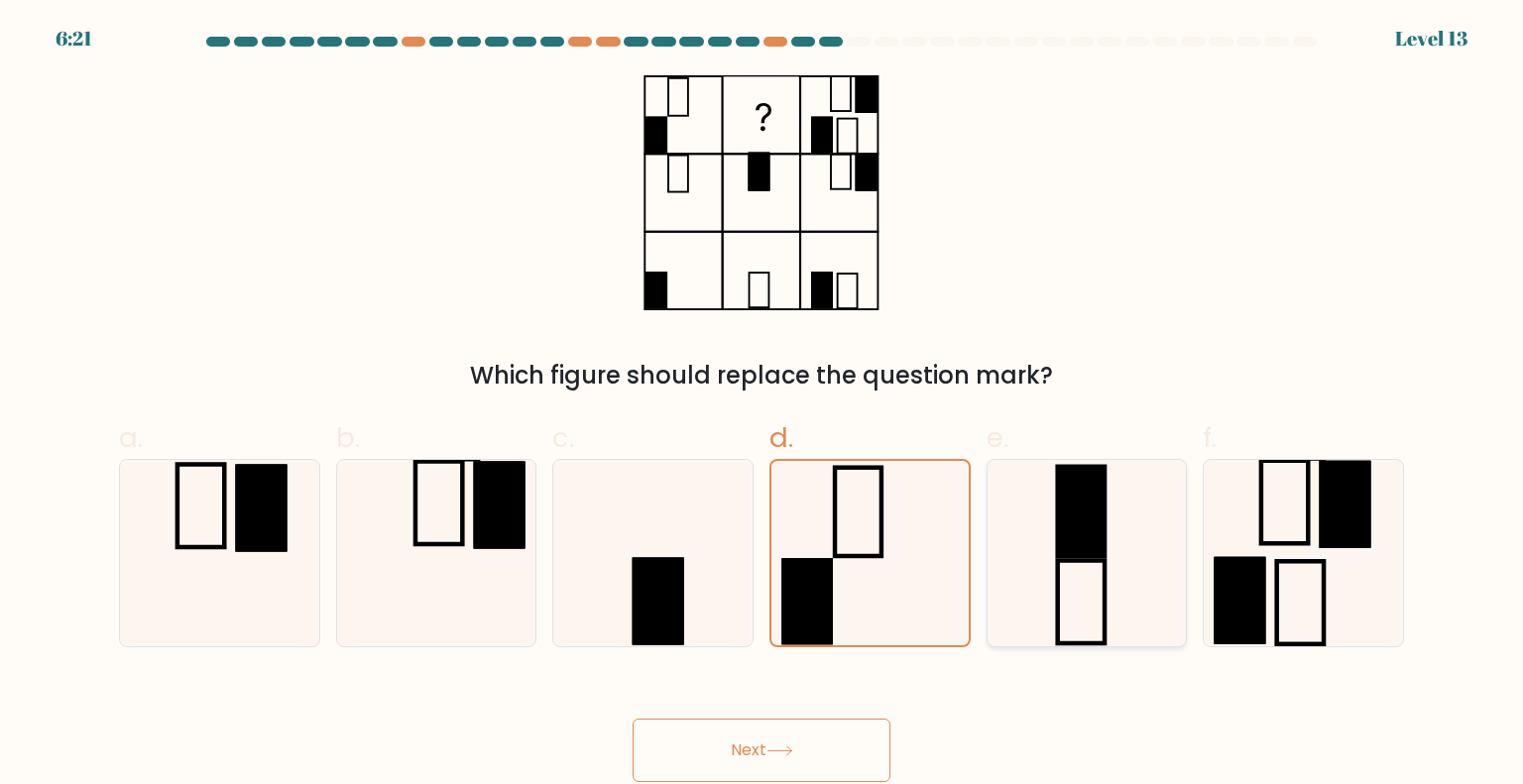 click 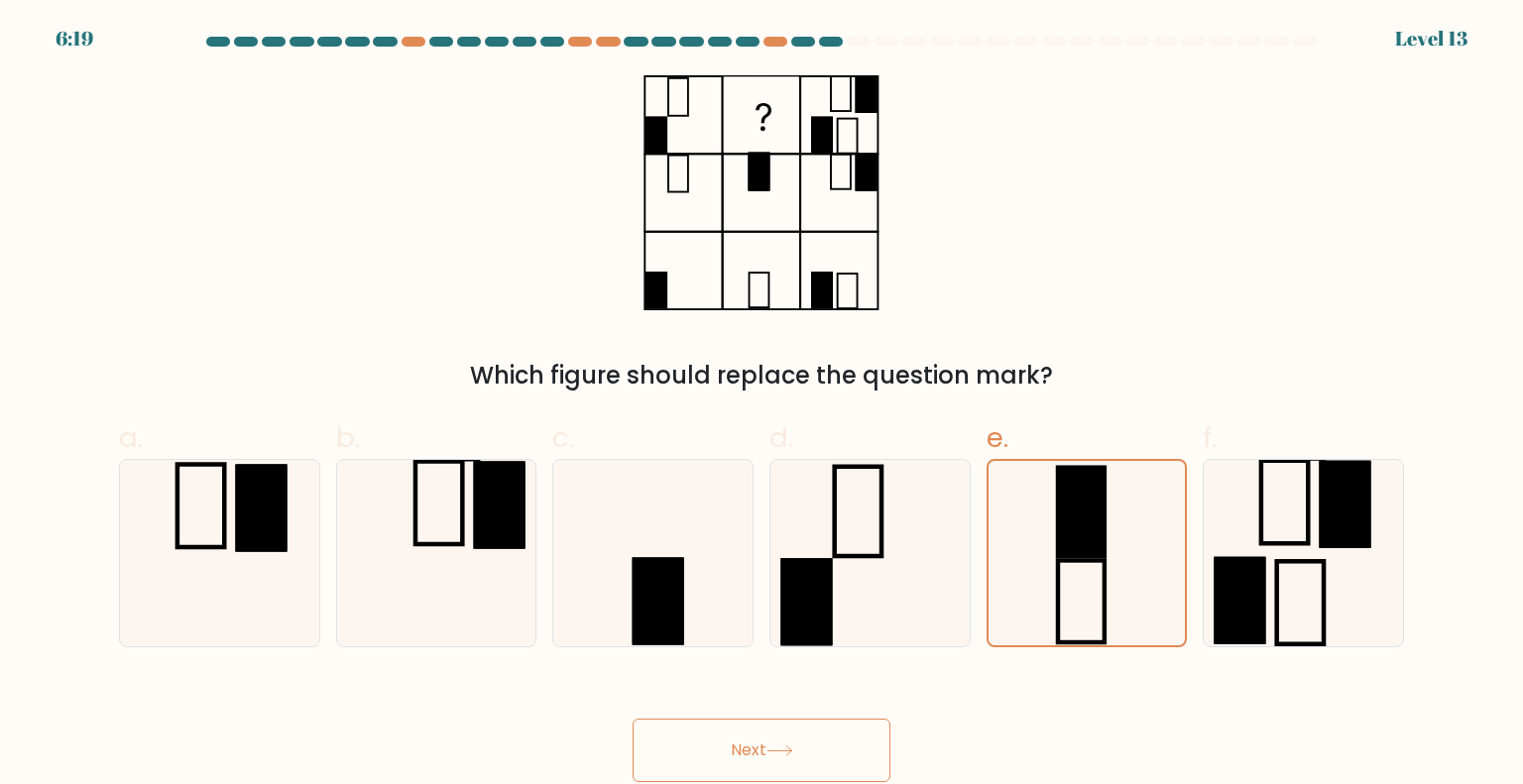 click on "Next" at bounding box center (762, 750) 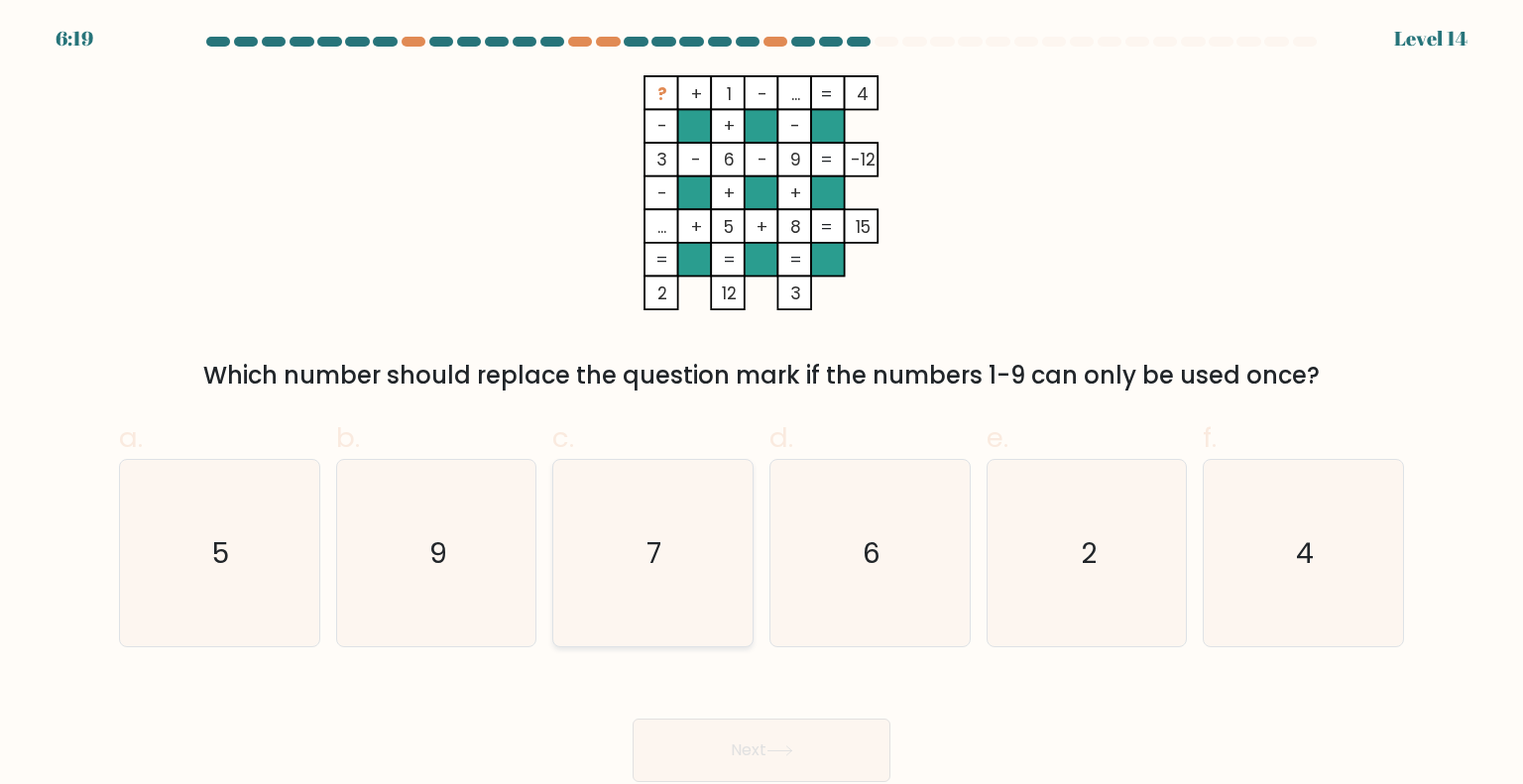 click on "7" 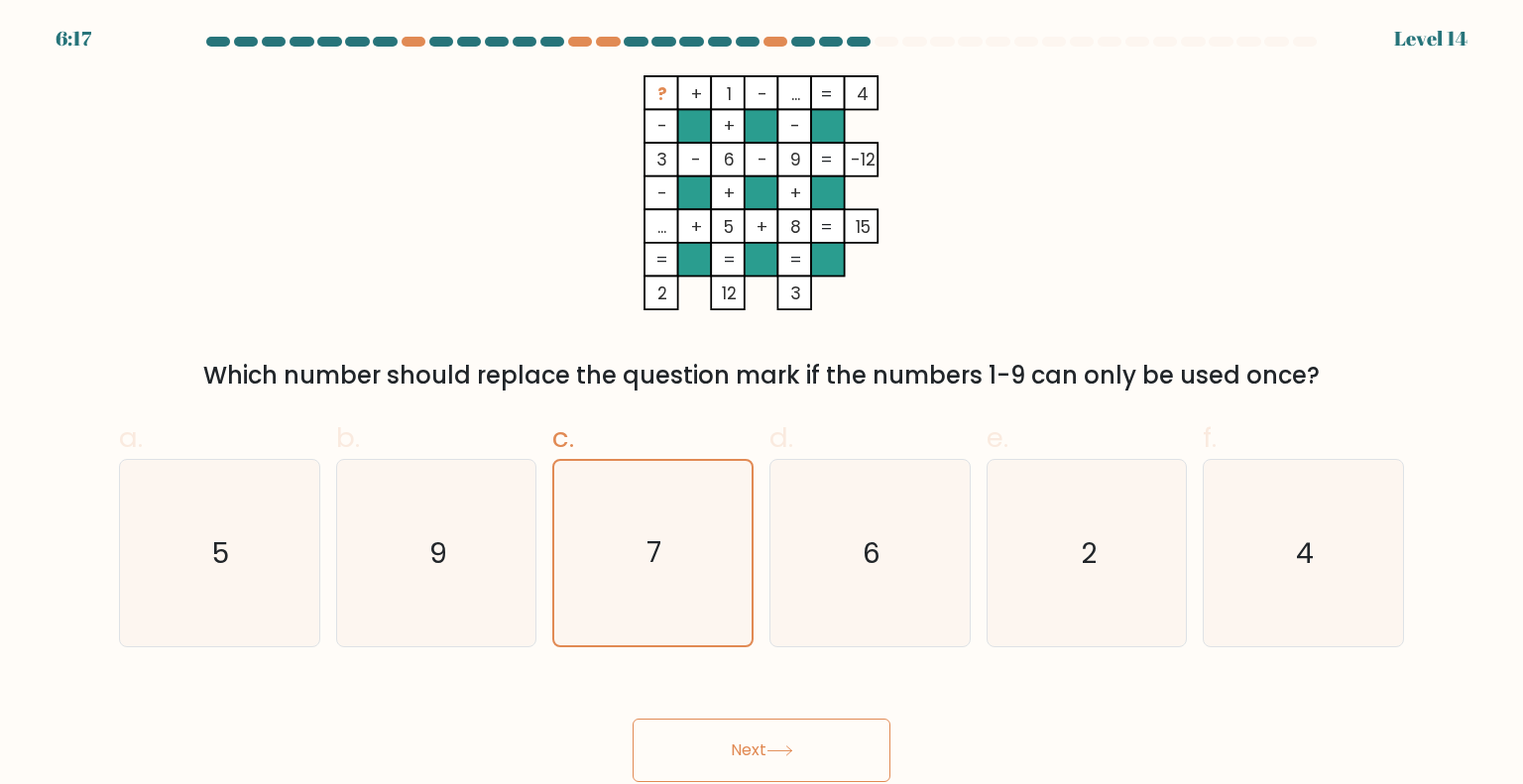 click on "Next" at bounding box center [762, 750] 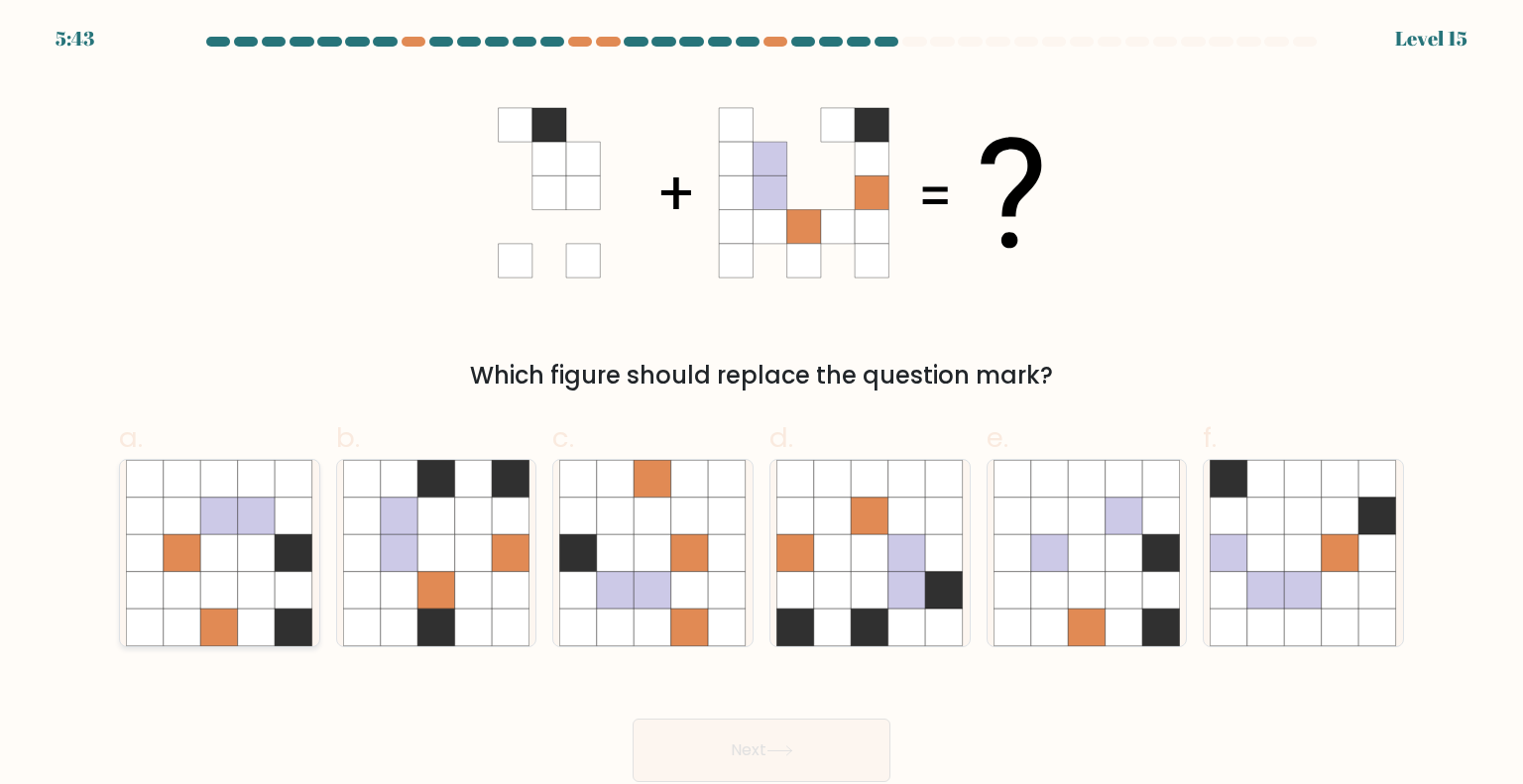 click 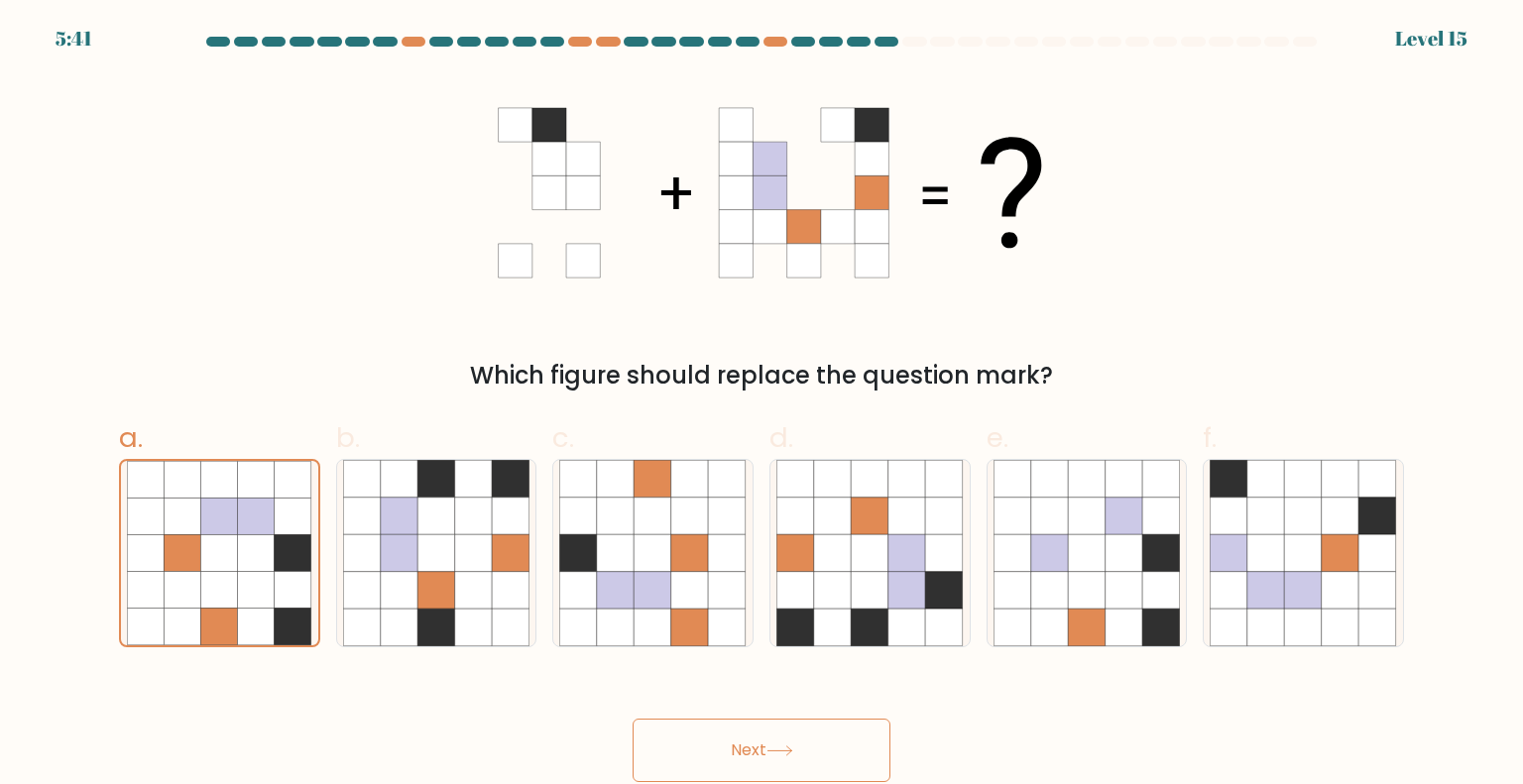 click on "Next" at bounding box center (762, 750) 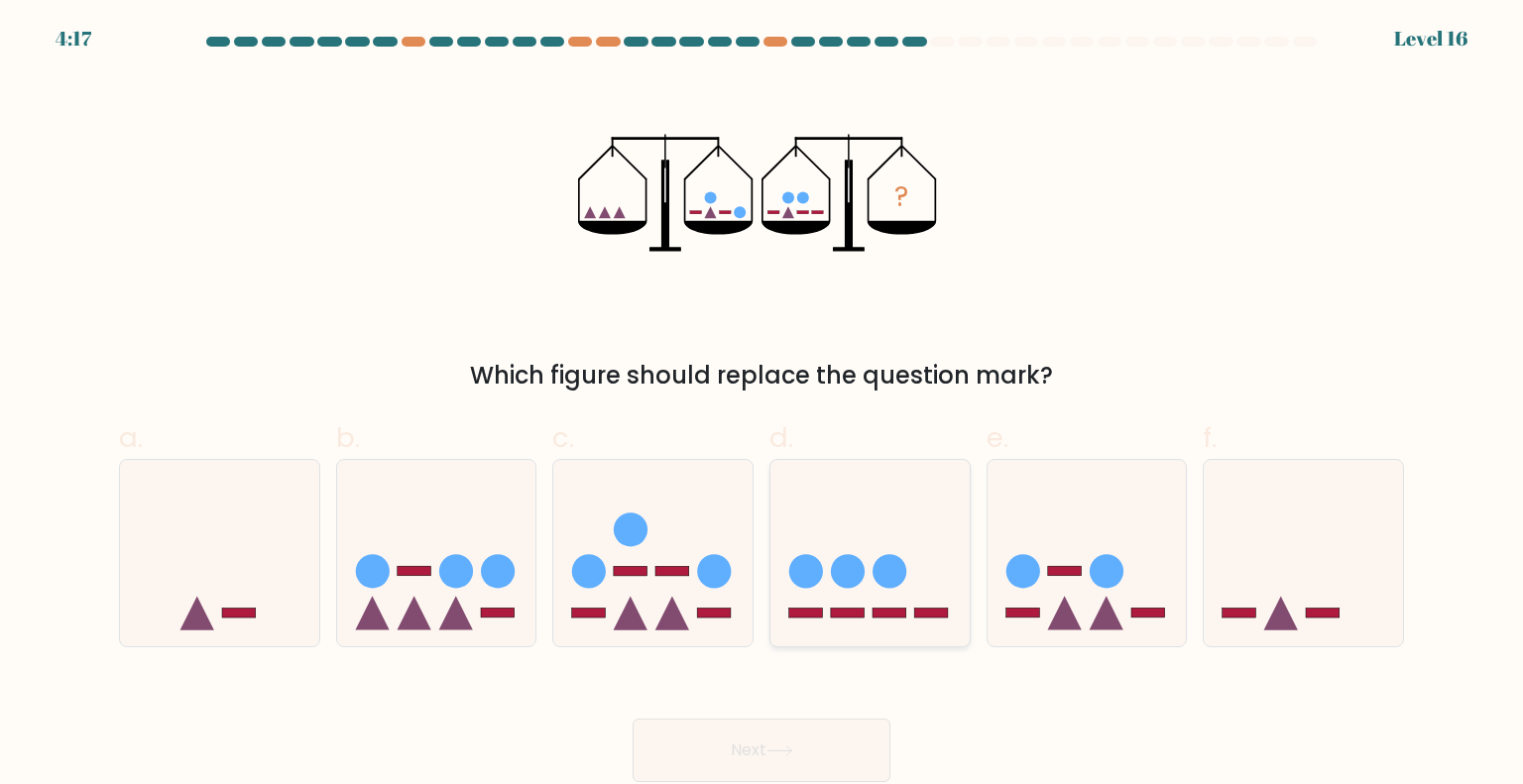 click 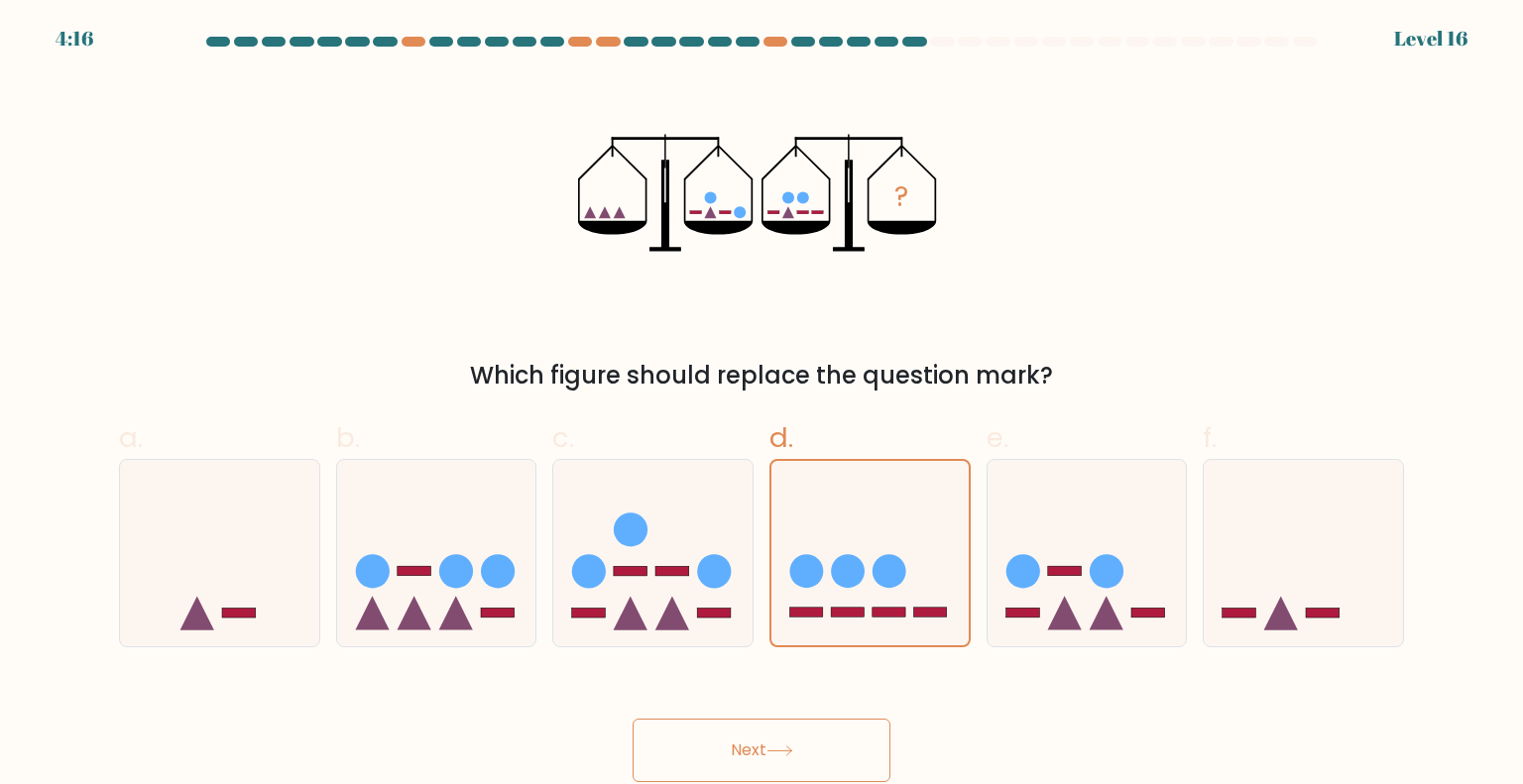 click on "Next" at bounding box center (762, 750) 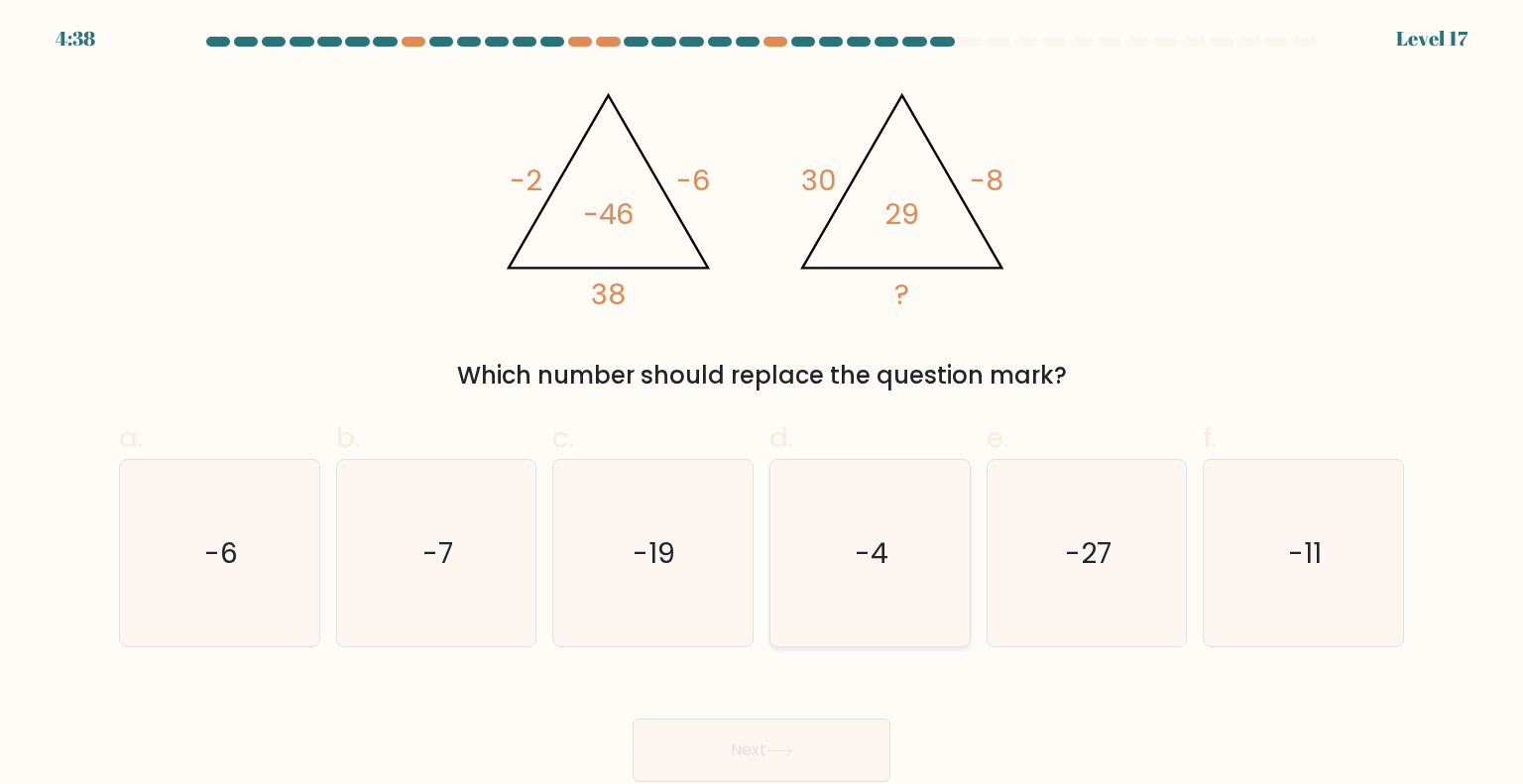 click on "-4" 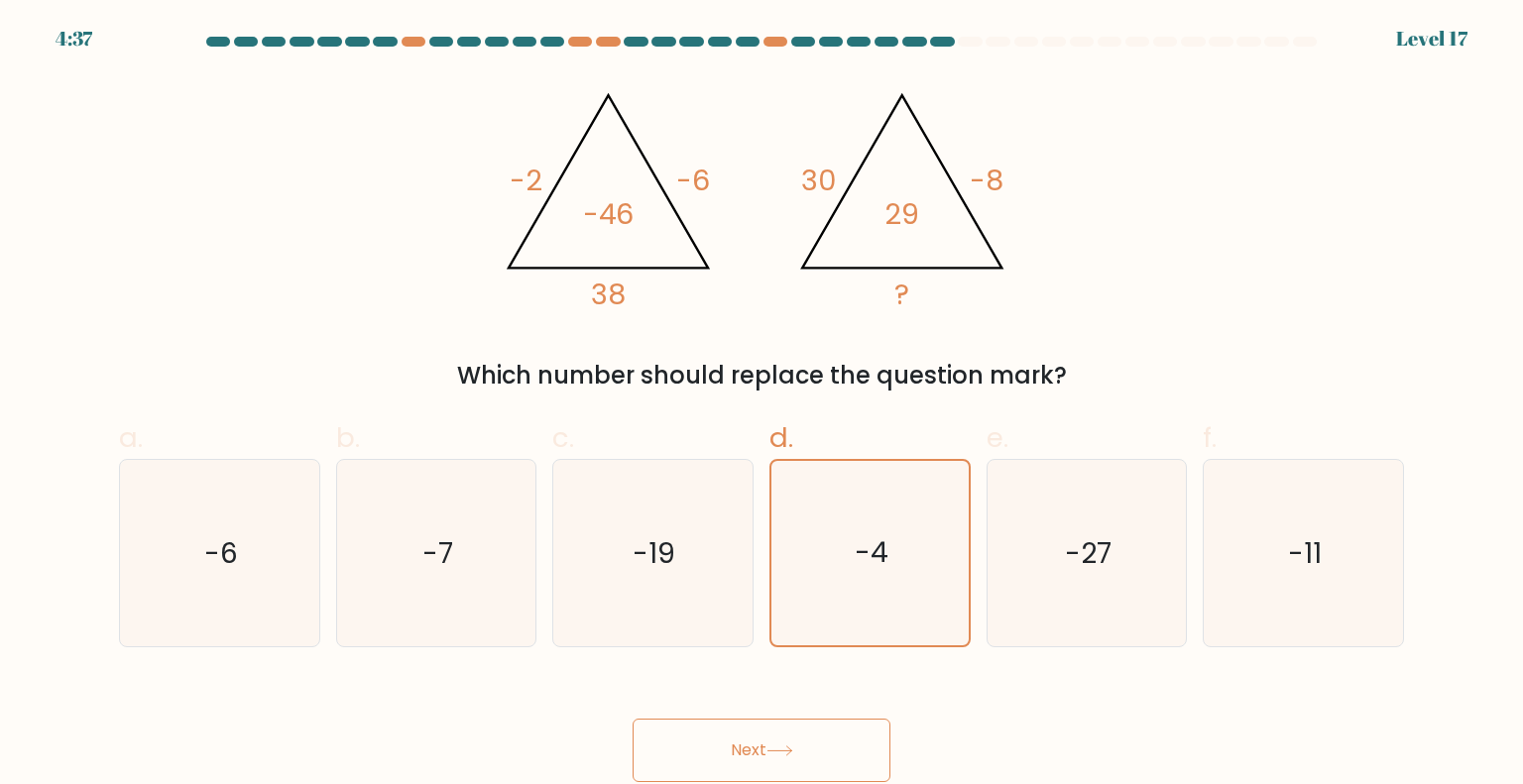 click on "Next" at bounding box center [762, 750] 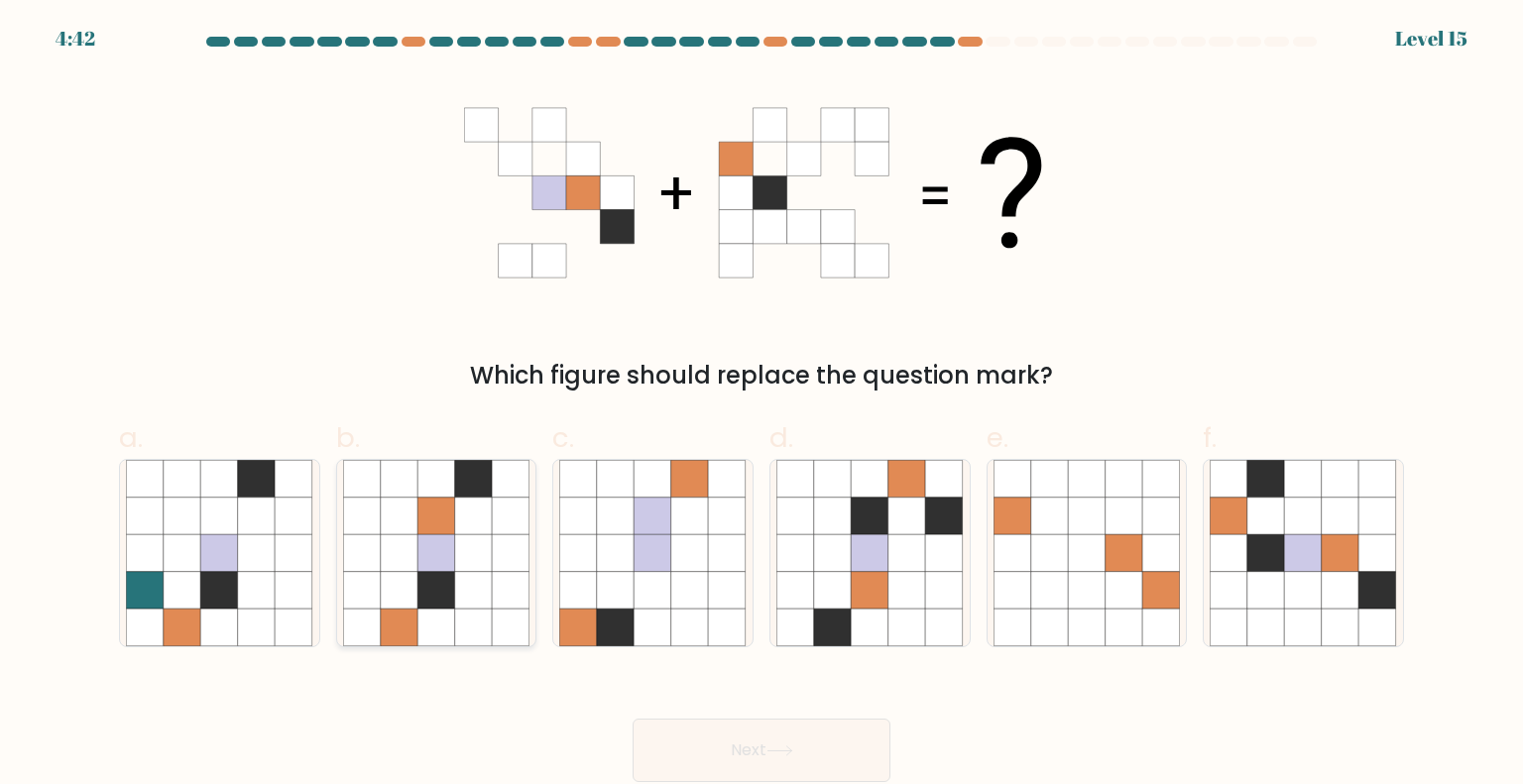 click 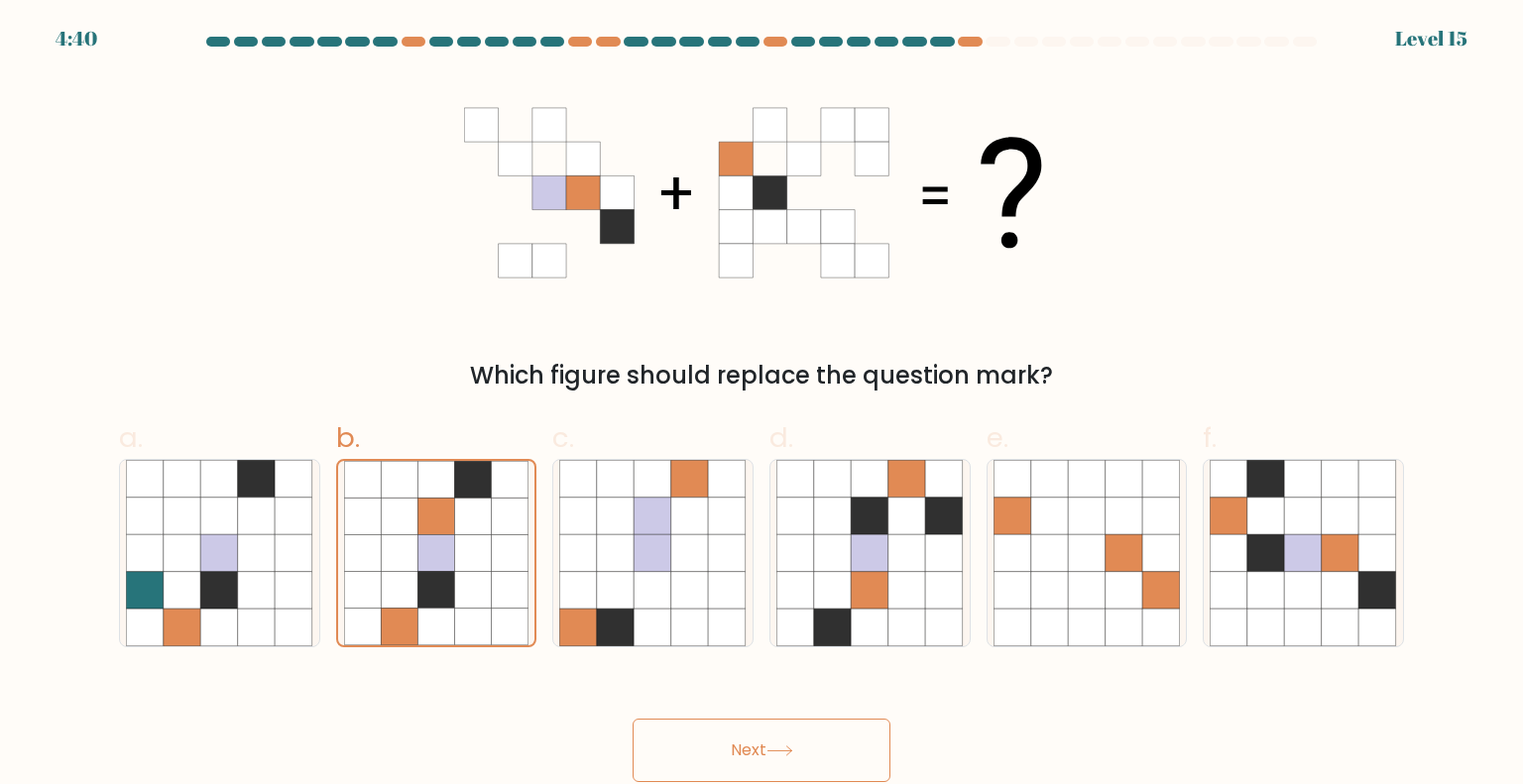 click on "4:40
Level 15" at bounding box center (762, 392) 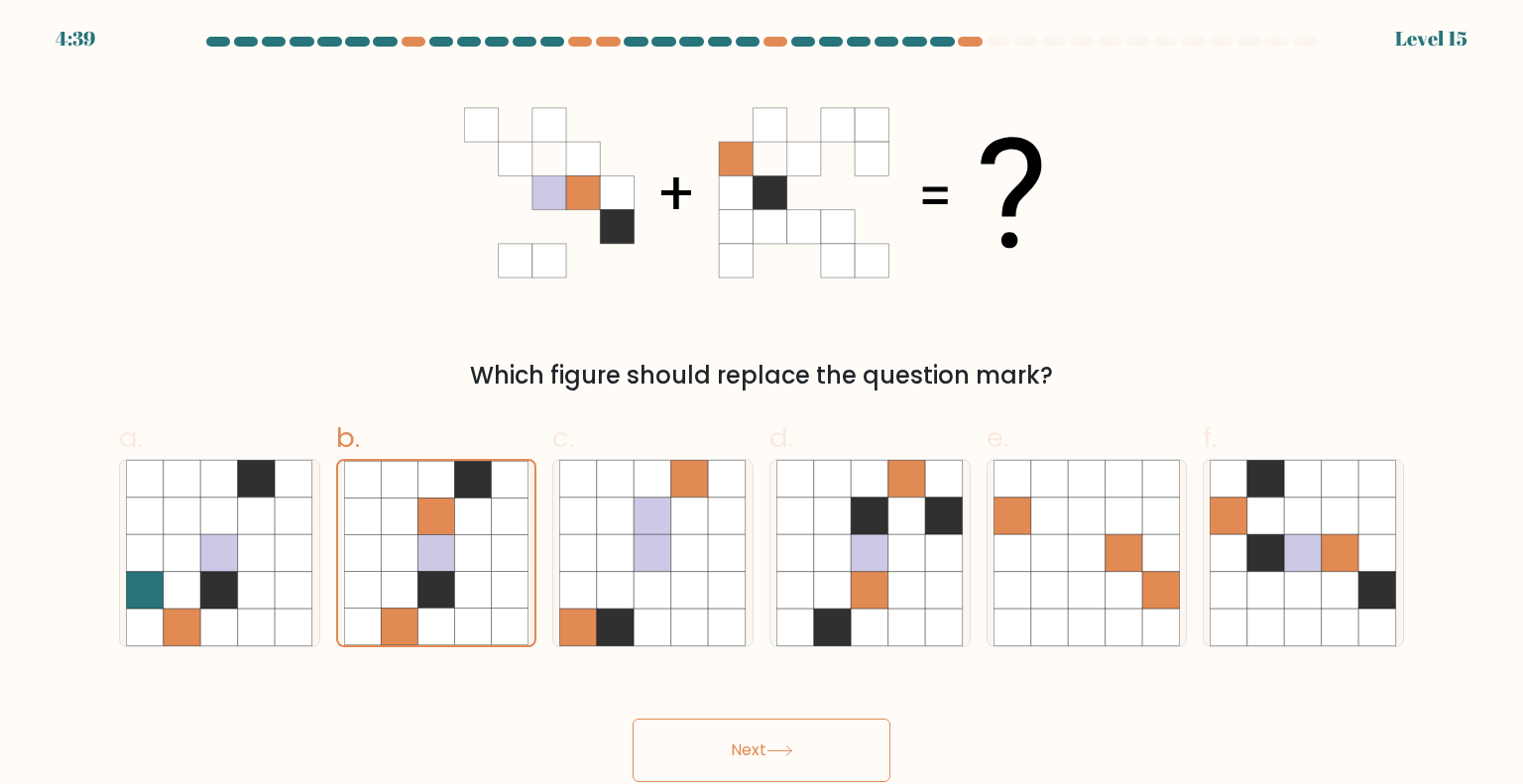 click on "Next" at bounding box center [762, 750] 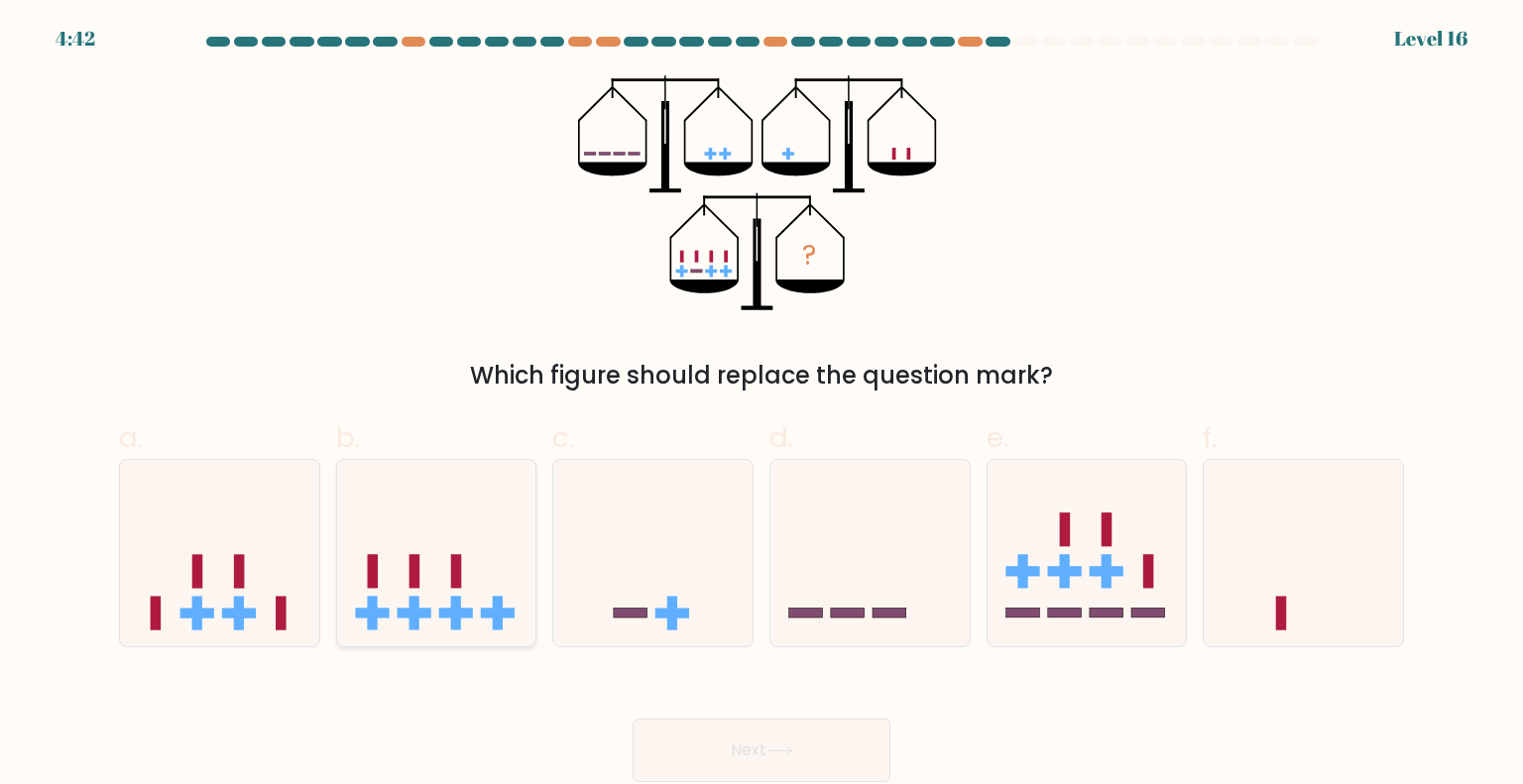 click 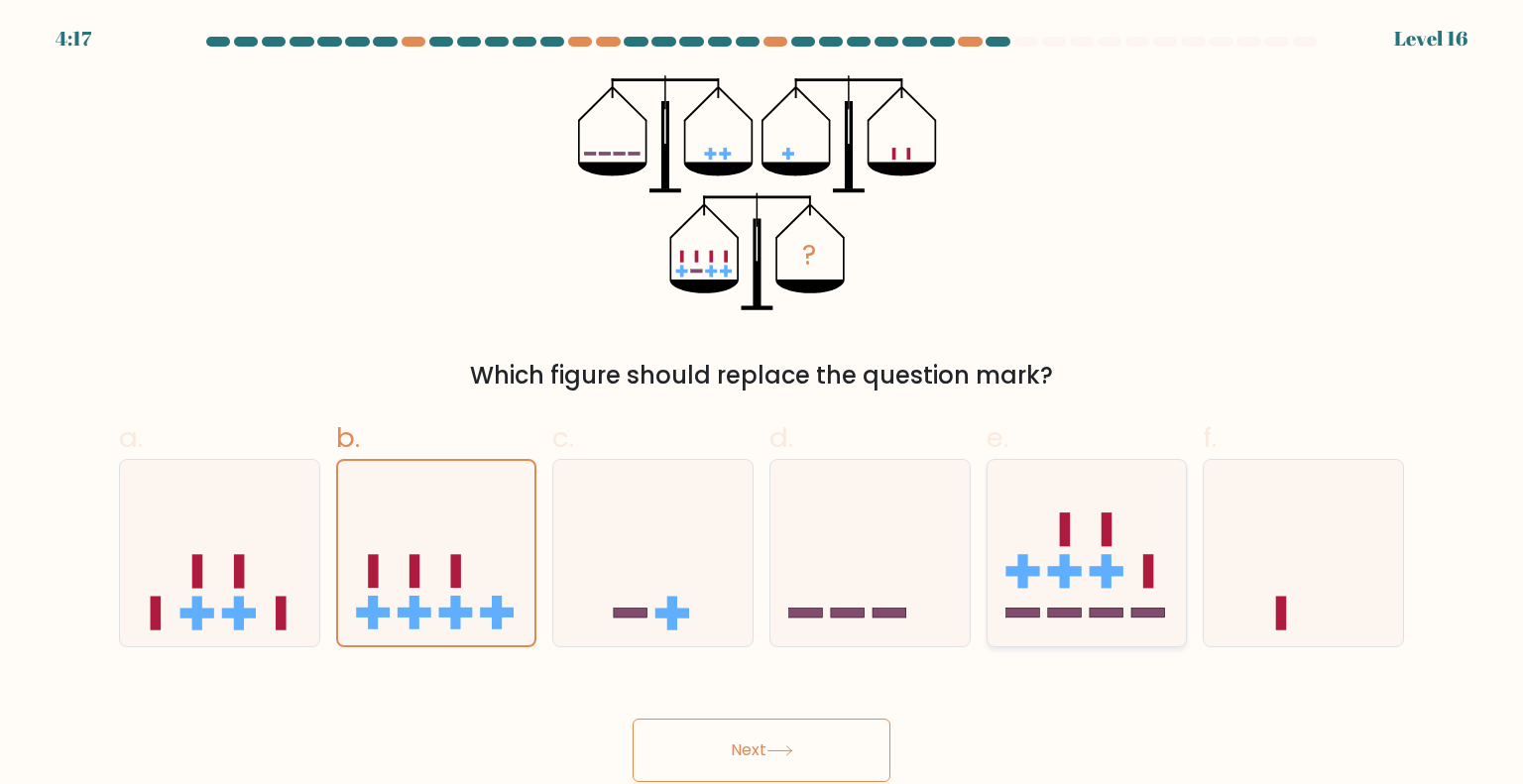 click 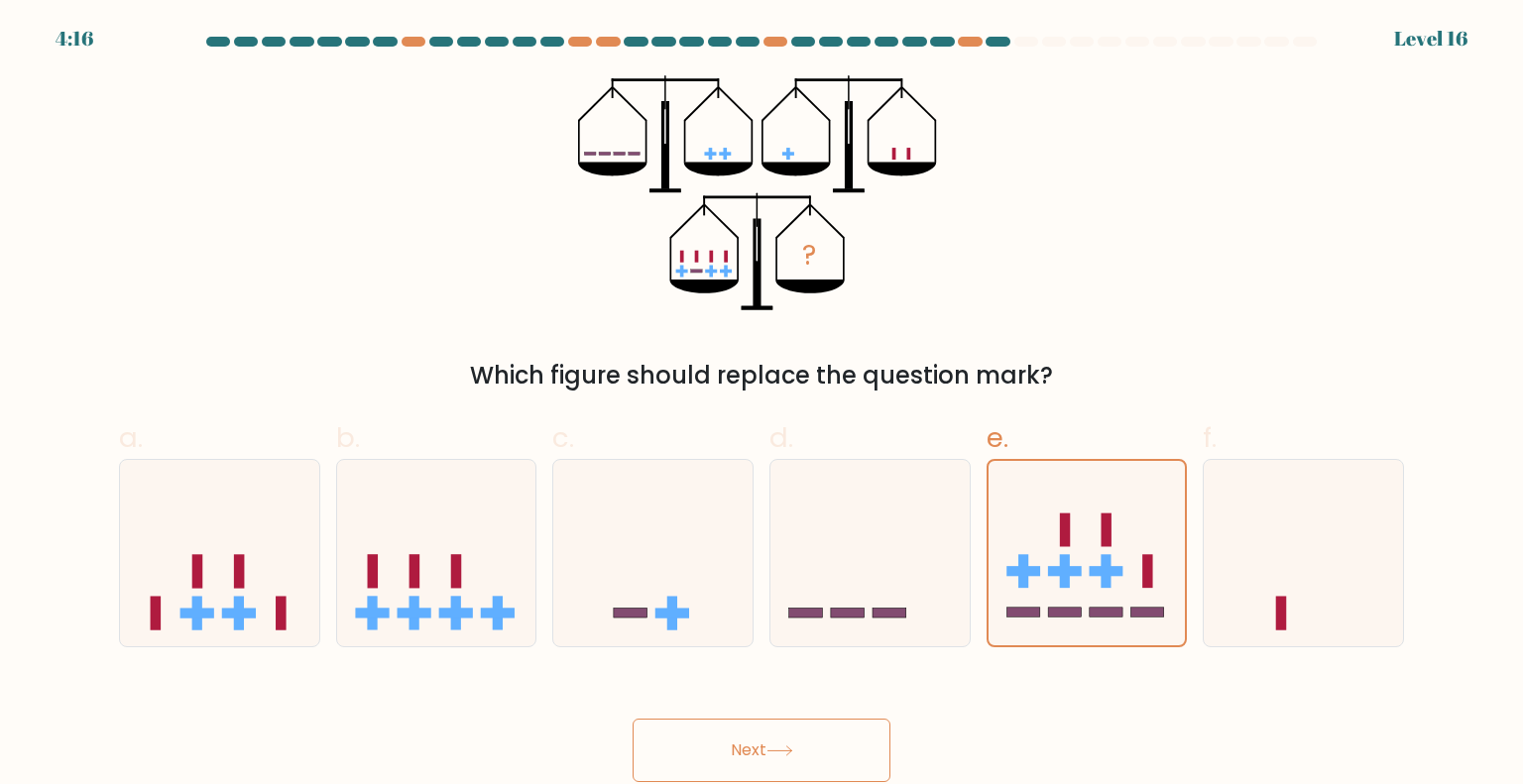 click on "Next" at bounding box center [762, 750] 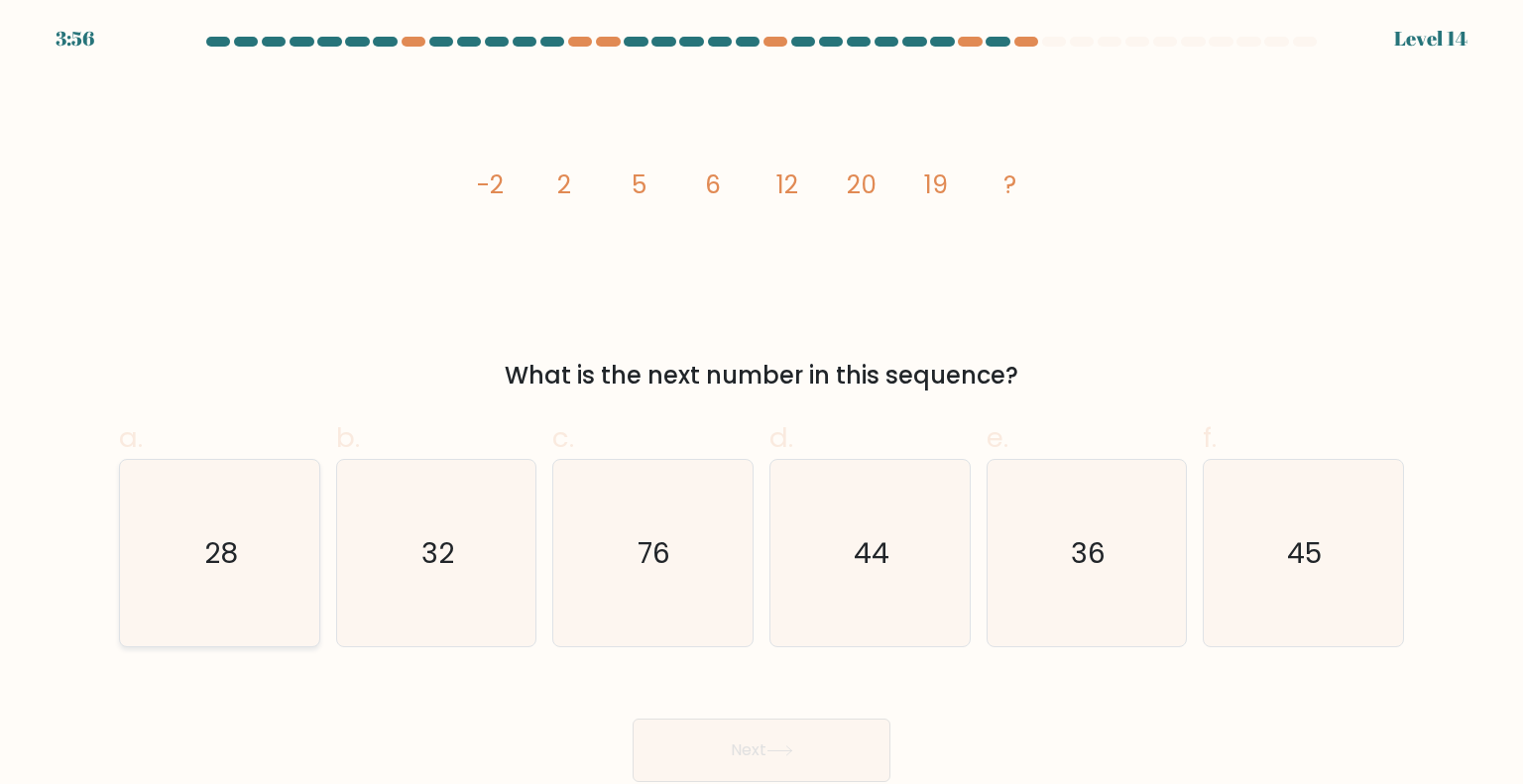click on "28" 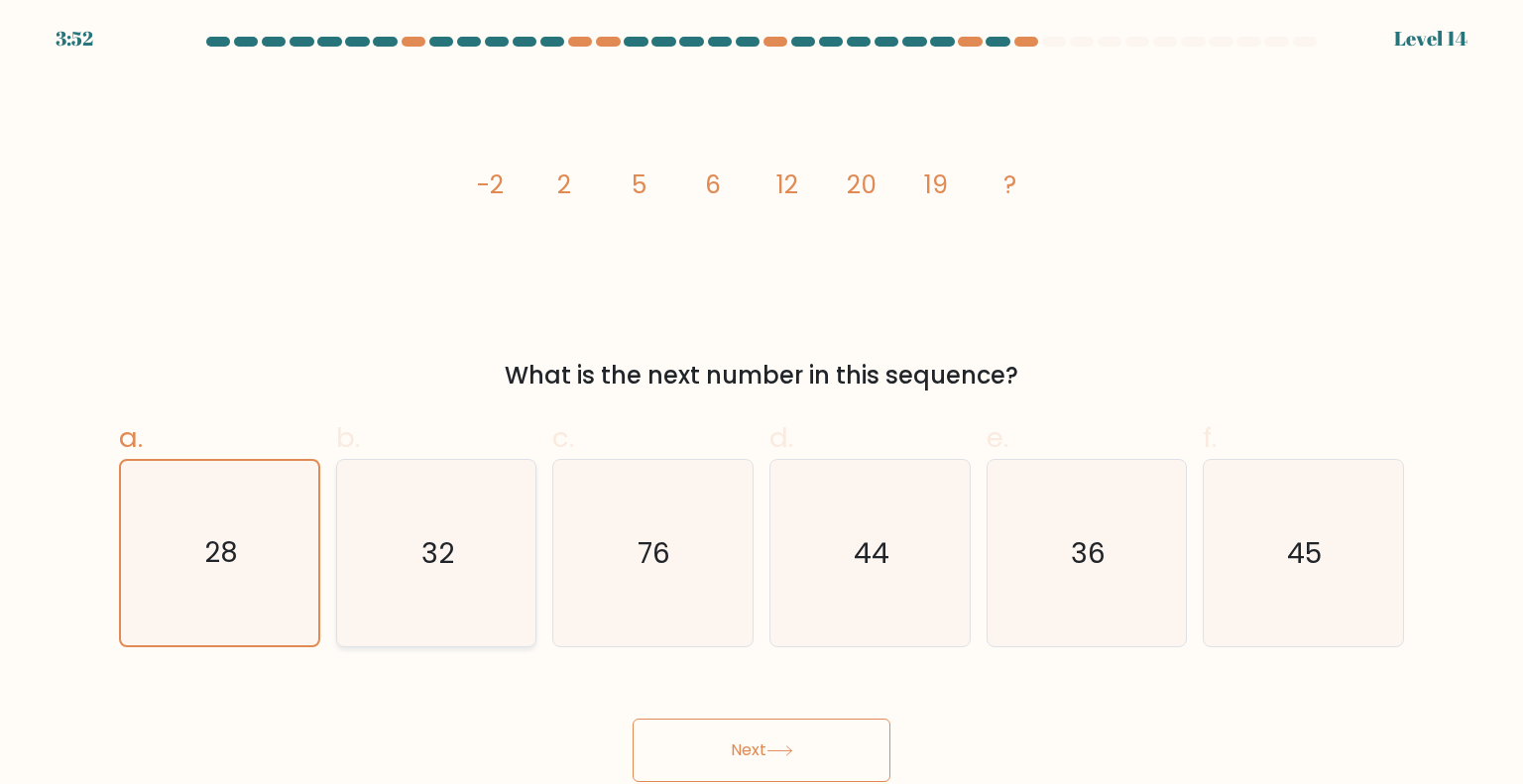 click on "32" 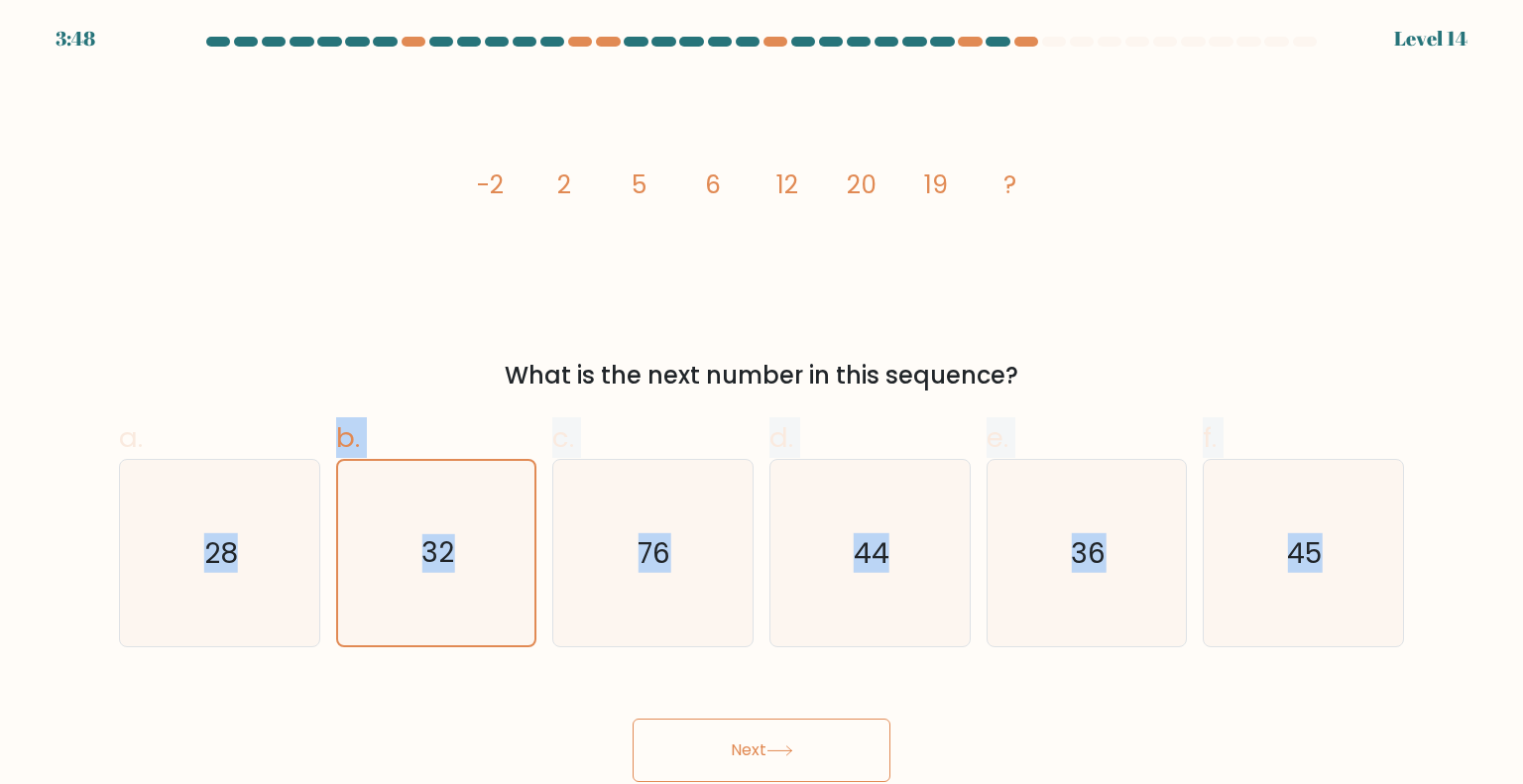 drag, startPoint x: 191, startPoint y: 561, endPoint x: 771, endPoint y: 750, distance: 610.0172 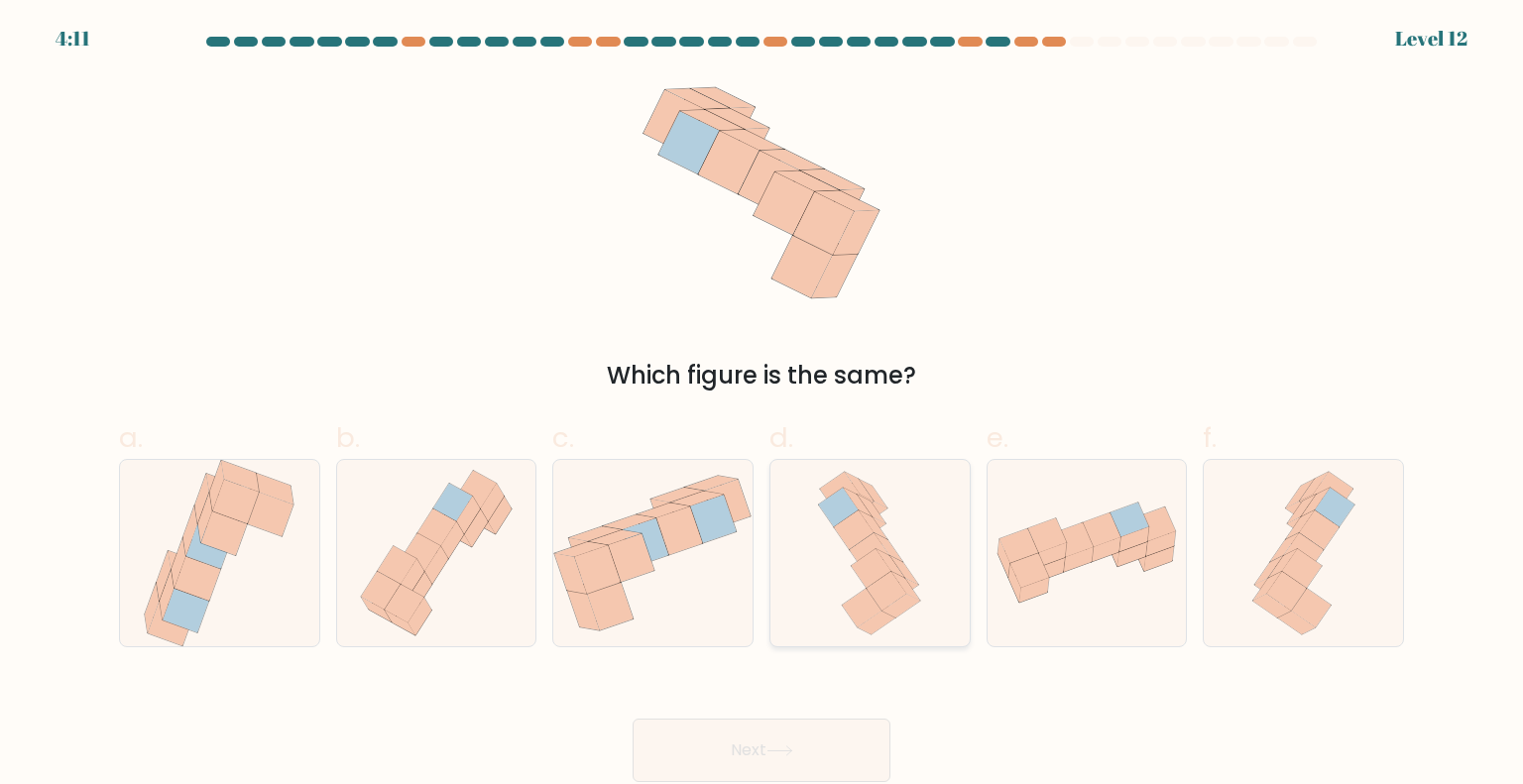 click 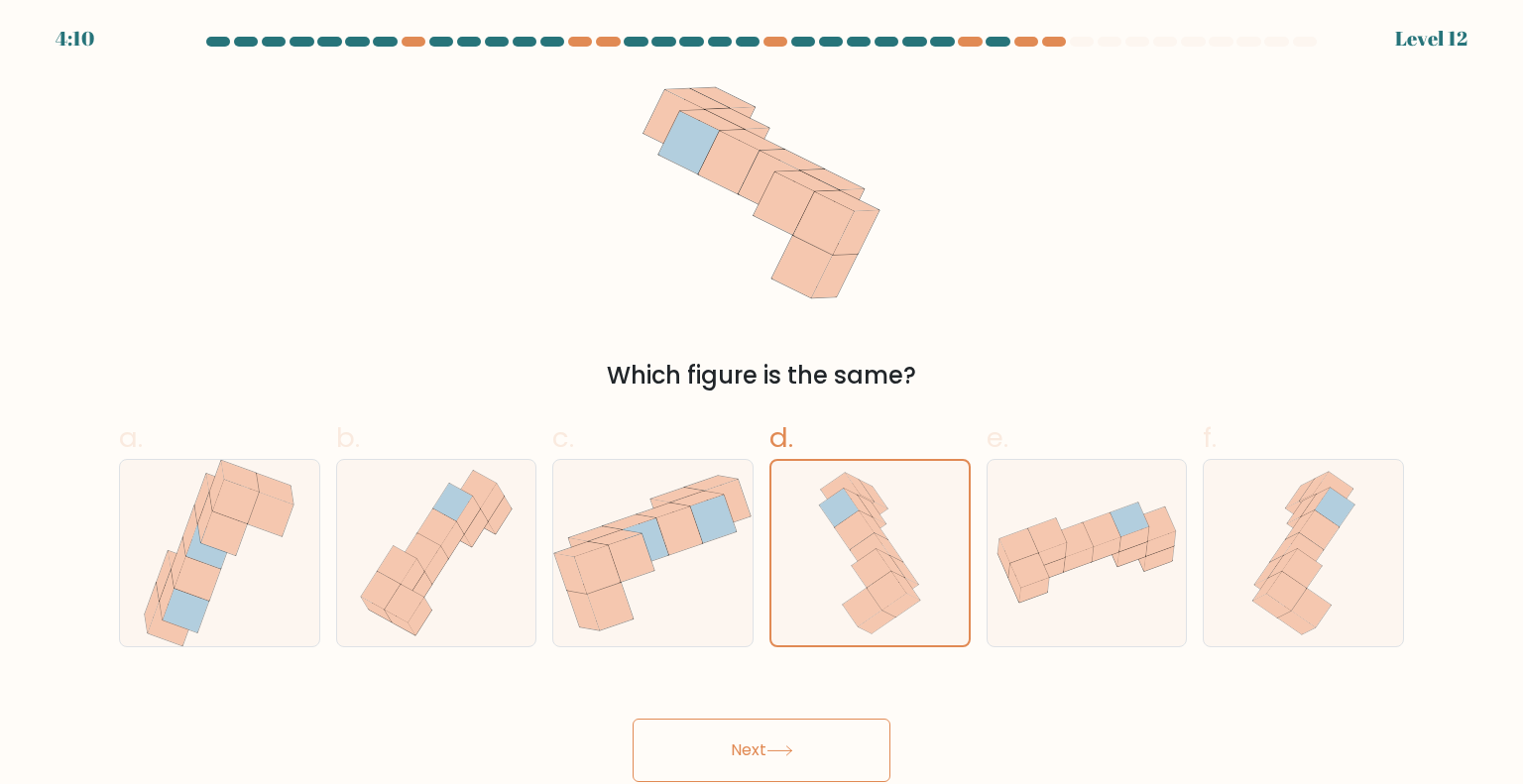 click on "Next" at bounding box center (762, 750) 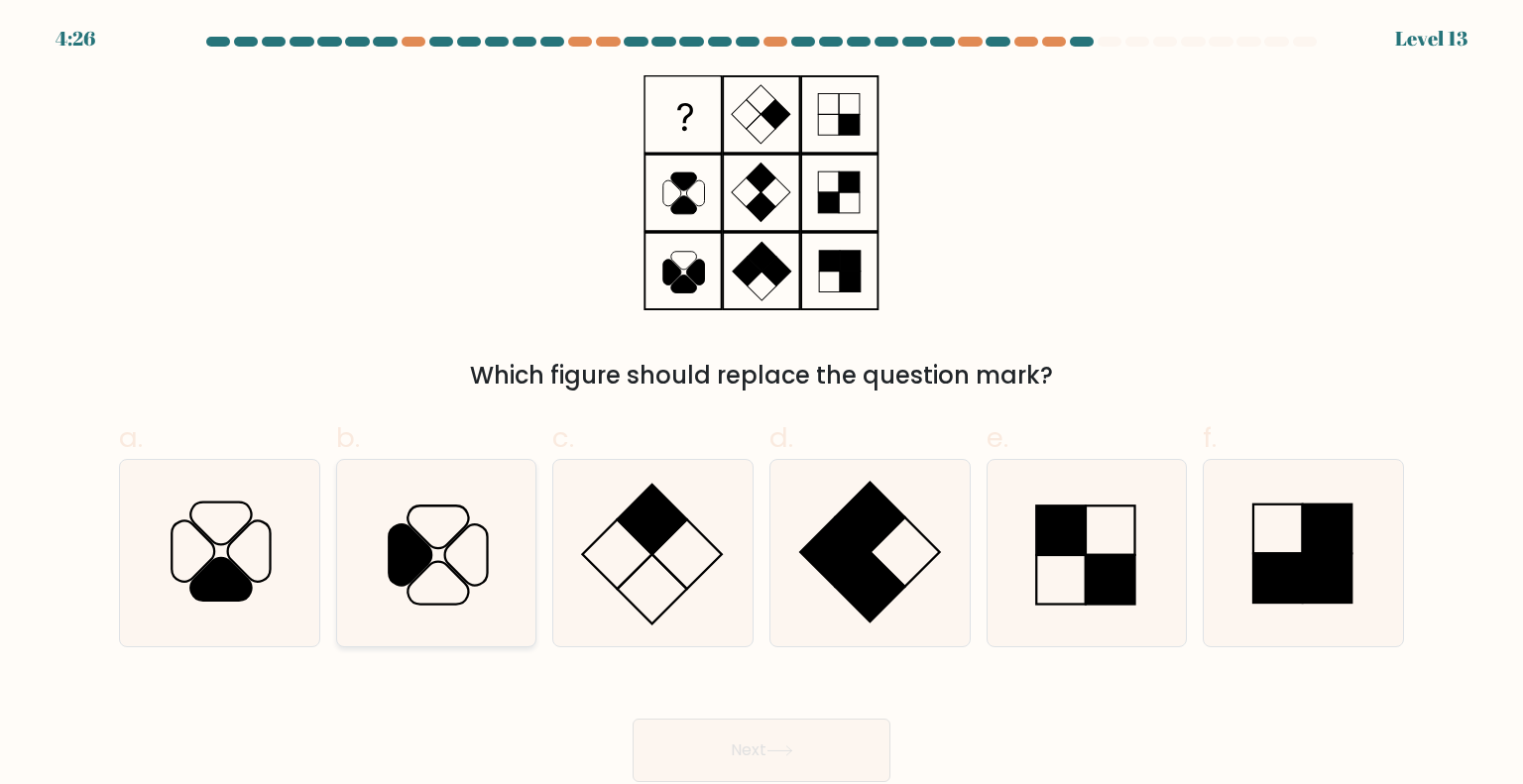 click 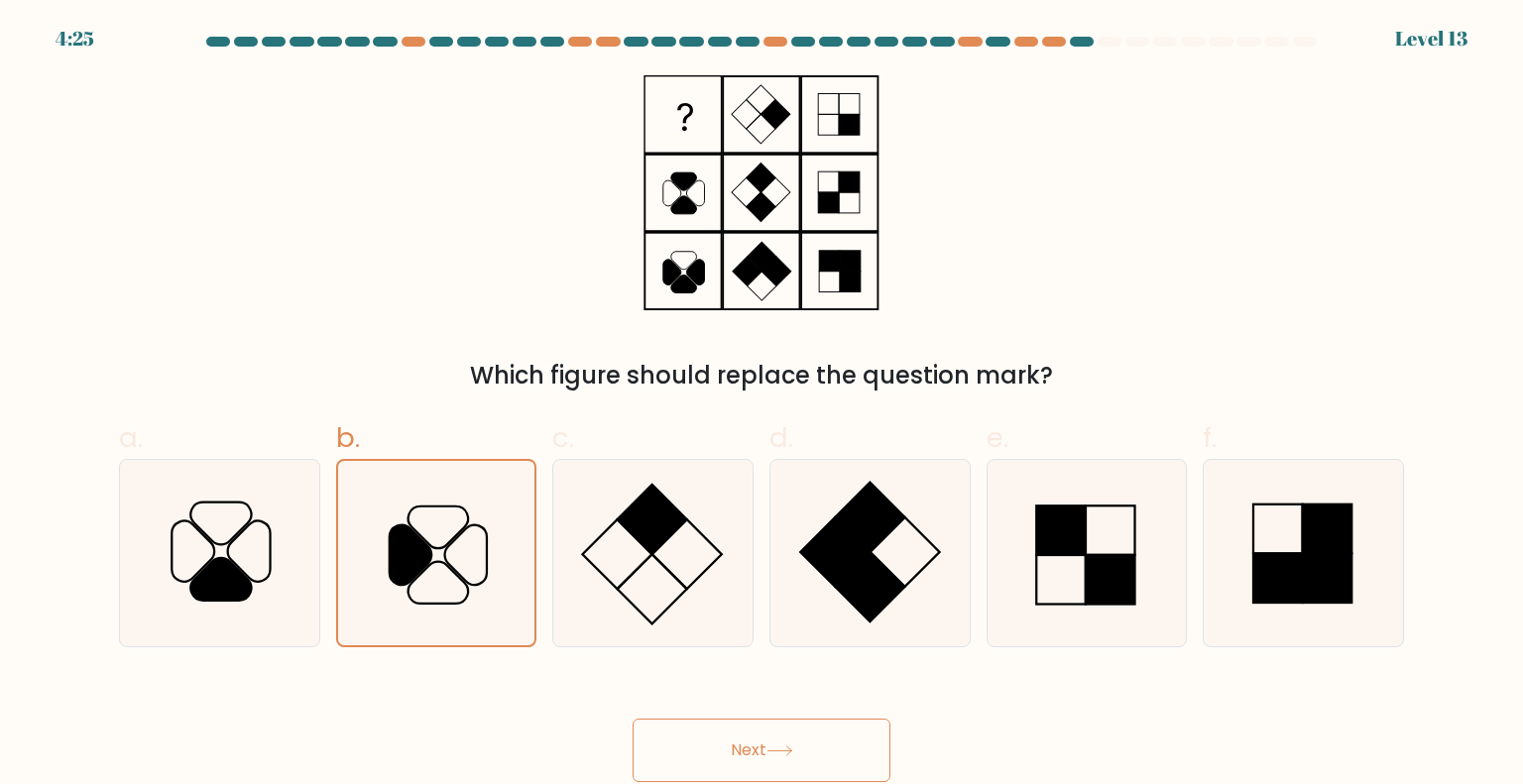 click on "Next" at bounding box center (762, 750) 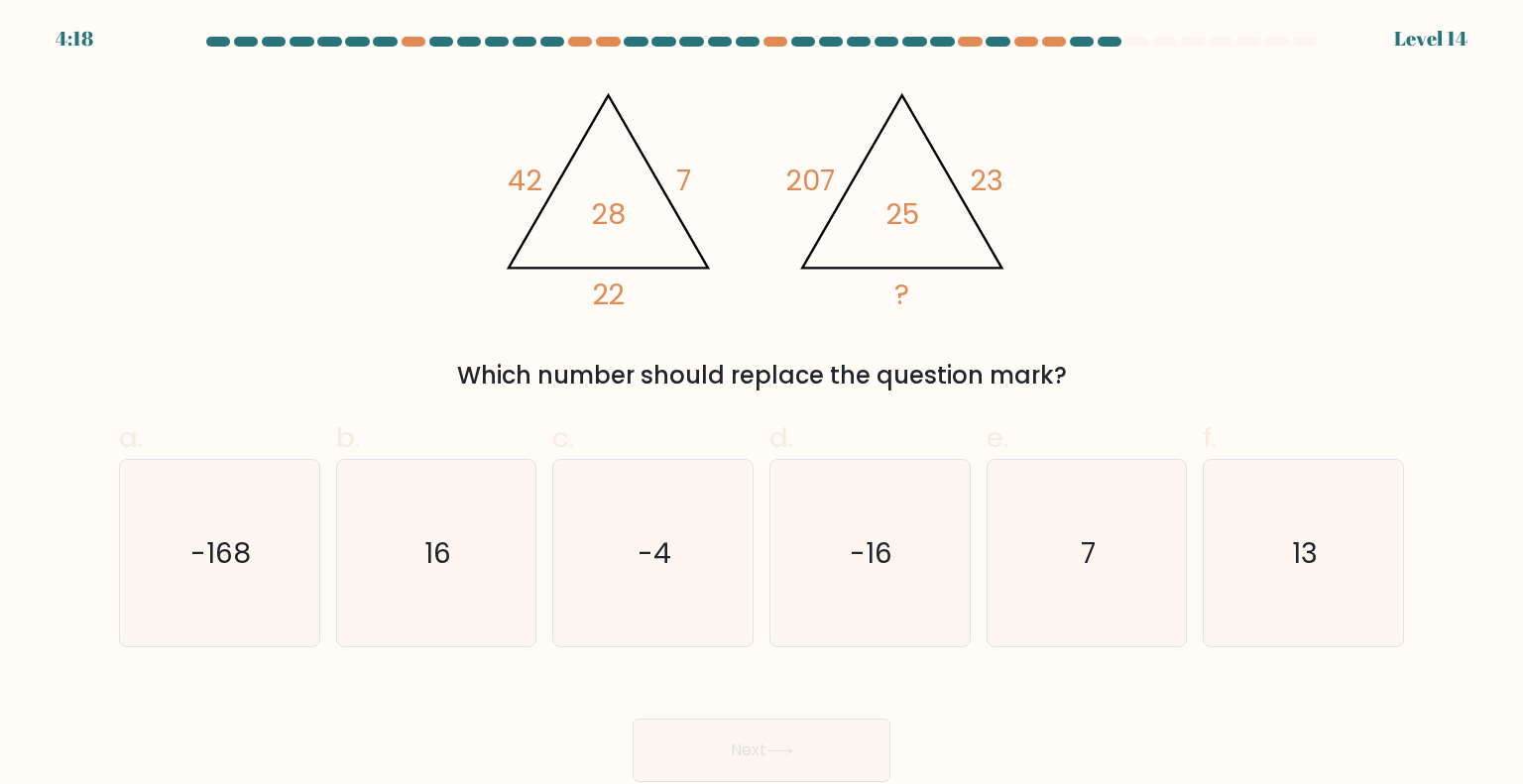 click on "Next" at bounding box center (762, 750) 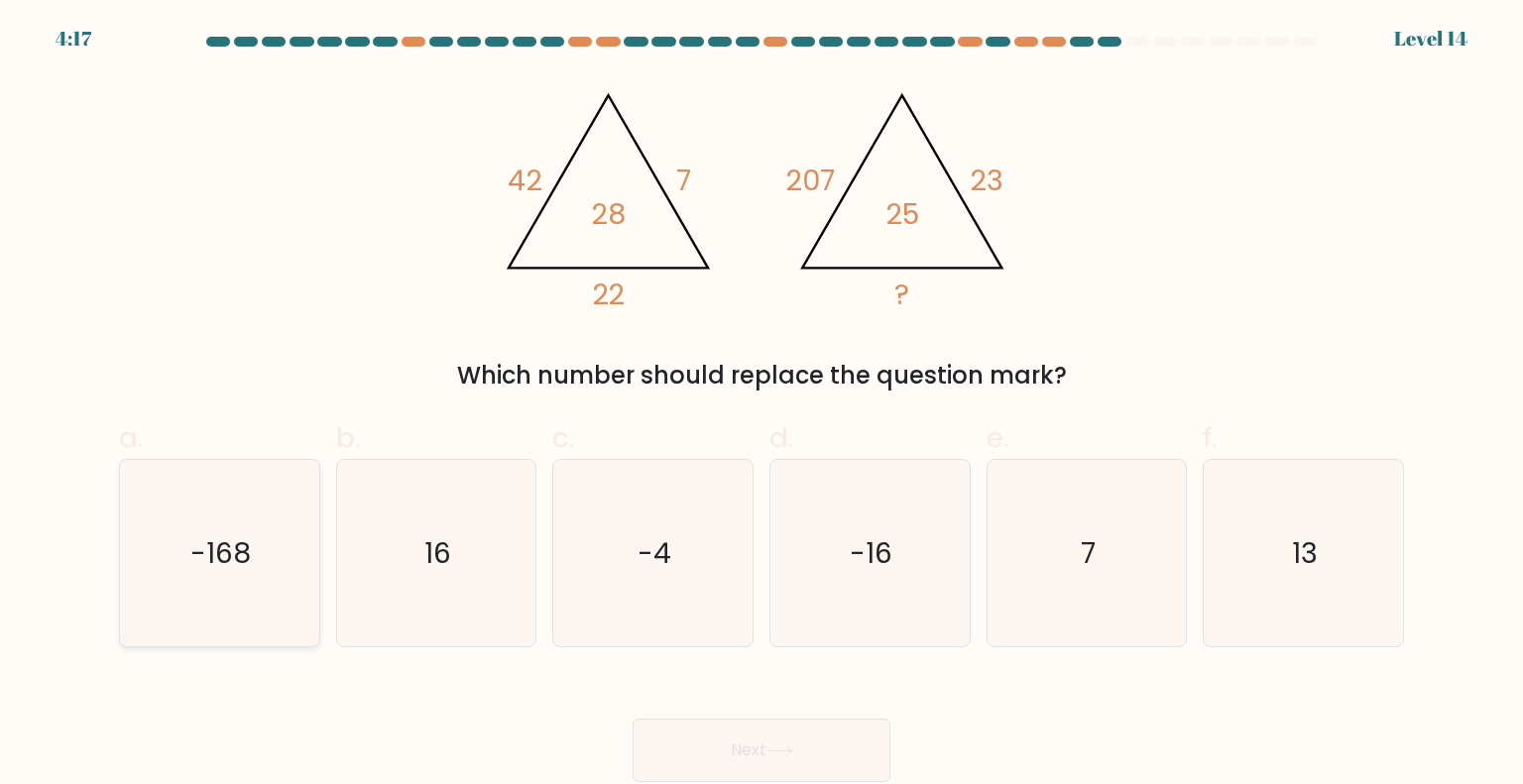 click on "-168" 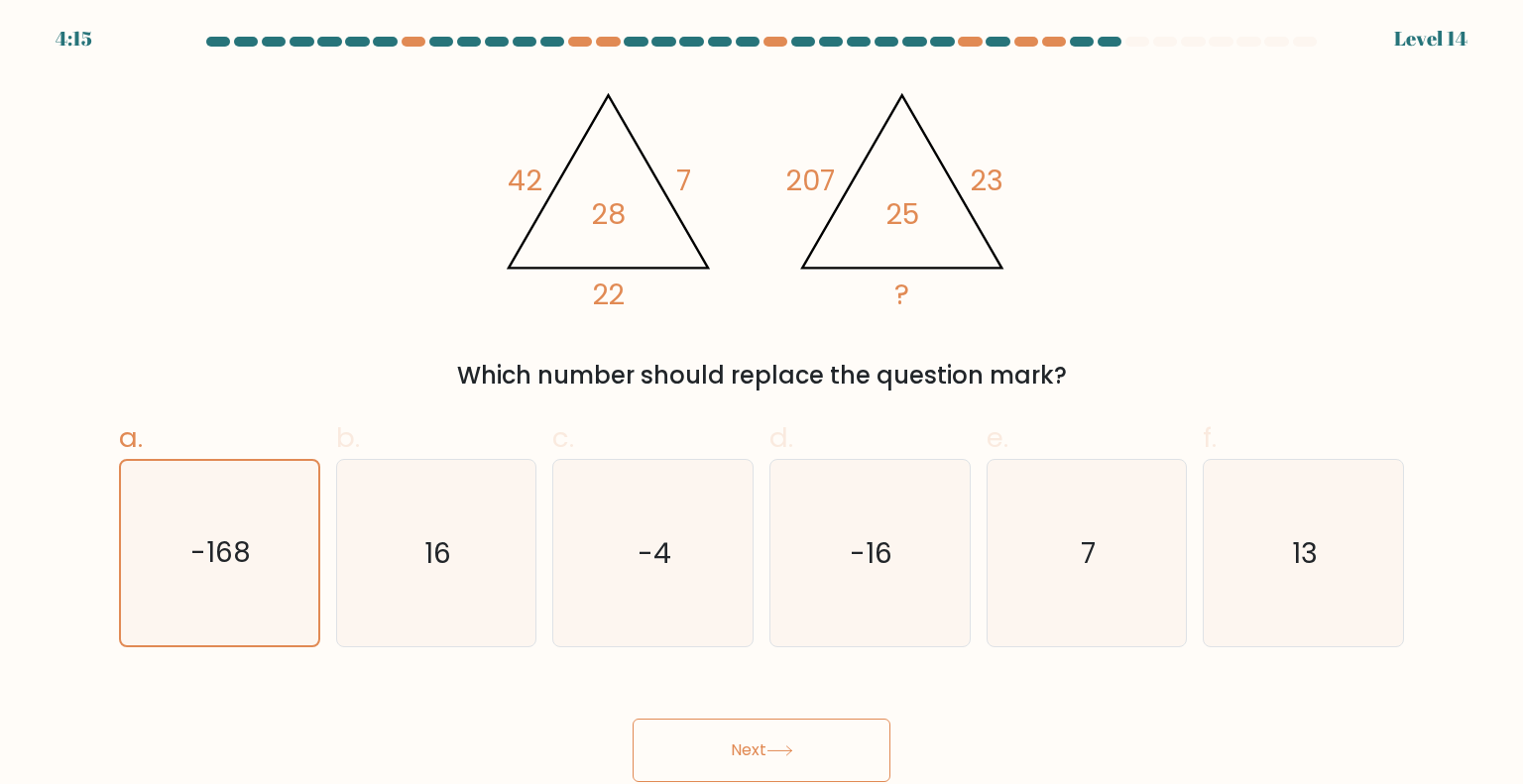 click on "Next" at bounding box center [762, 750] 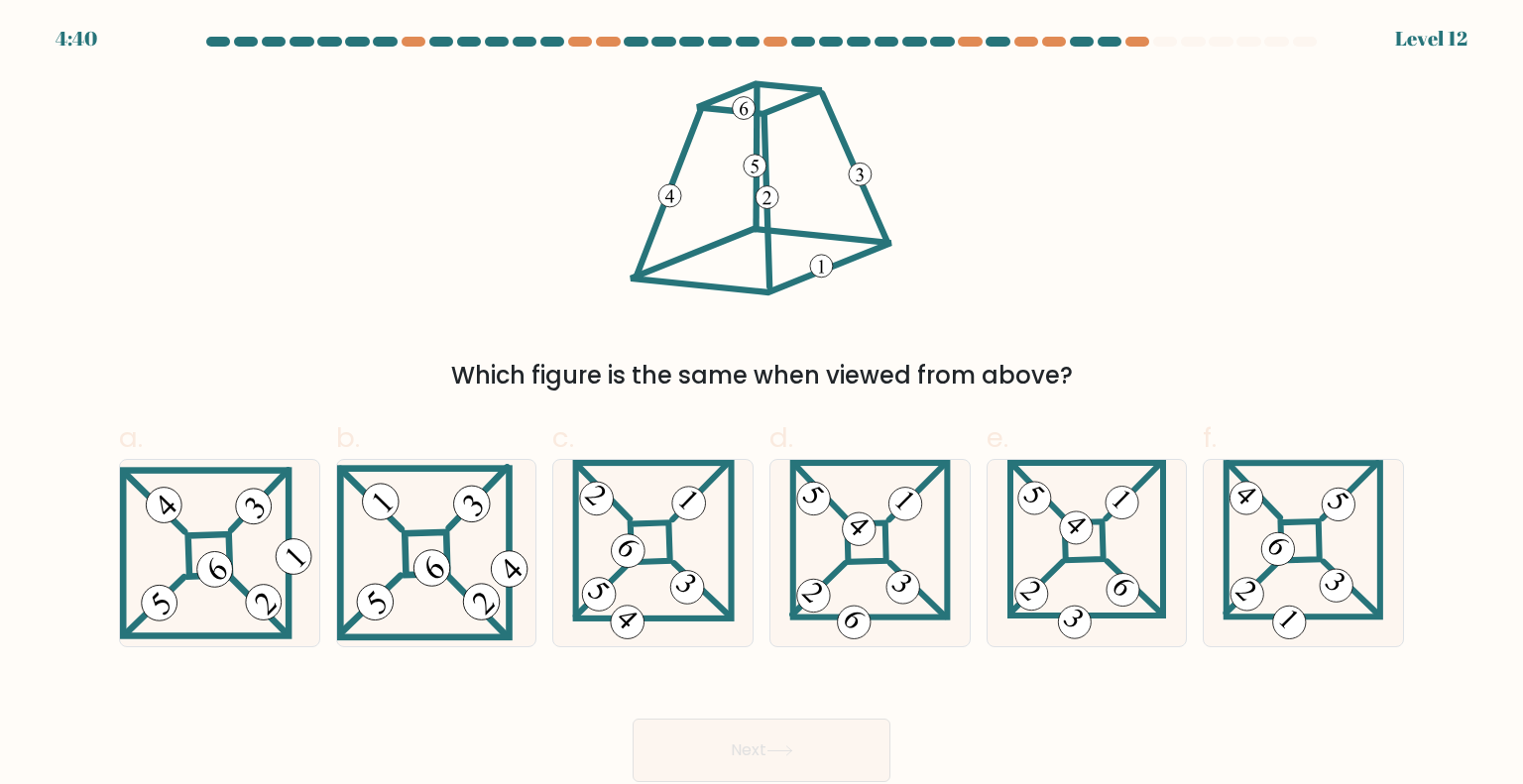 click on "Next" at bounding box center [762, 750] 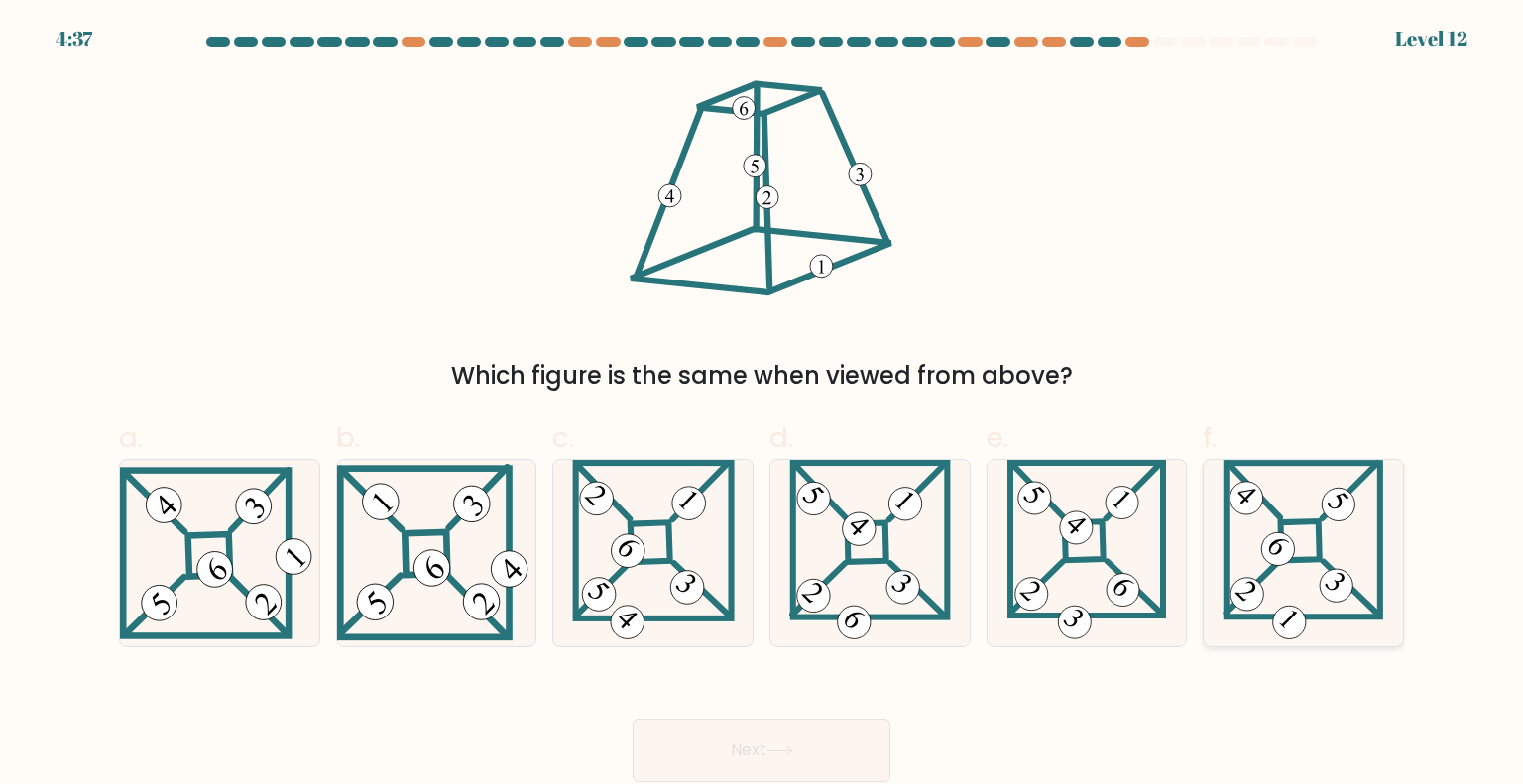 click at bounding box center [1303, 553] 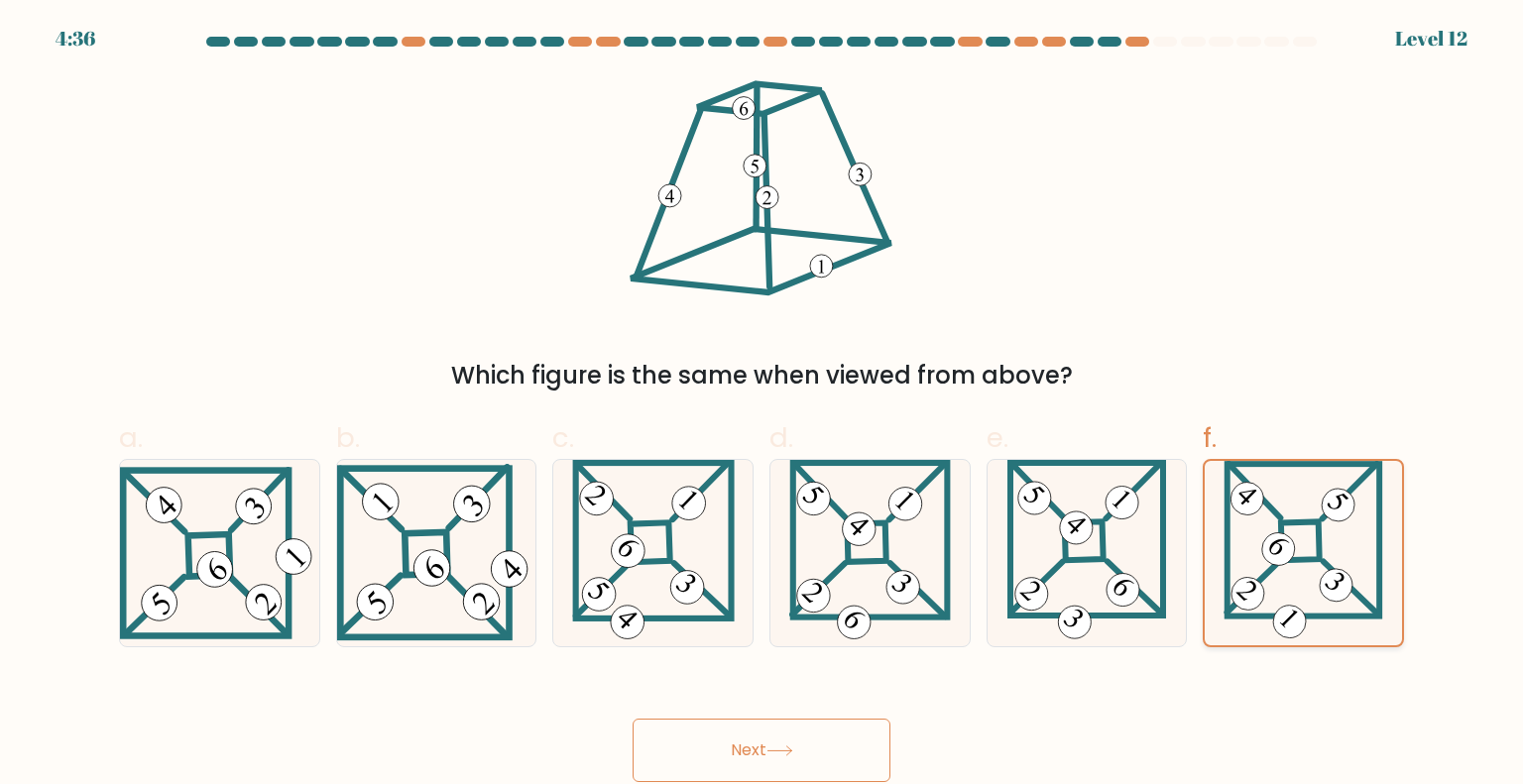 click 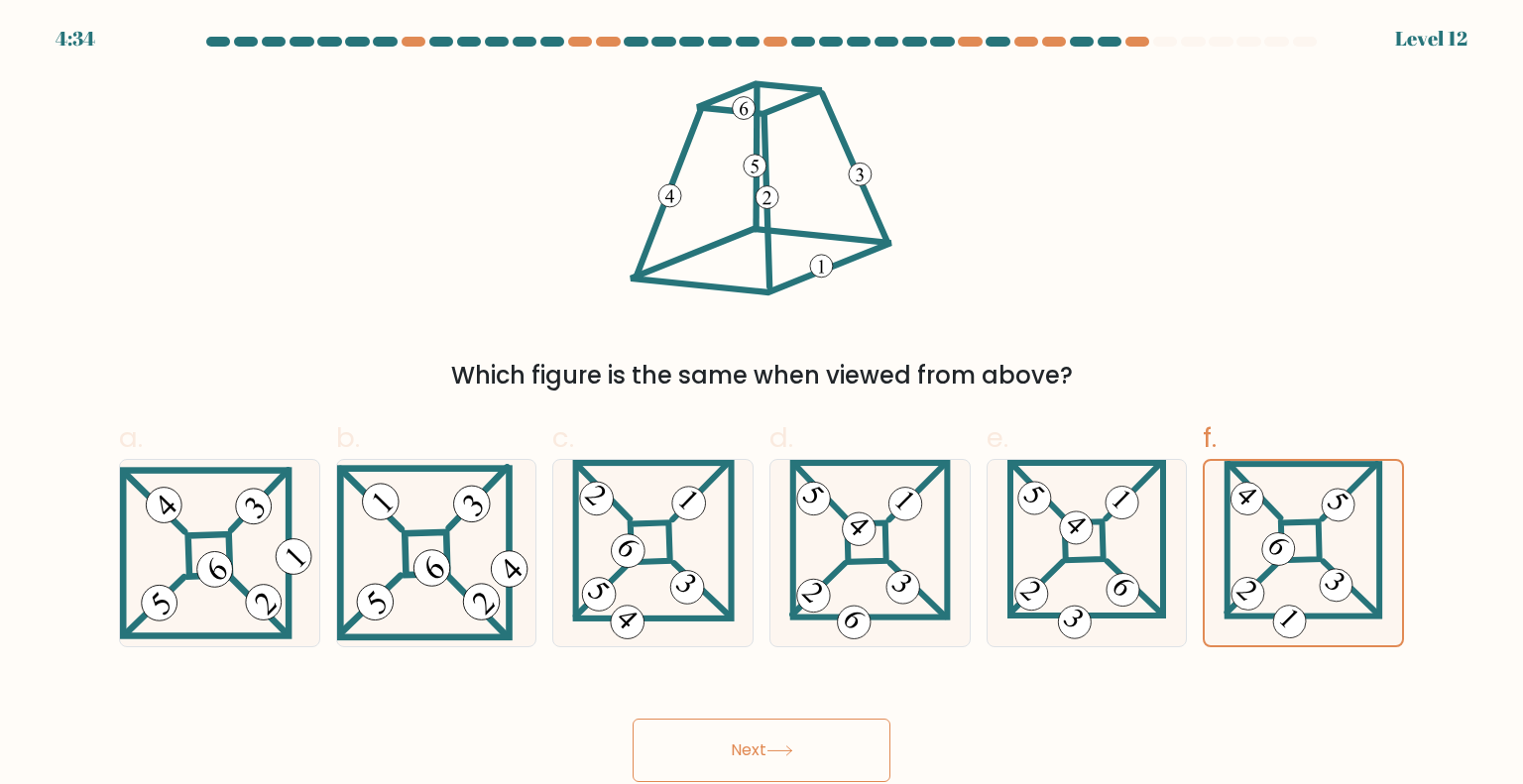 click on "Next" at bounding box center (762, 750) 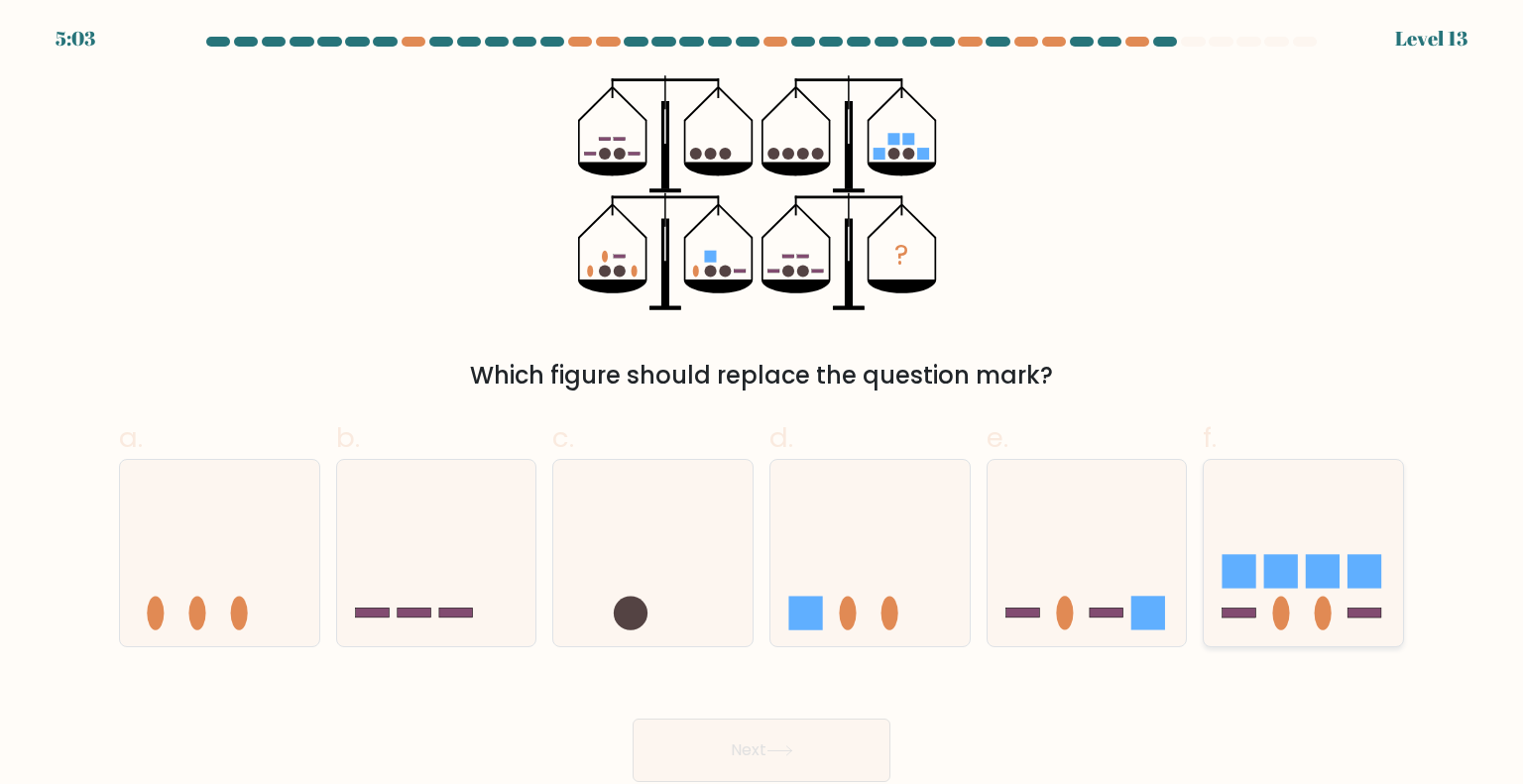 click 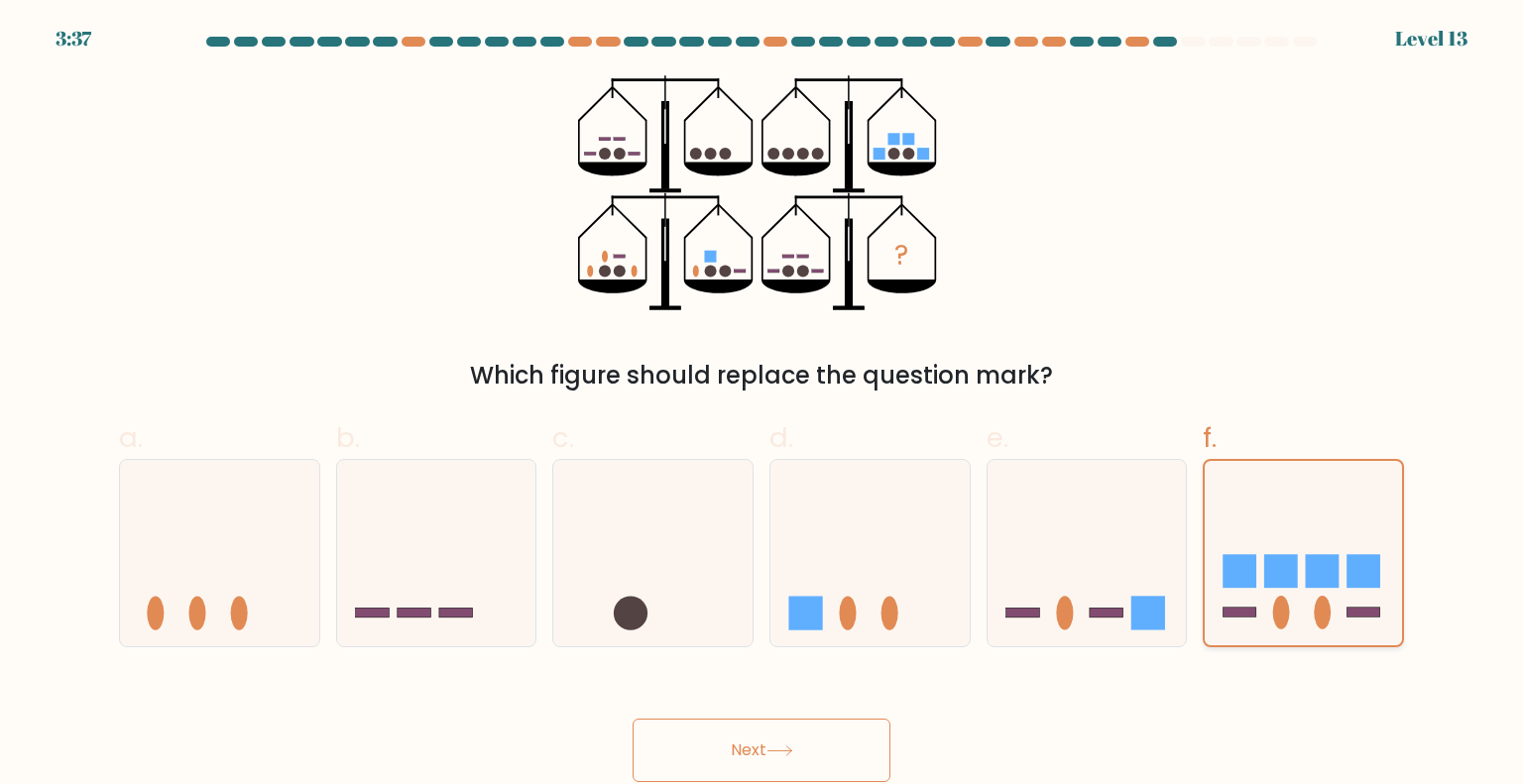 click 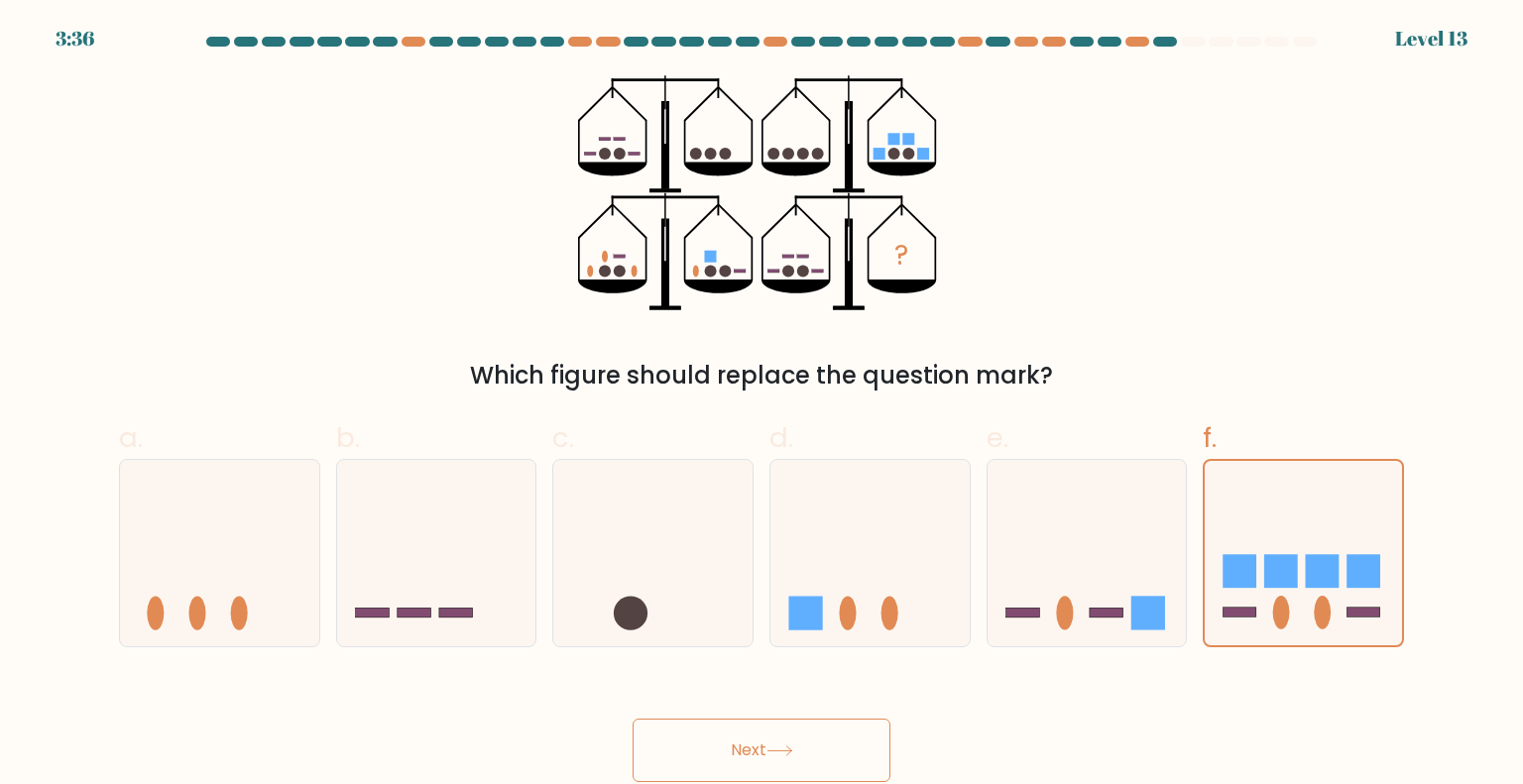 click on "Next" at bounding box center (762, 750) 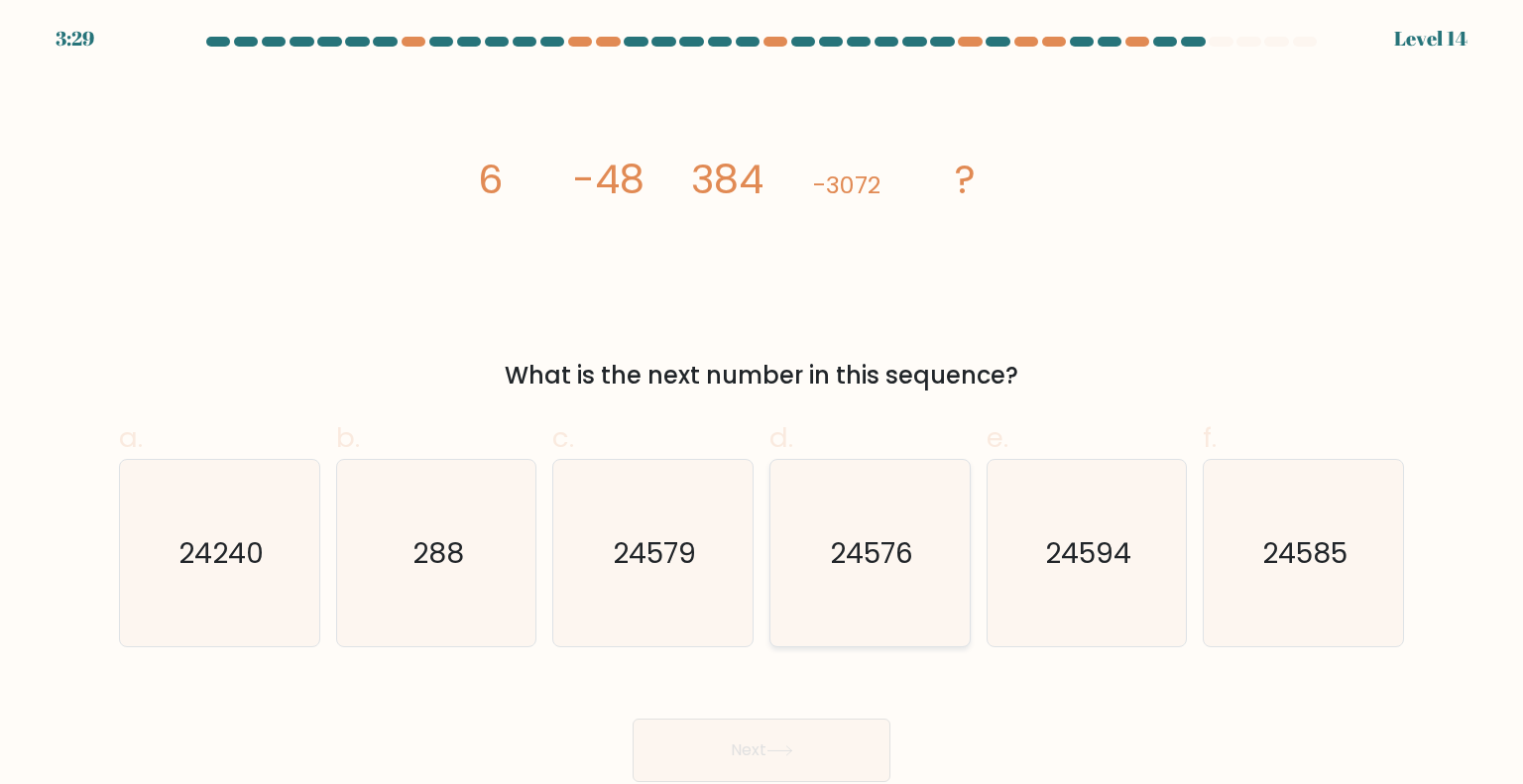 click on "24576" 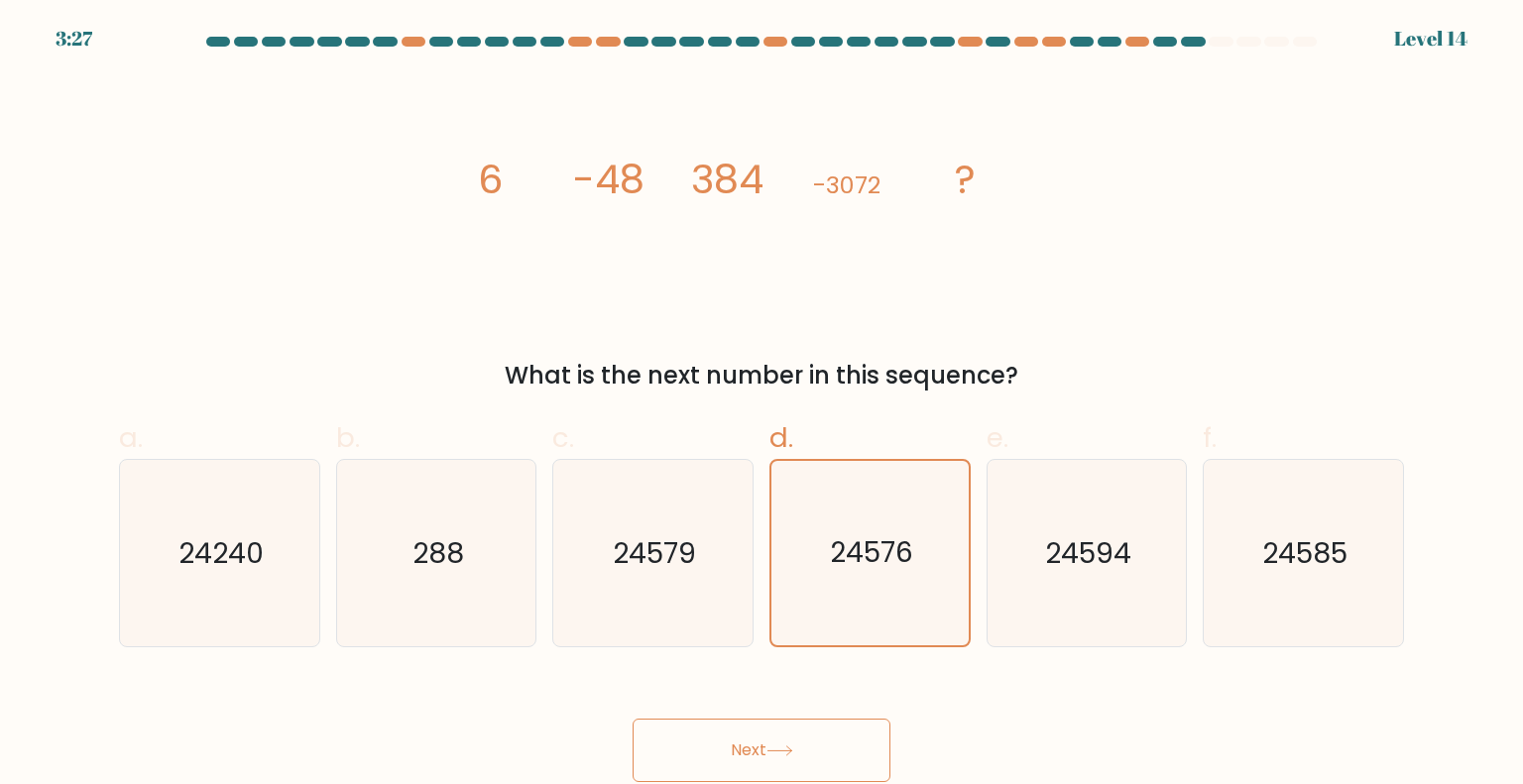 click on "Next" at bounding box center (762, 750) 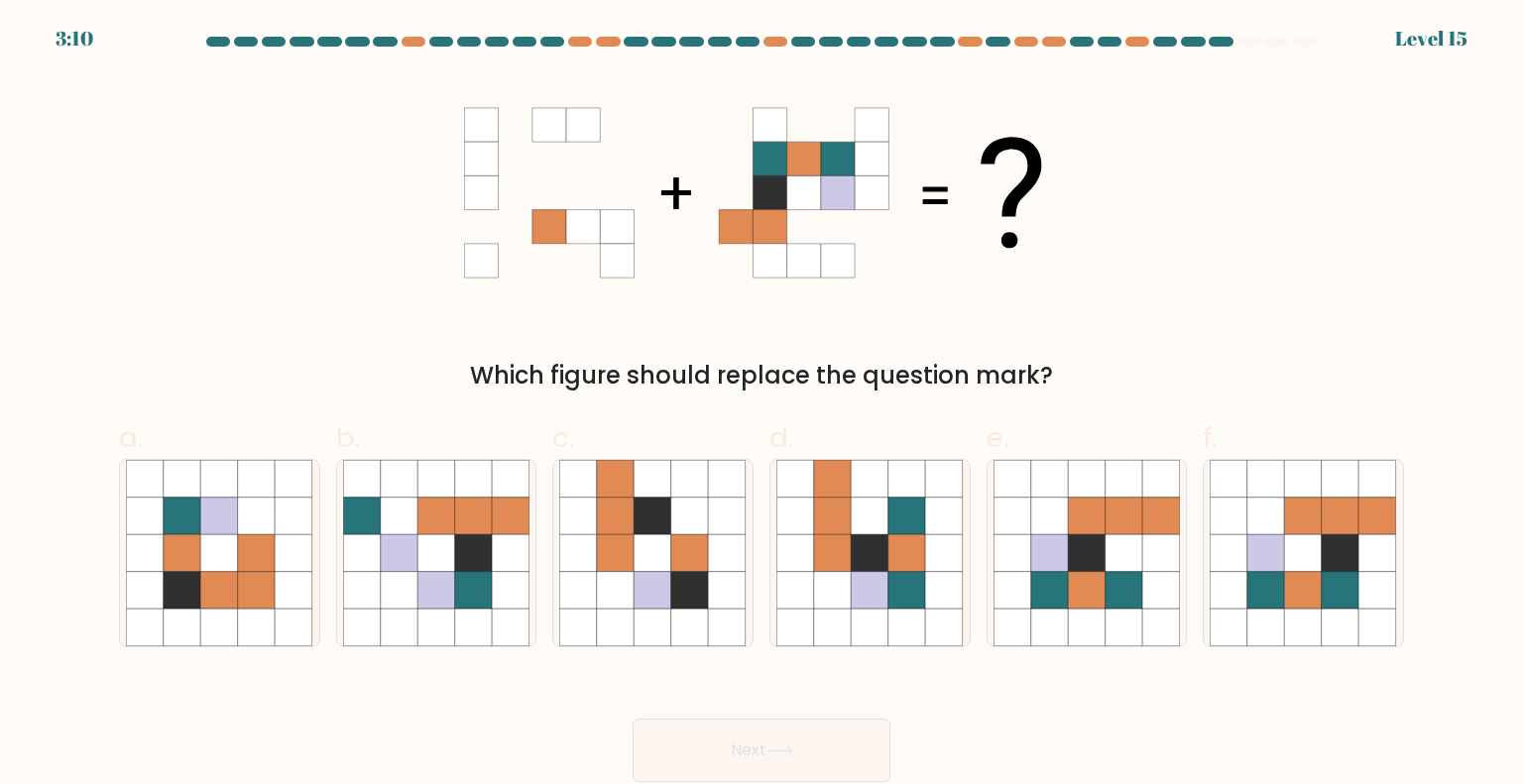 click on "f." at bounding box center [1303, 532] 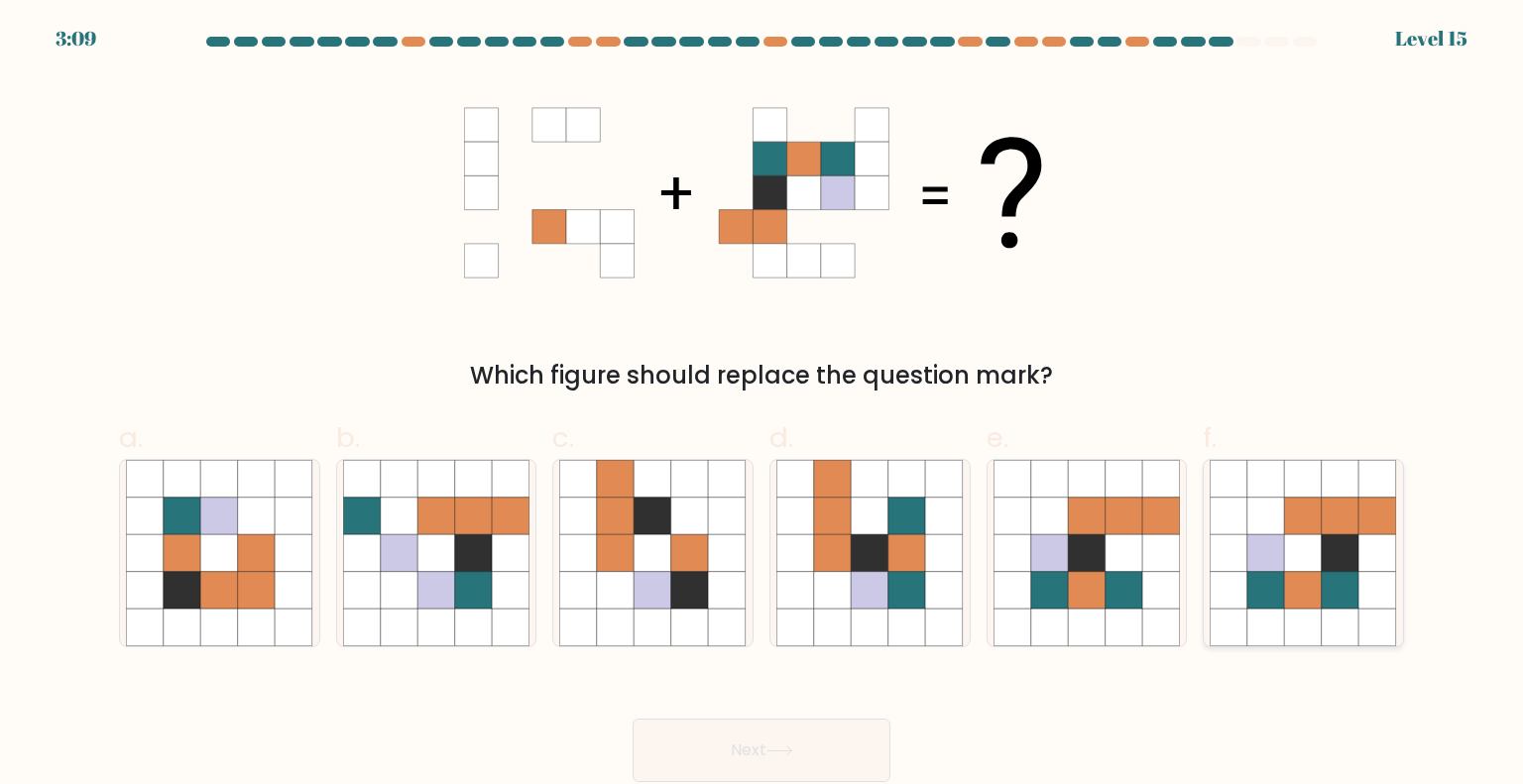 click 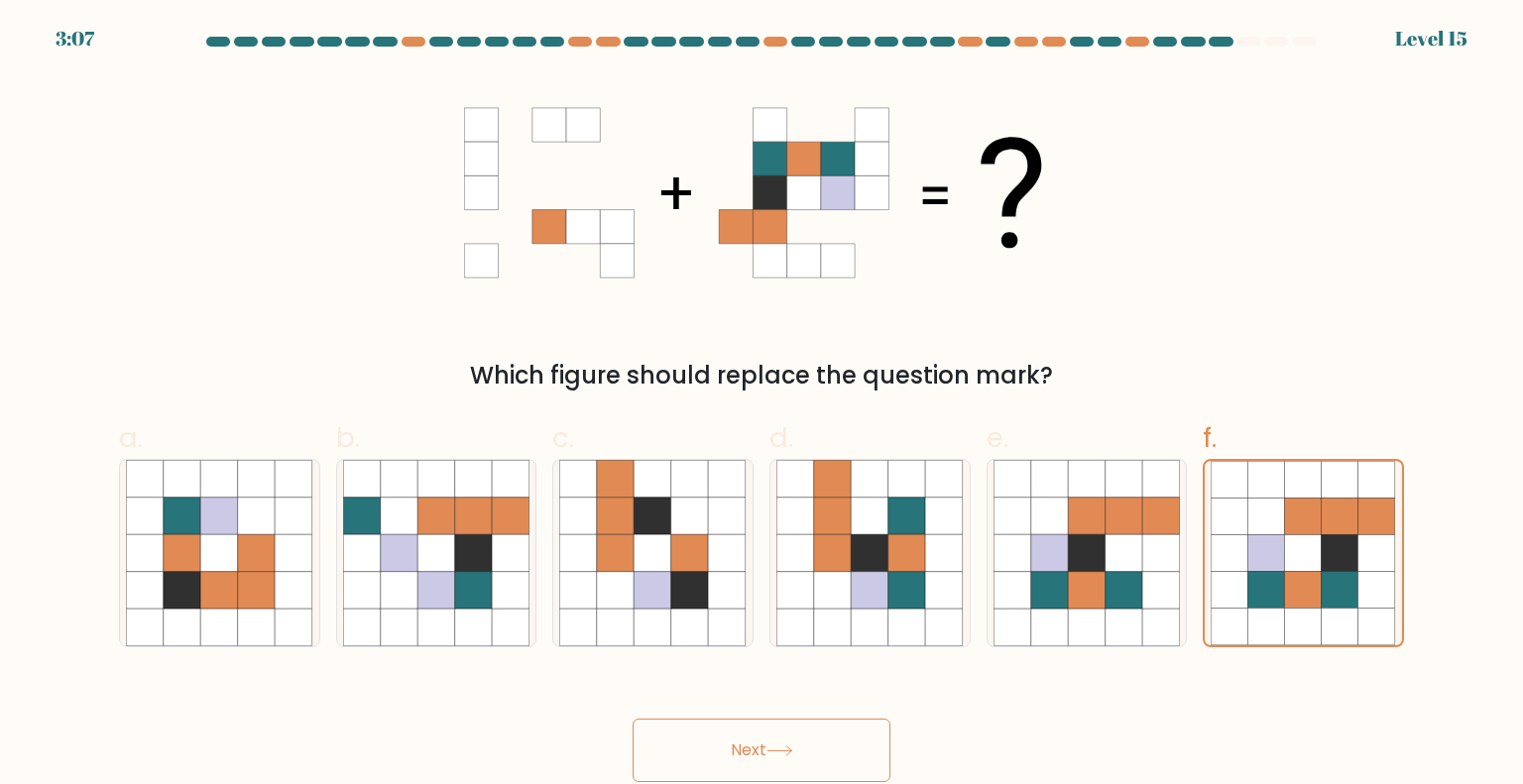 click on "Next" at bounding box center [762, 750] 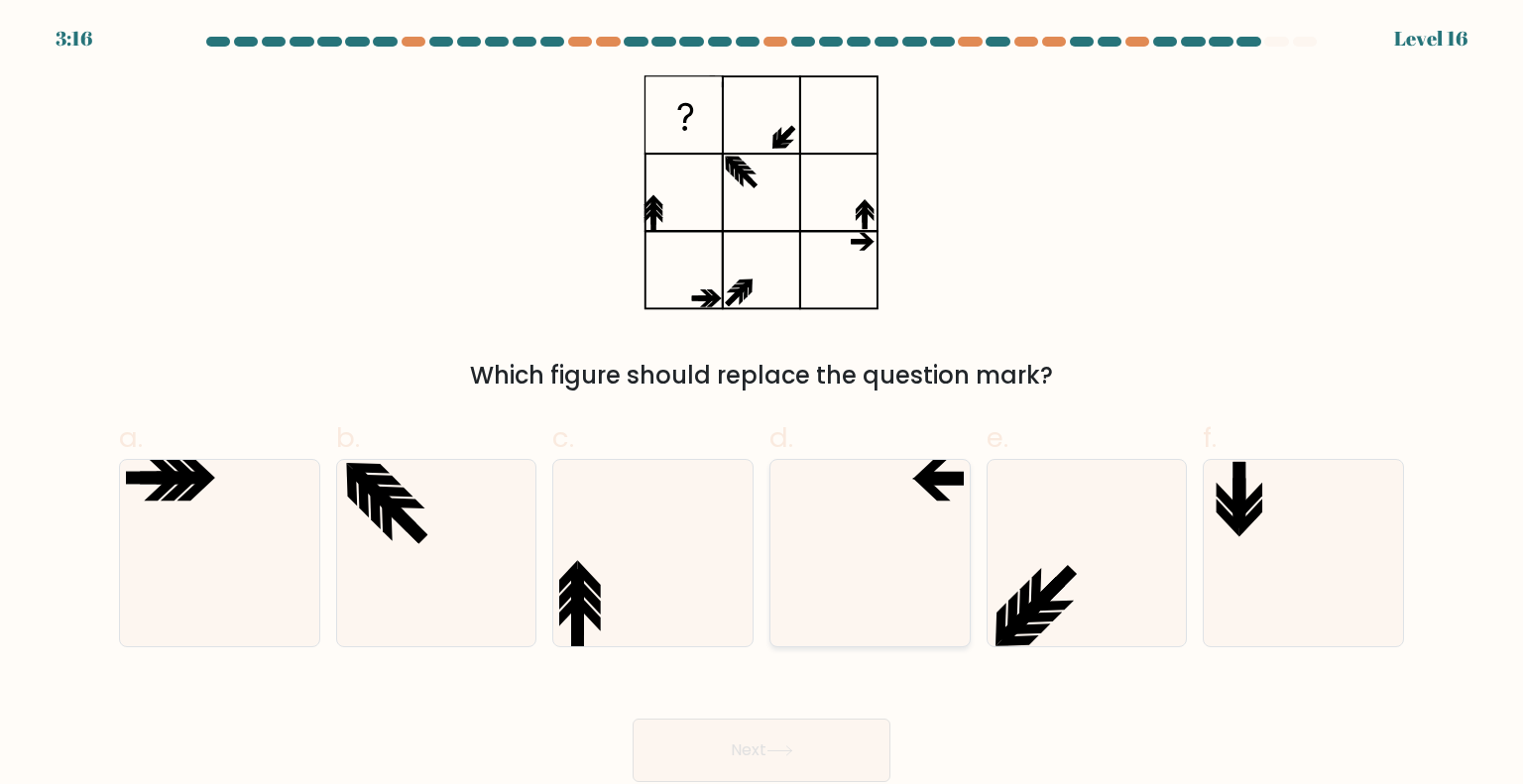 click 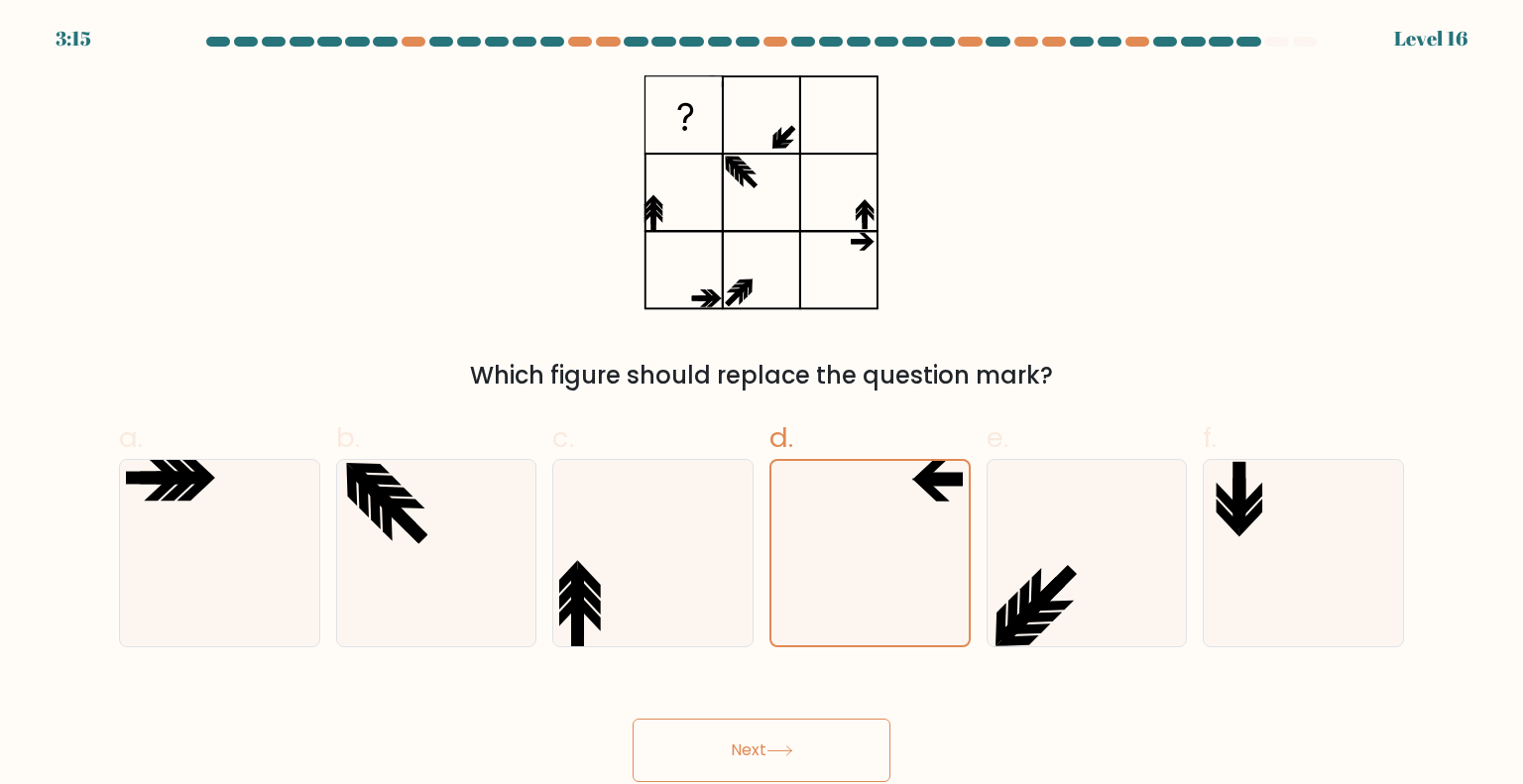 click on "Next" at bounding box center (762, 750) 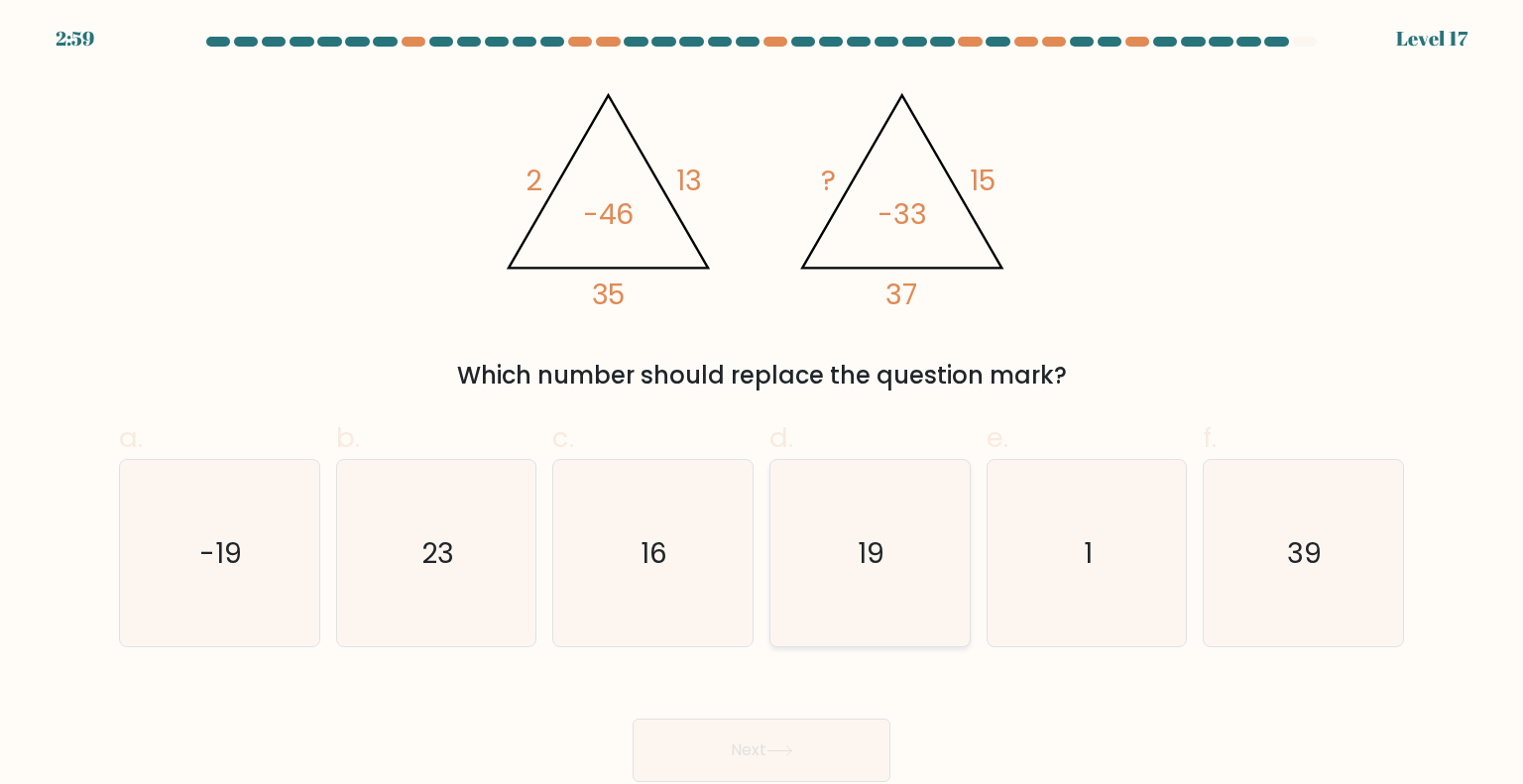 click on "19" 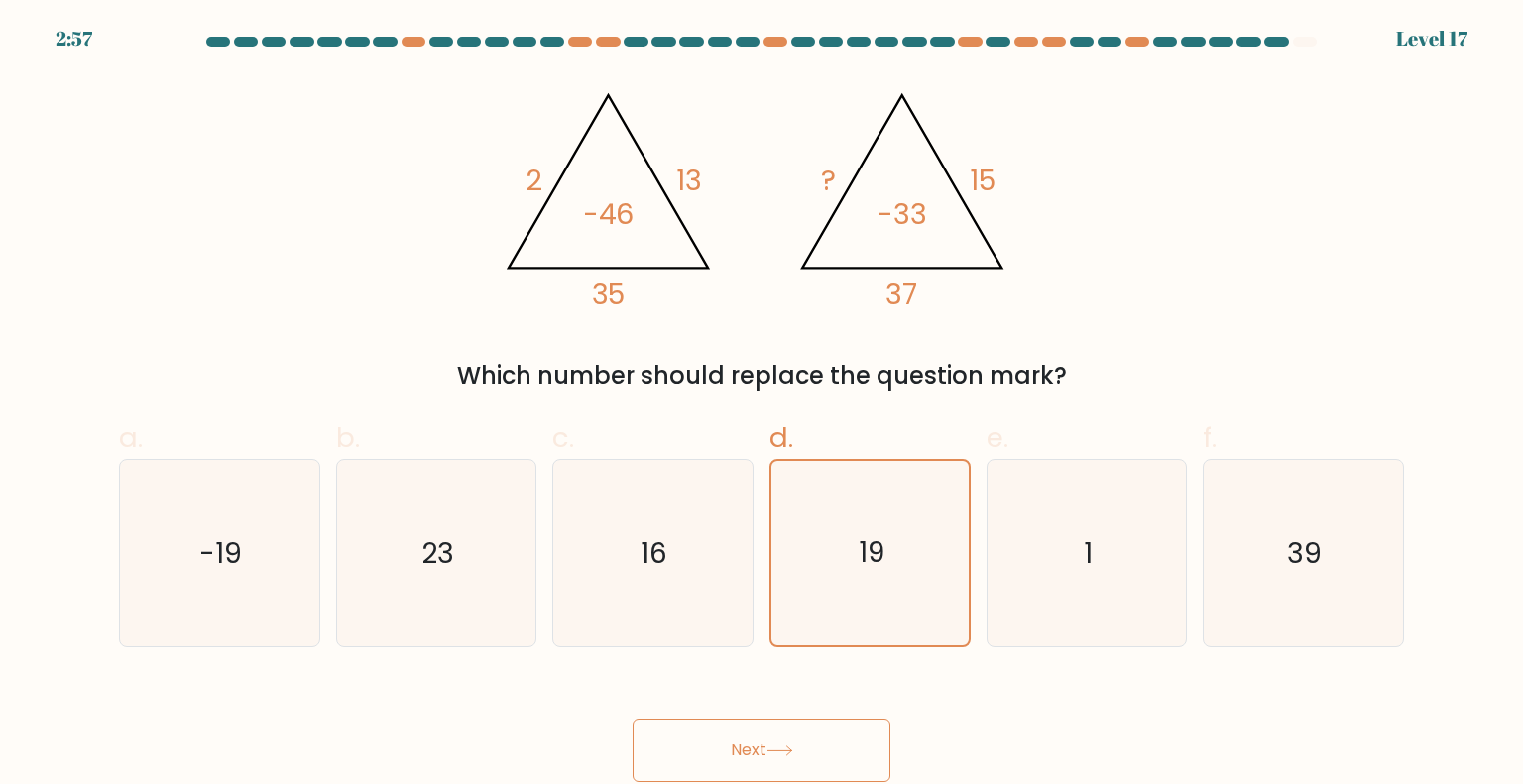 click on "Next" at bounding box center [762, 750] 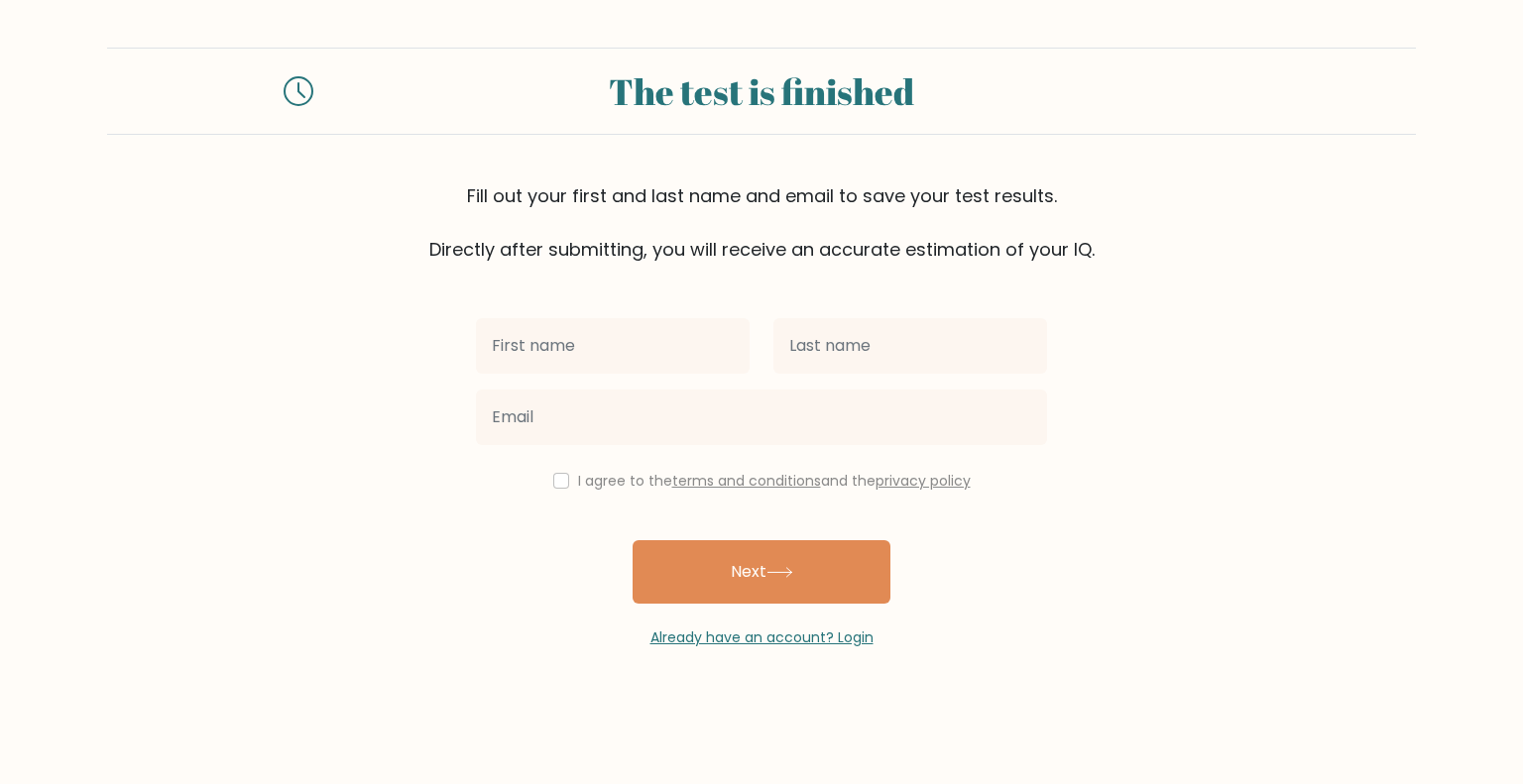 scroll, scrollTop: 0, scrollLeft: 0, axis: both 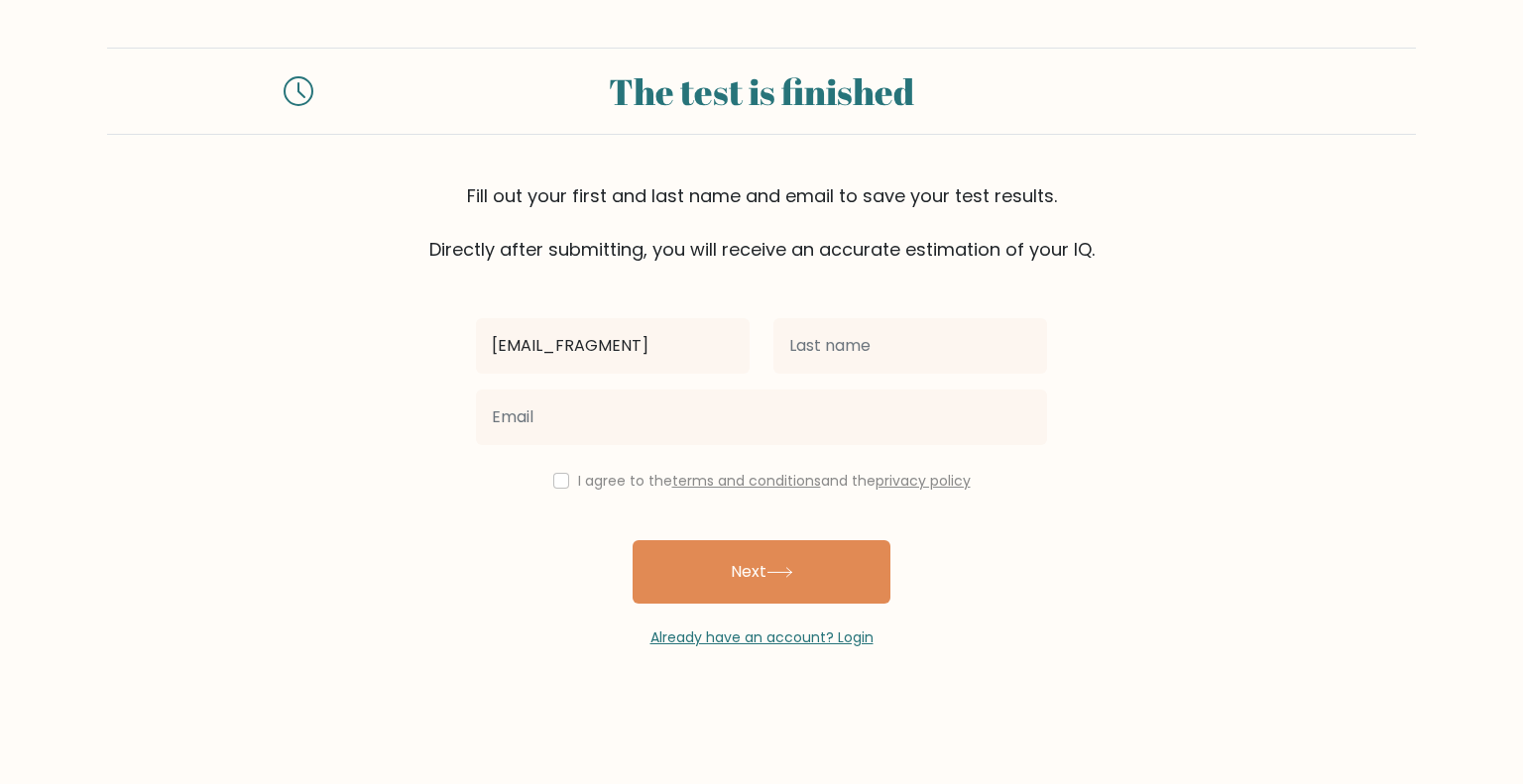 type on "[EMAIL_FRAGMENT]" 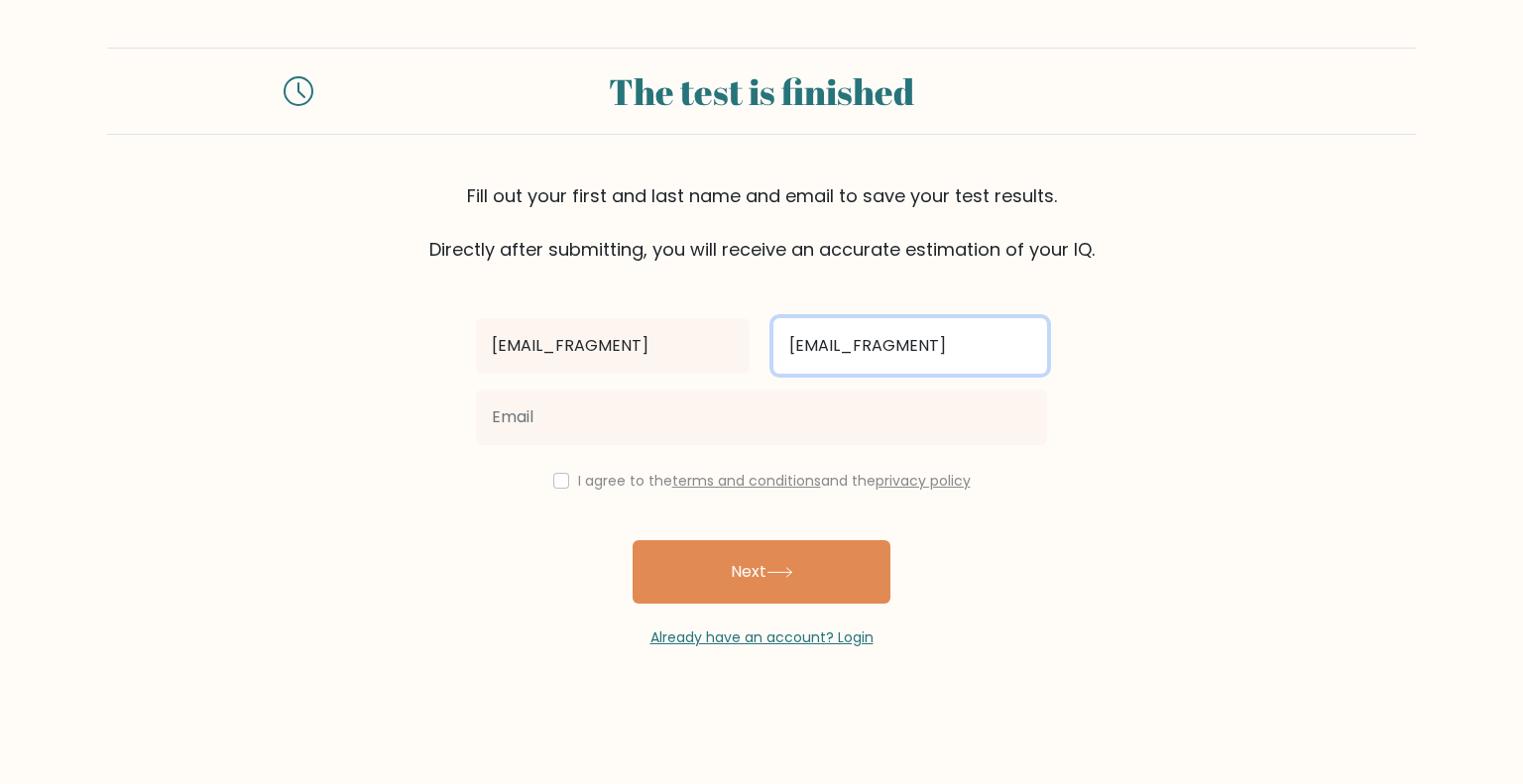 type on "[EMAIL_FRAGMENT]" 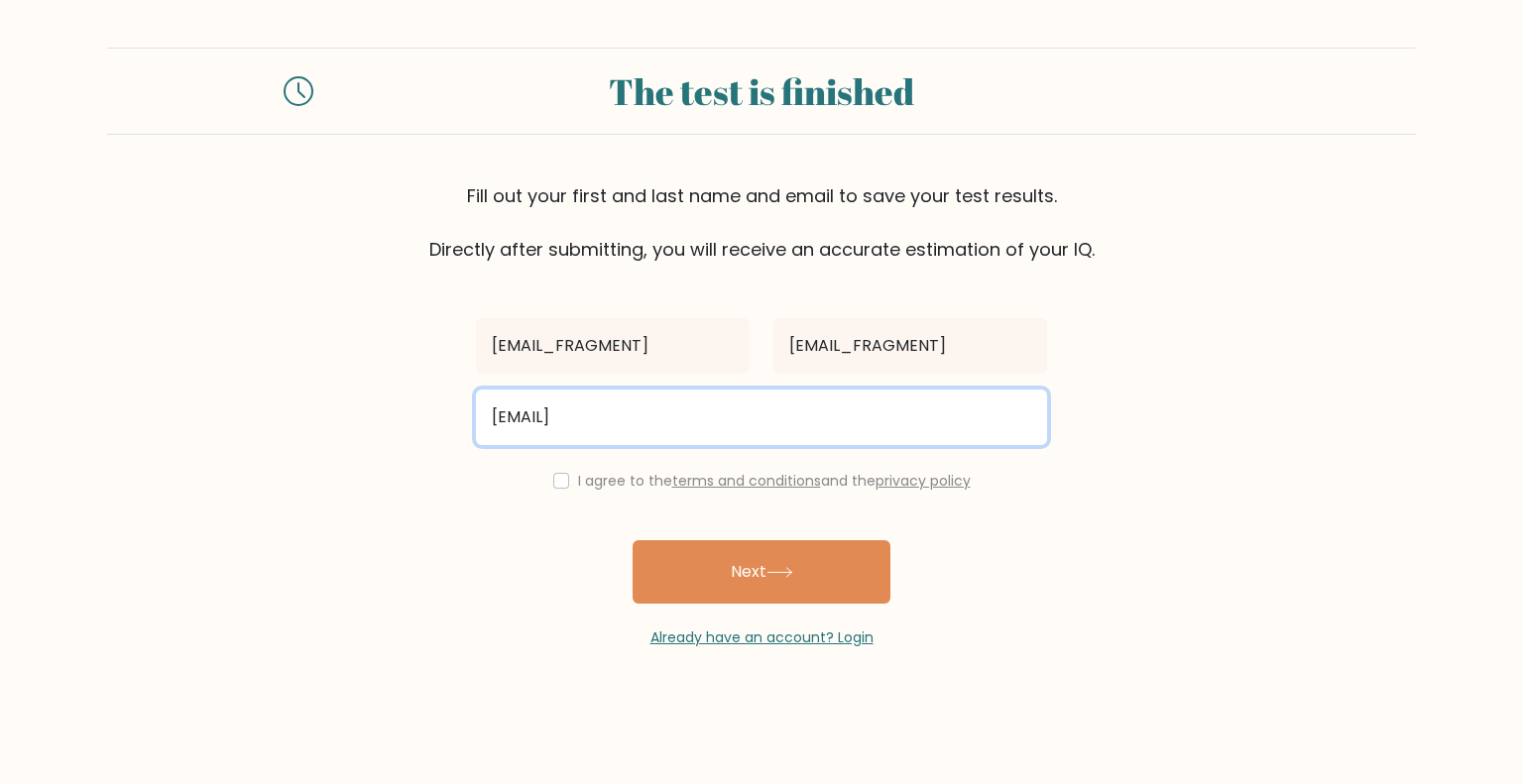 type on "rangga.sidiq@gmail.com" 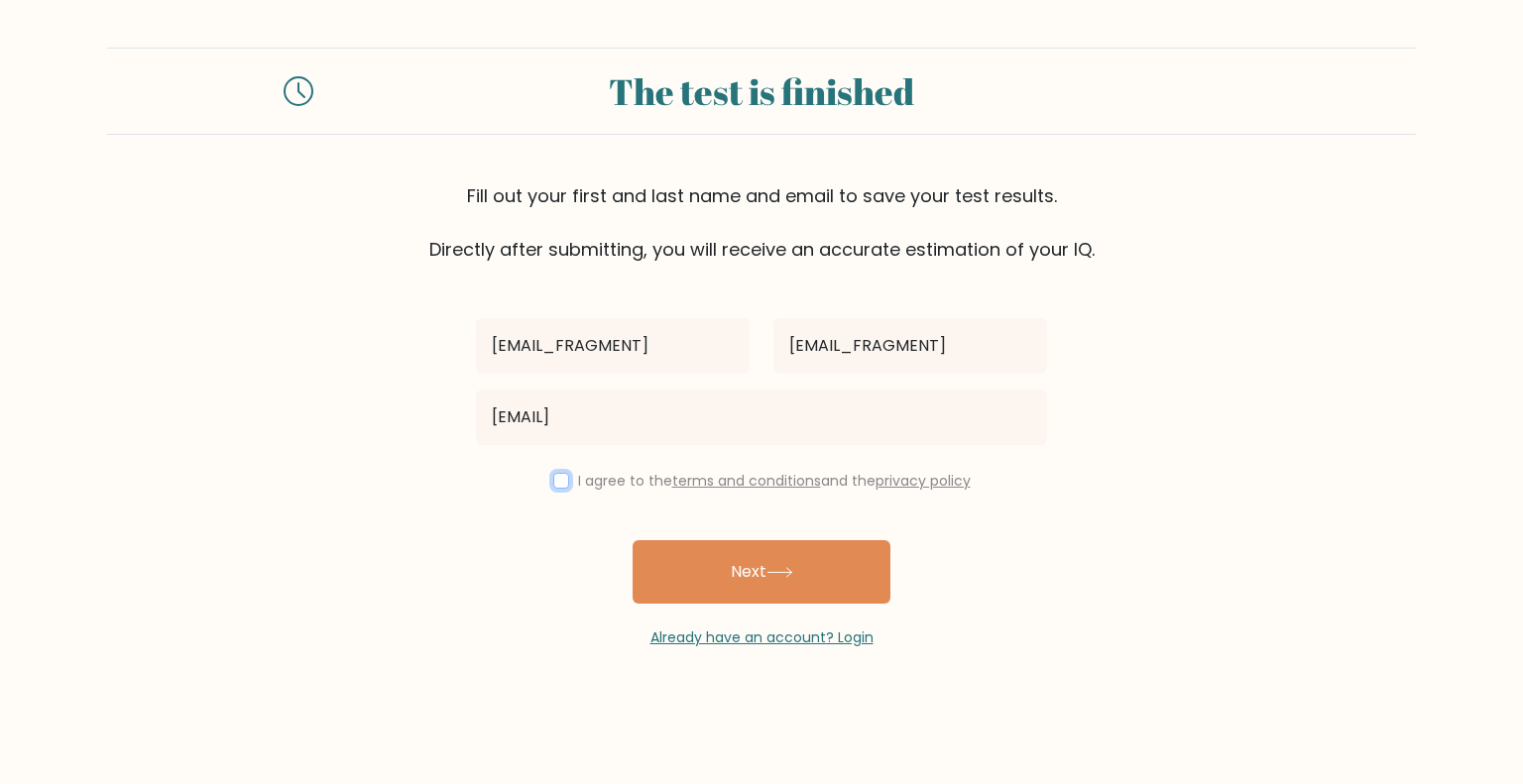 click at bounding box center [561, 481] 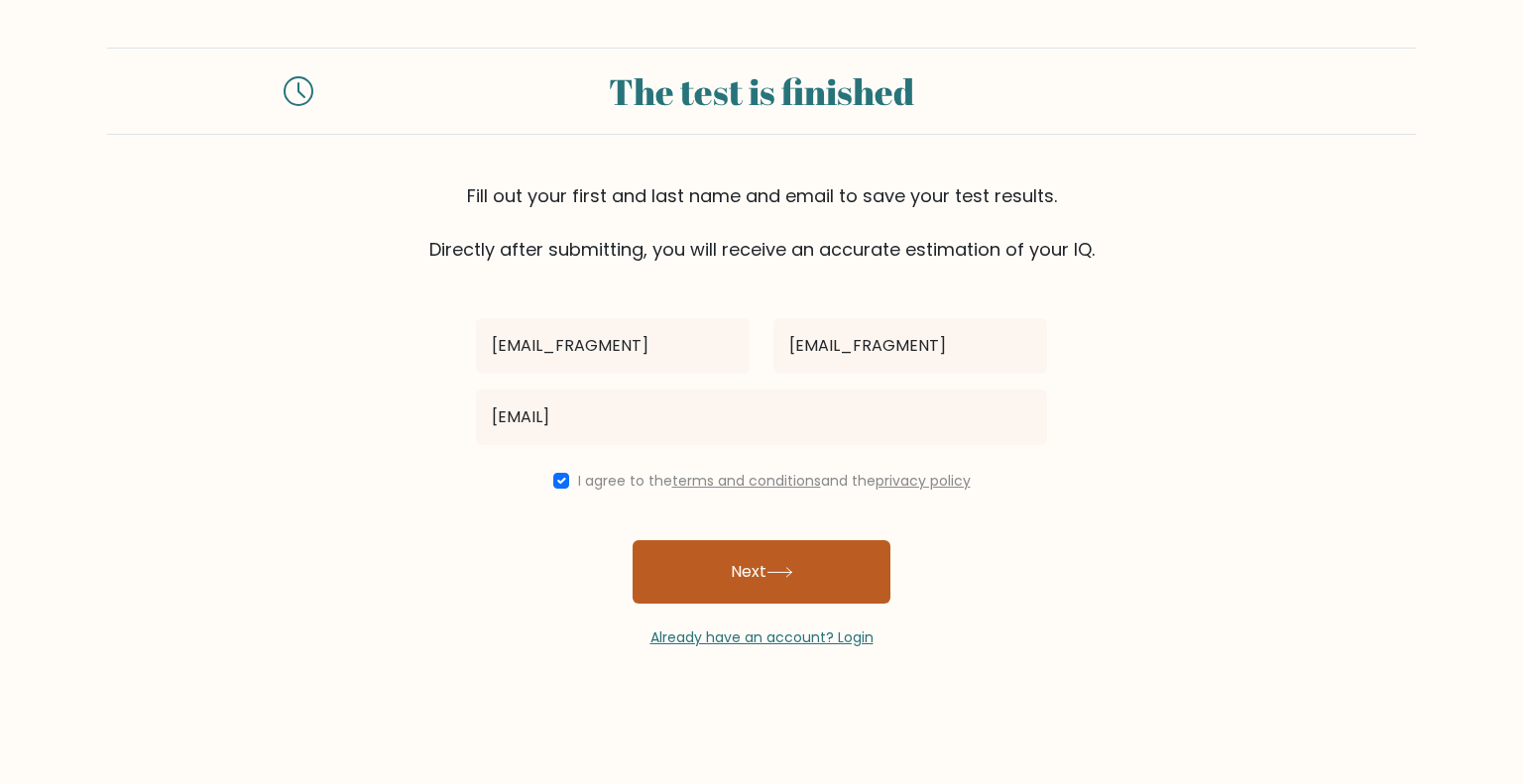 click on "Next" at bounding box center (762, 572) 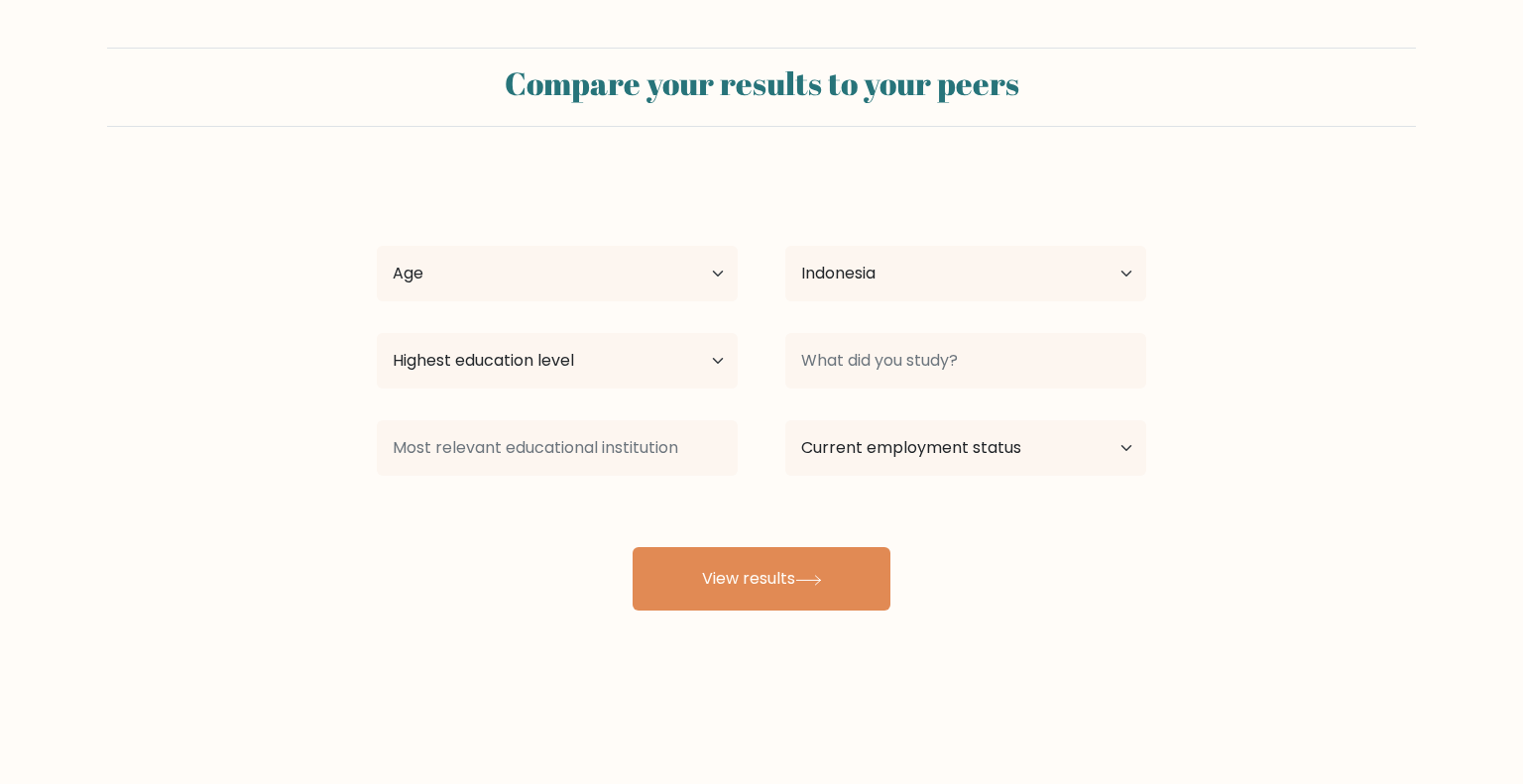 select on "ID" 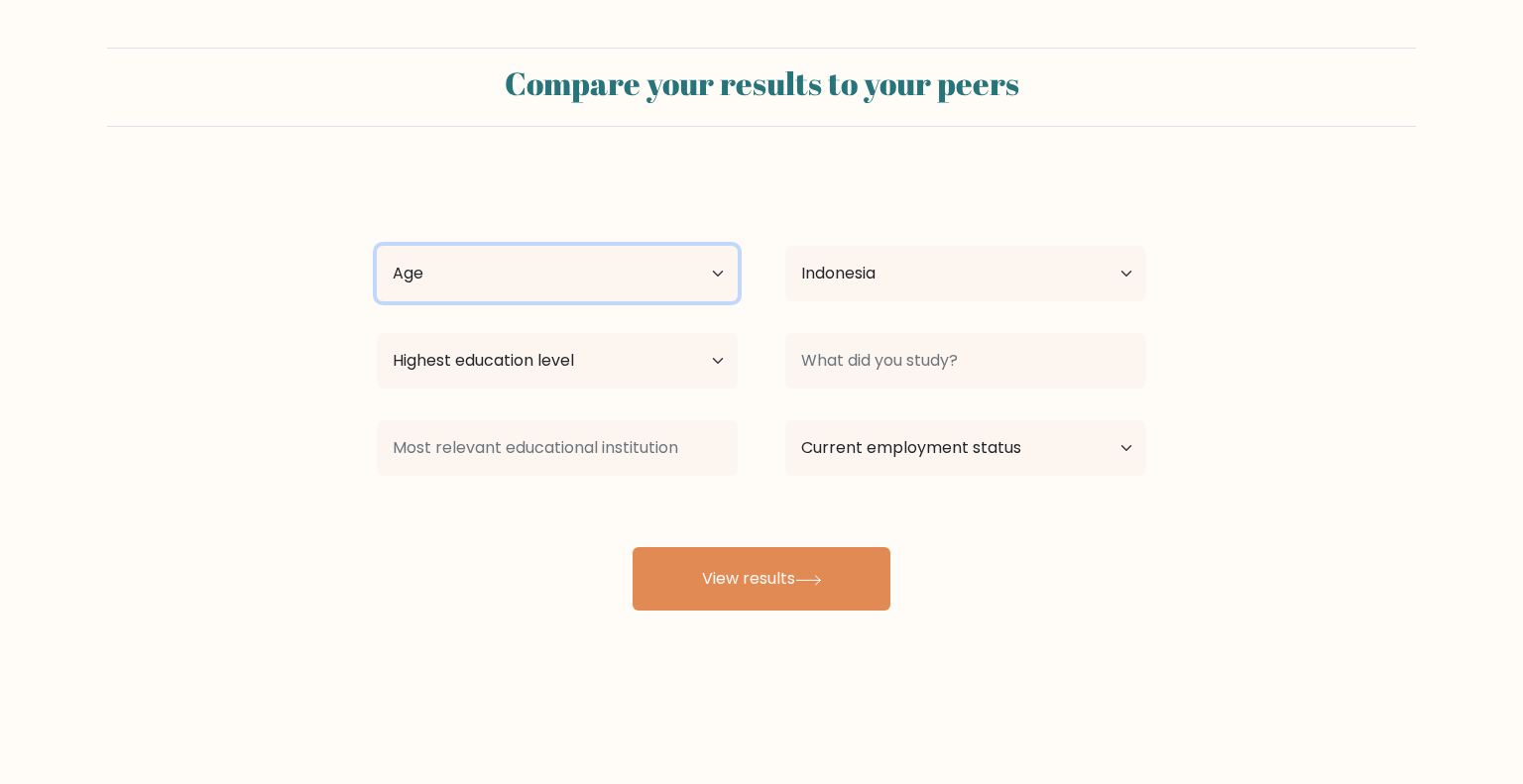 click on "Age
Under 18 years old
18-24 years old
25-34 years old
35-44 years old
45-54 years old
55-64 years old
65 years old and above" at bounding box center (557, 274) 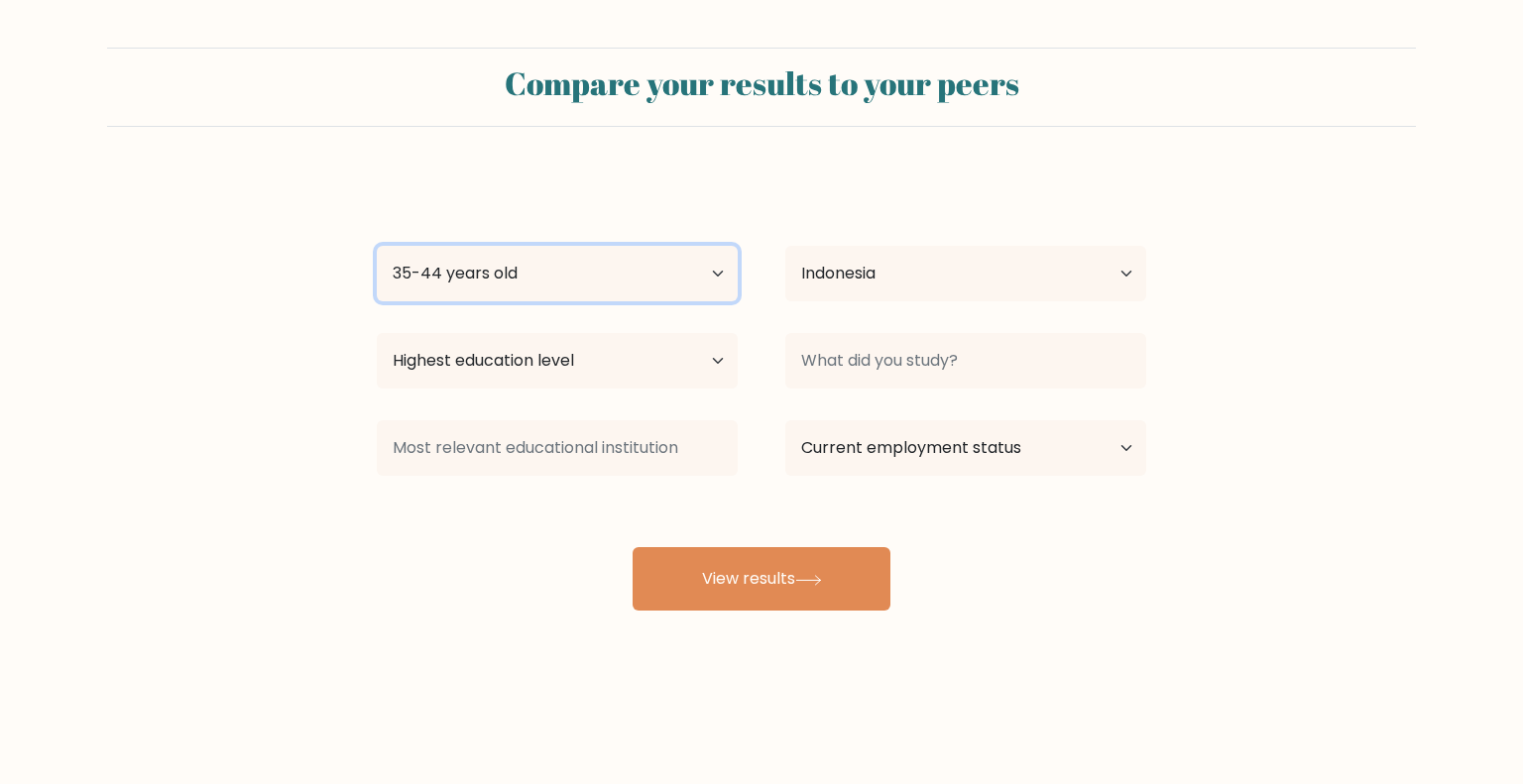 click on "Age
Under 18 years old
18-24 years old
25-34 years old
35-44 years old
45-54 years old
55-64 years old
65 years old and above" at bounding box center (557, 274) 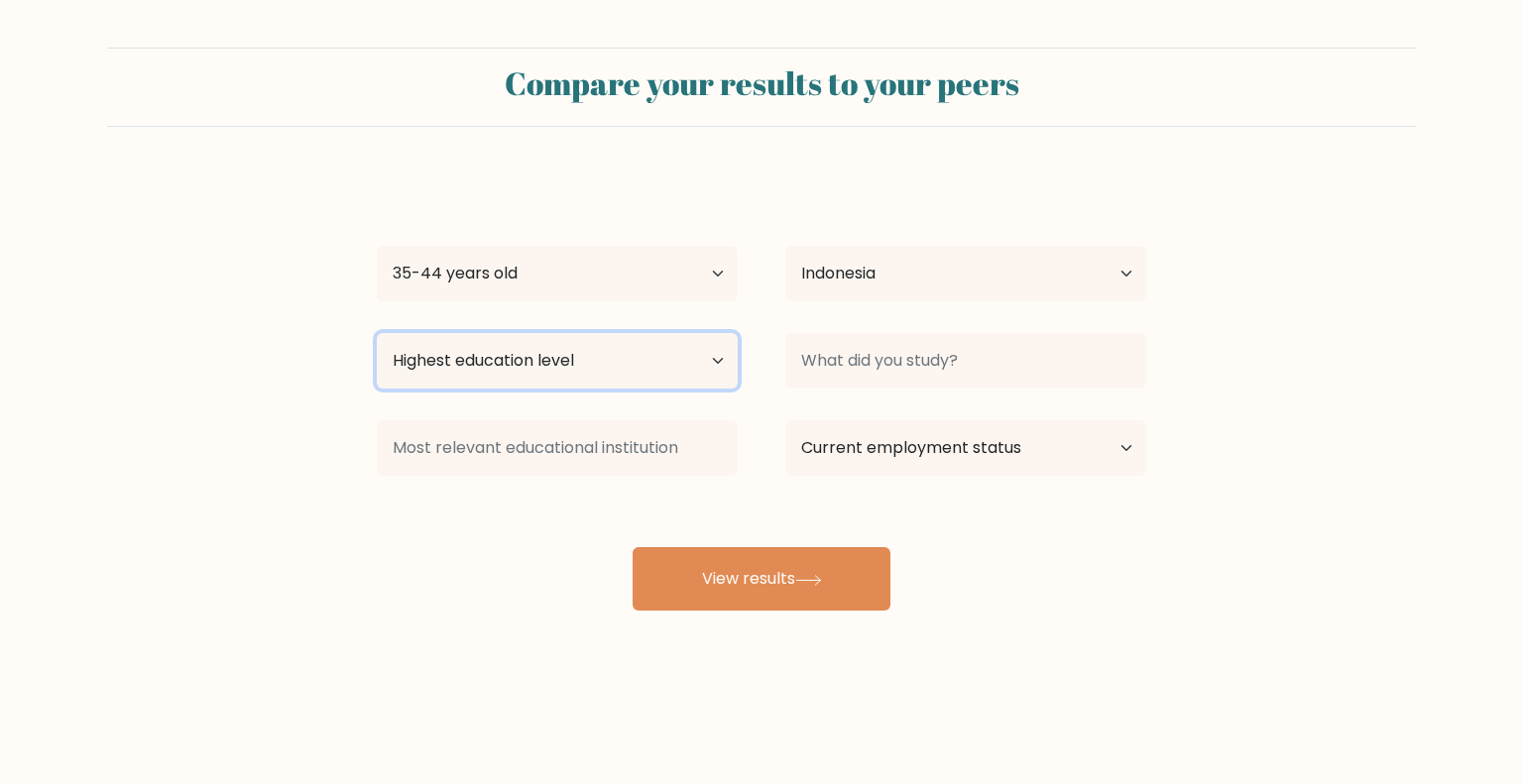 click on "Highest education level
No schooling
Primary
Lower Secondary
Upper Secondary
Occupation Specific
Bachelor's degree
Master's degree
Doctoral degree" at bounding box center [557, 361] 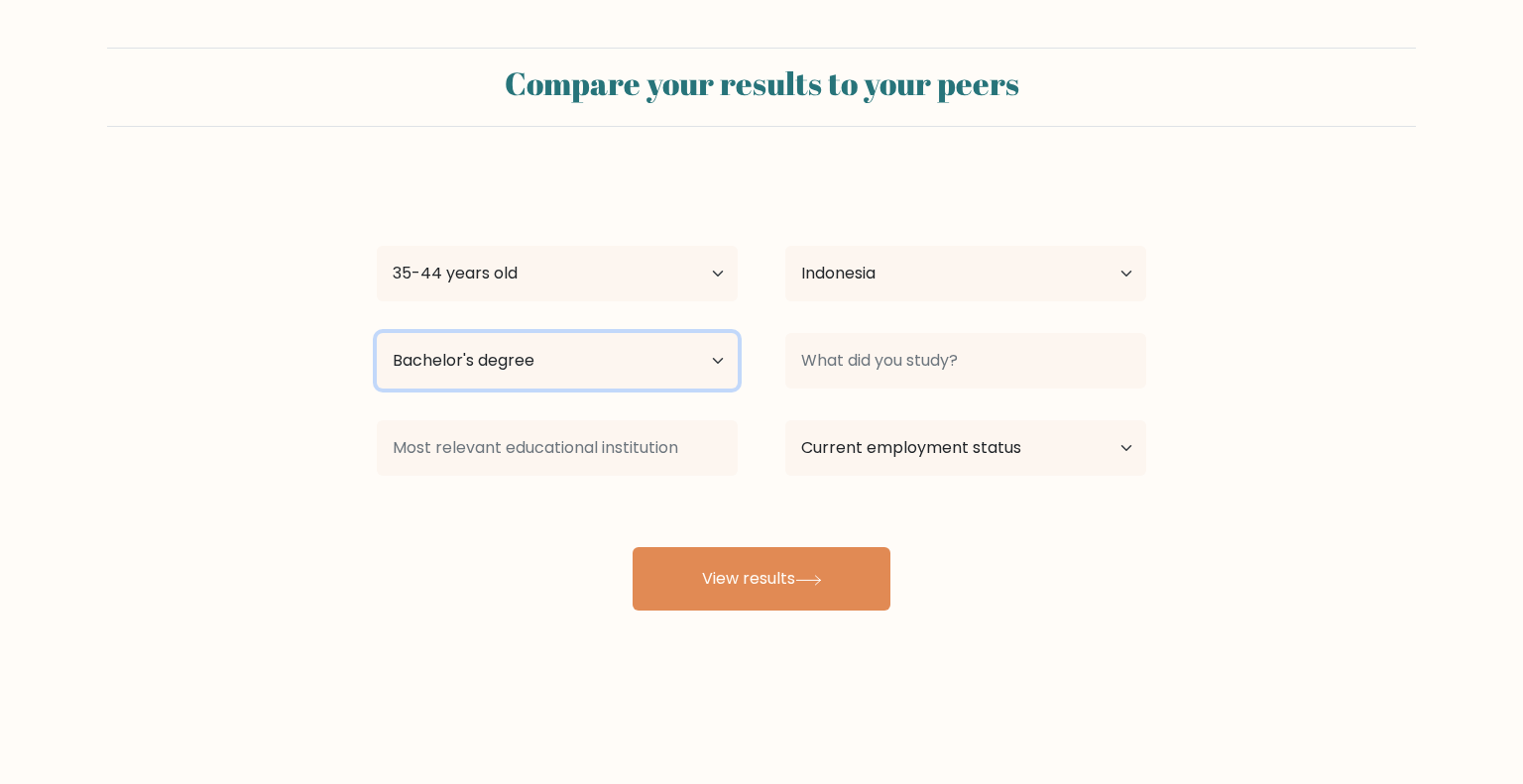 click on "Highest education level
No schooling
Primary
Lower Secondary
Upper Secondary
Occupation Specific
Bachelor's degree
Master's degree
Doctoral degree" at bounding box center (557, 361) 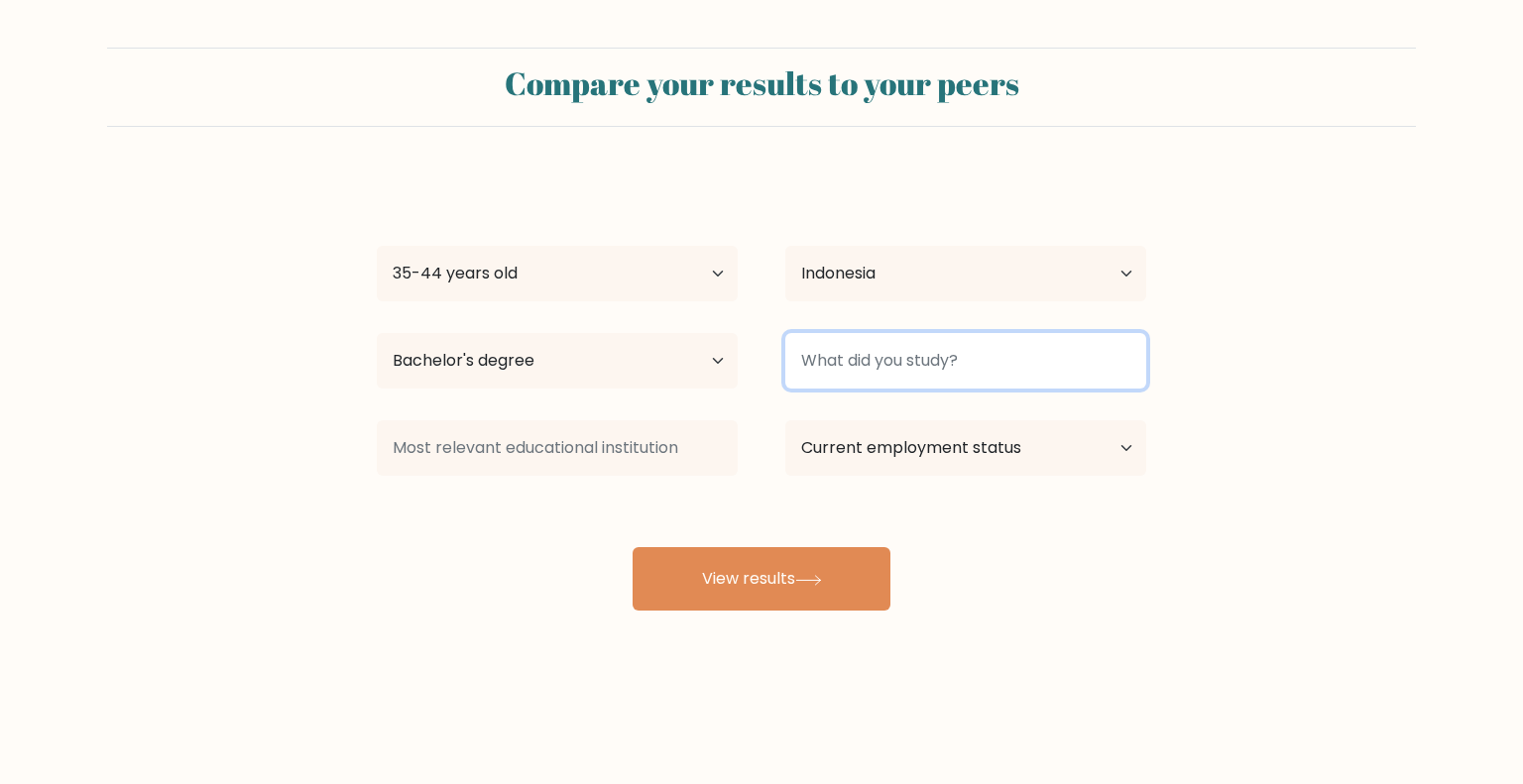 click at bounding box center [966, 361] 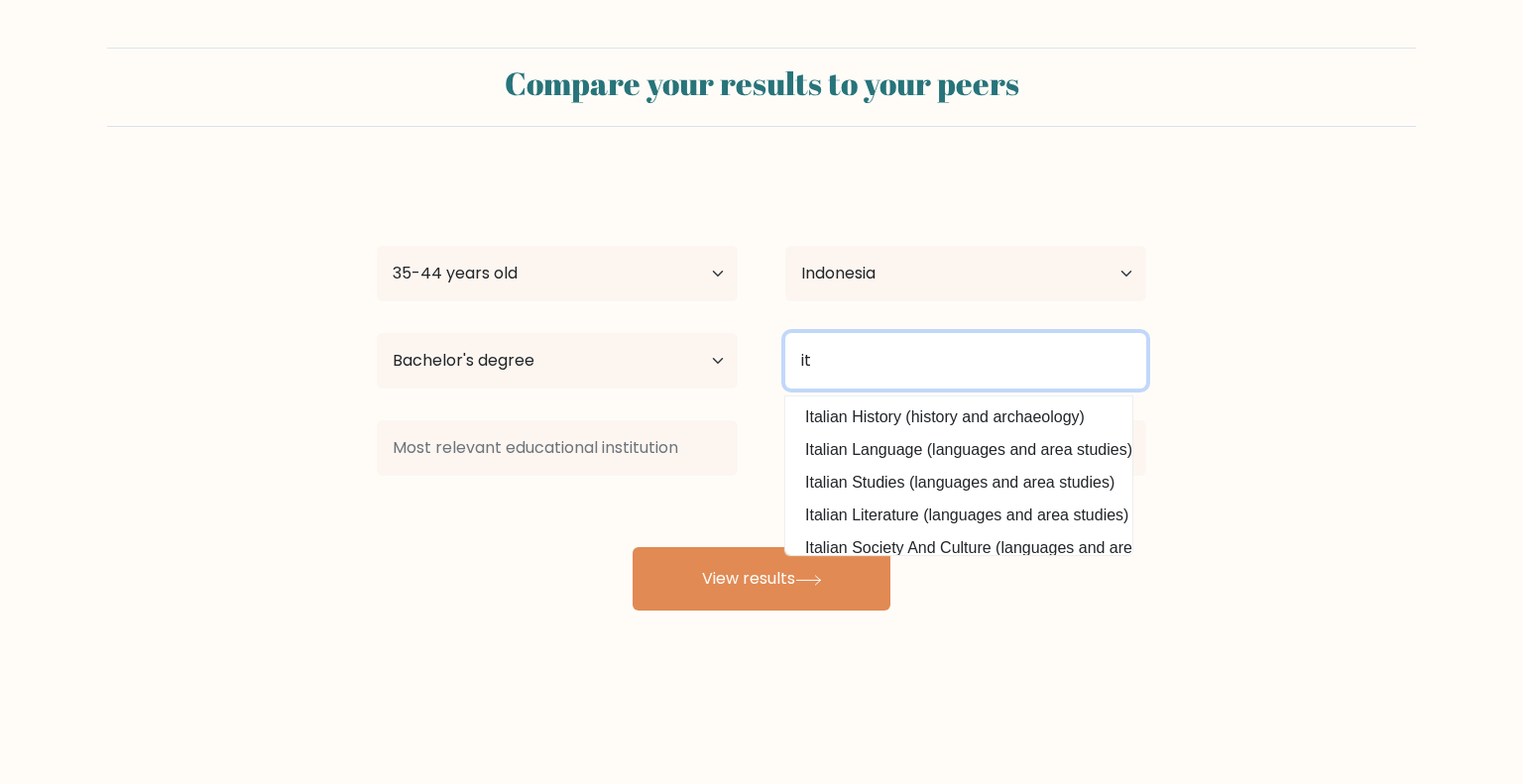 type on "i" 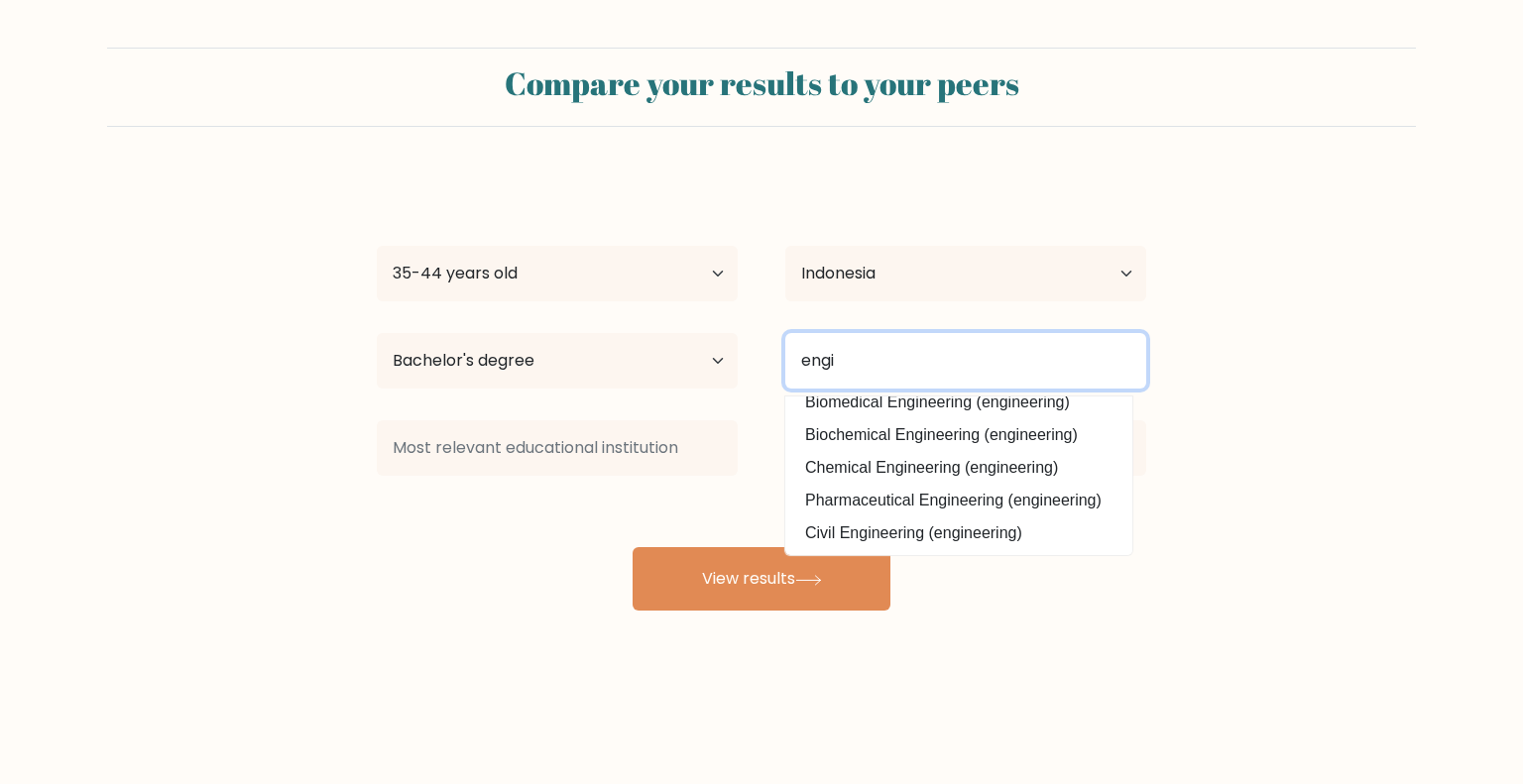 scroll, scrollTop: 0, scrollLeft: 0, axis: both 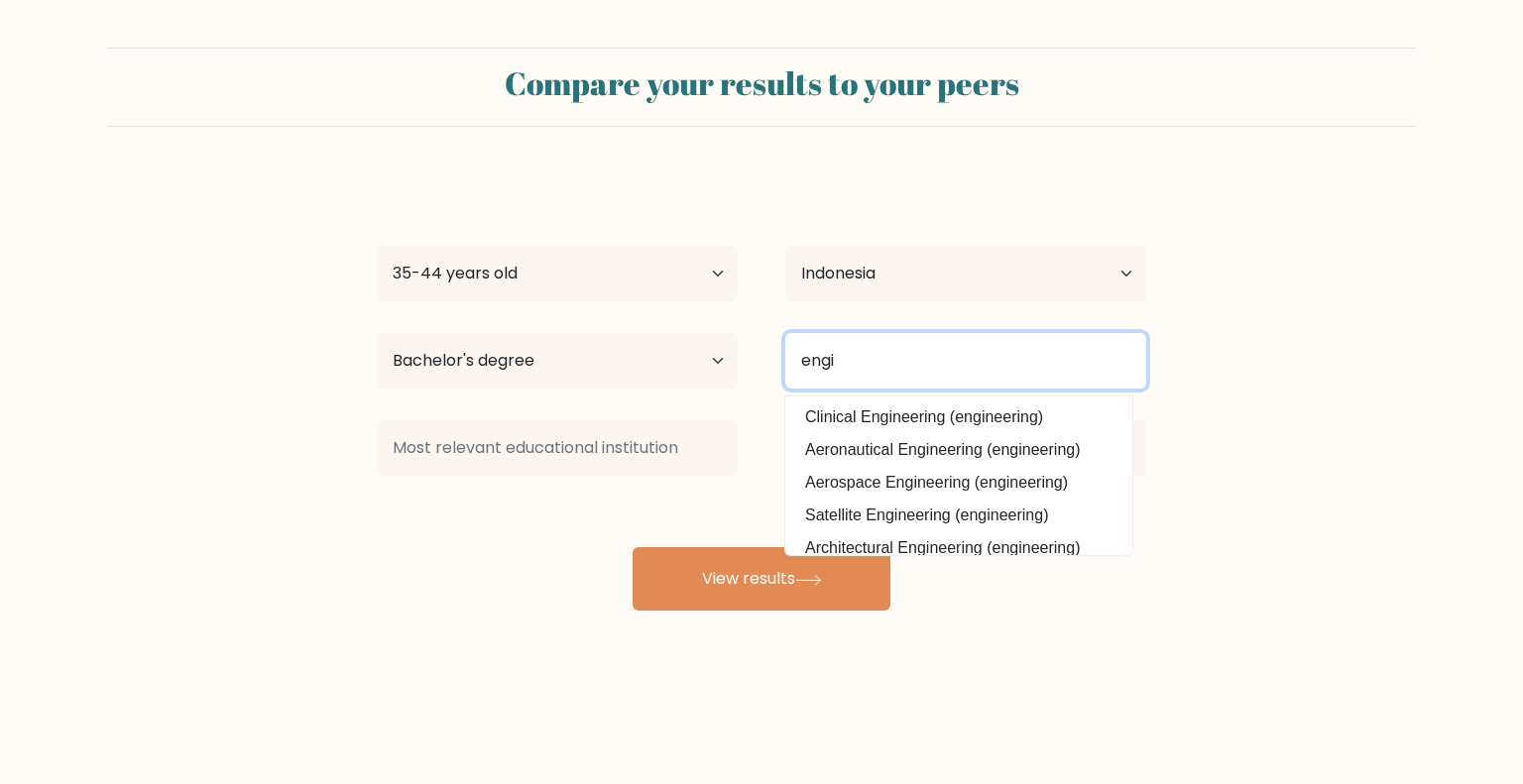 click on "engi" at bounding box center (966, 361) 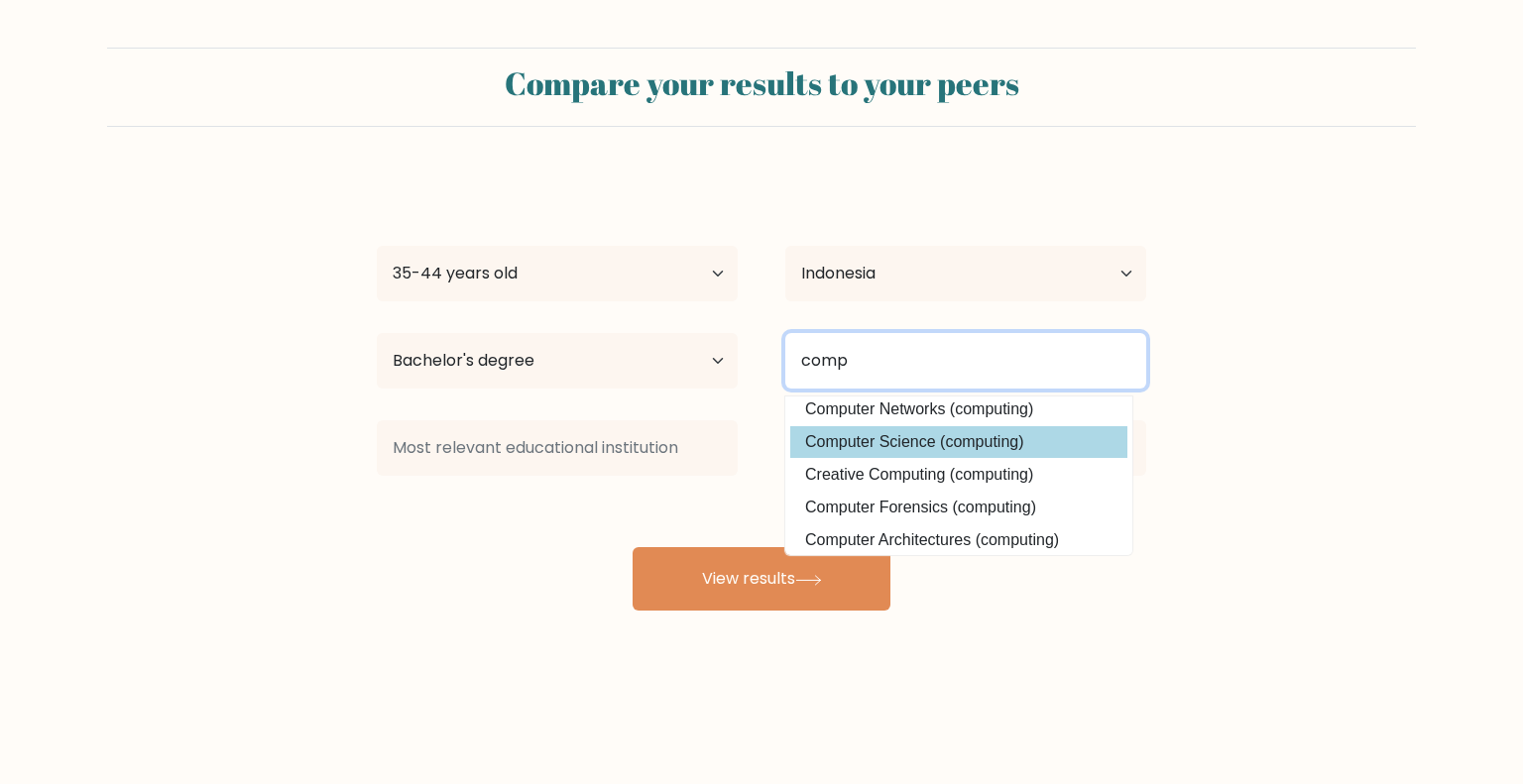 scroll, scrollTop: 178, scrollLeft: 0, axis: vertical 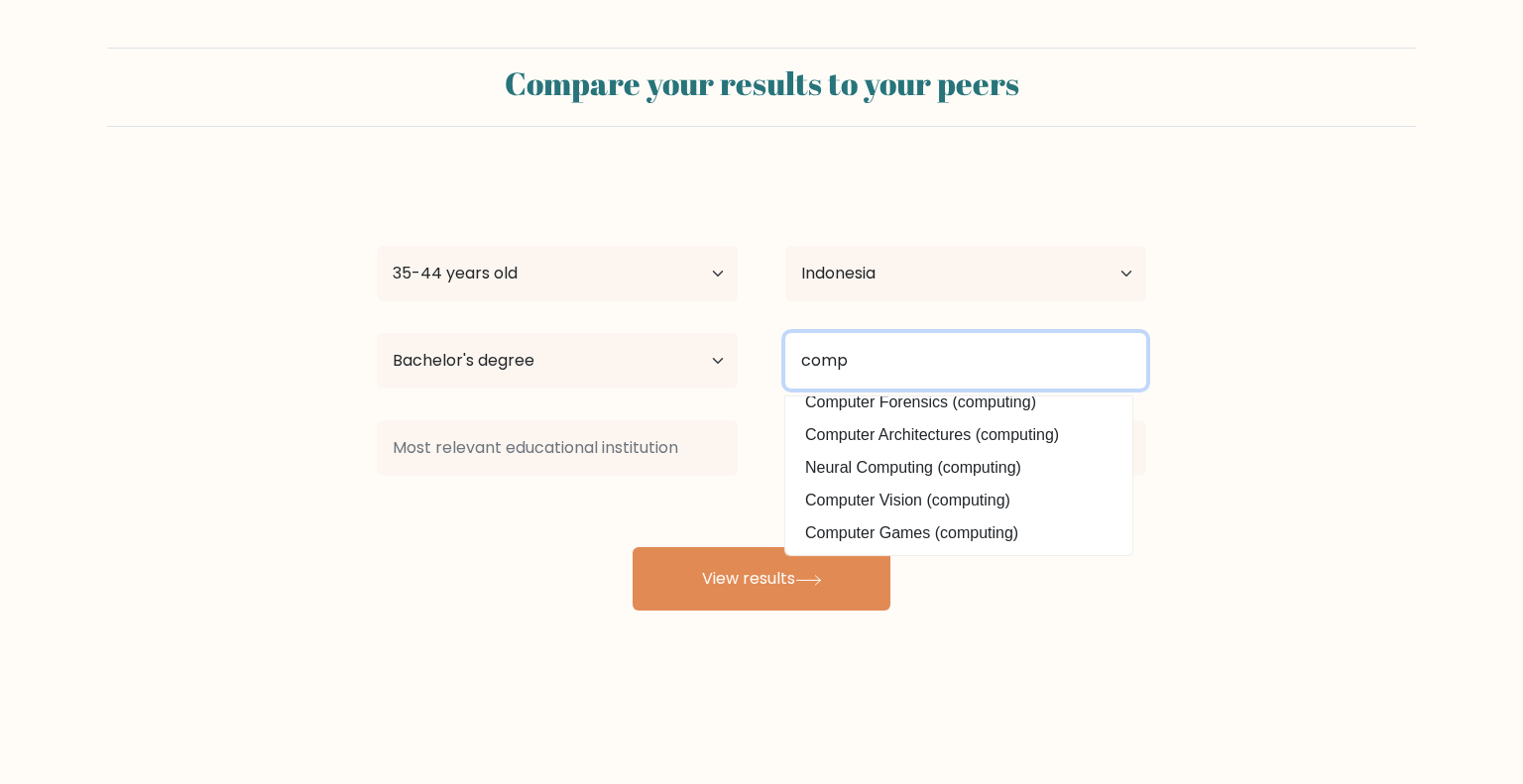 click on "comp" at bounding box center [966, 361] 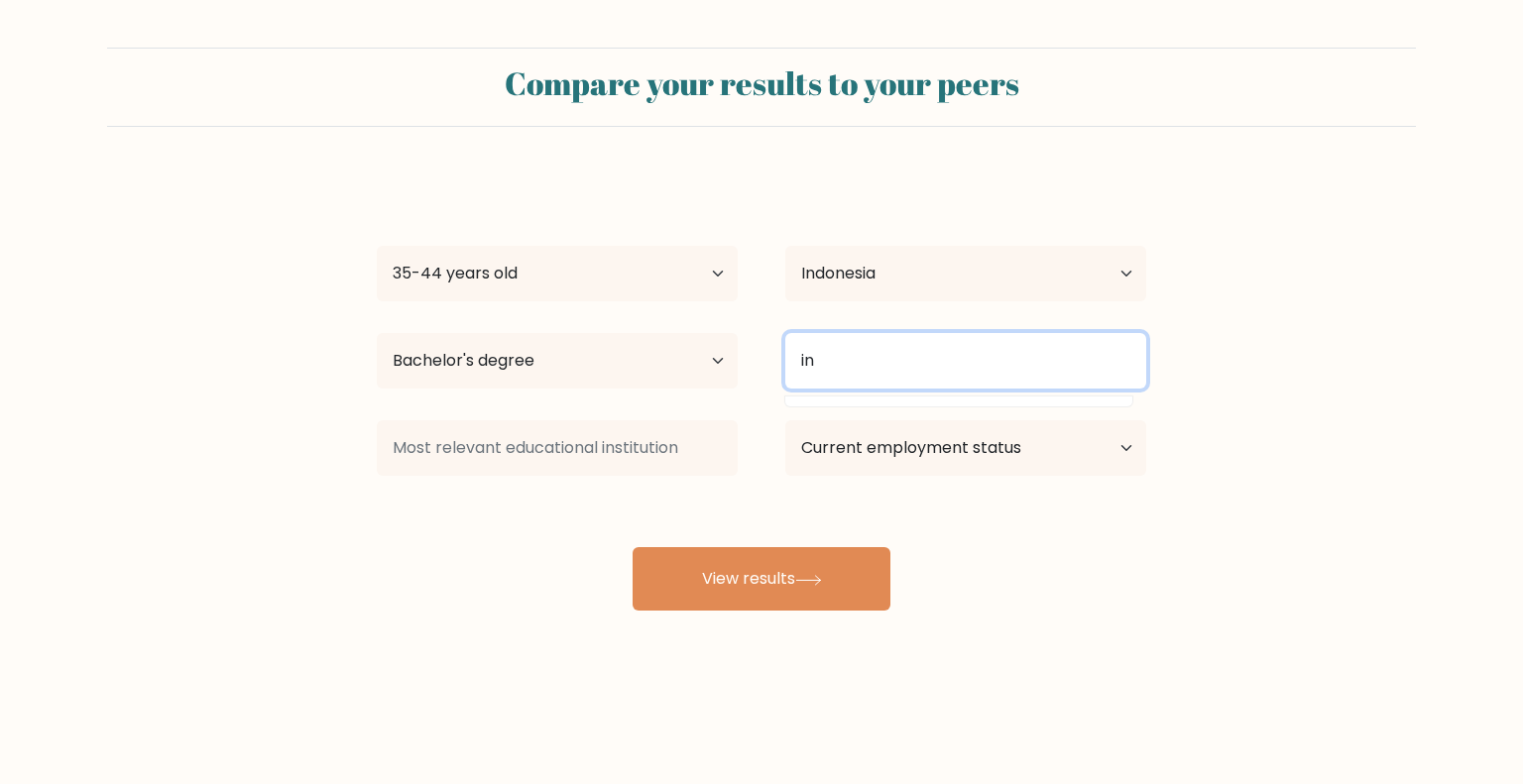 scroll, scrollTop: 0, scrollLeft: 0, axis: both 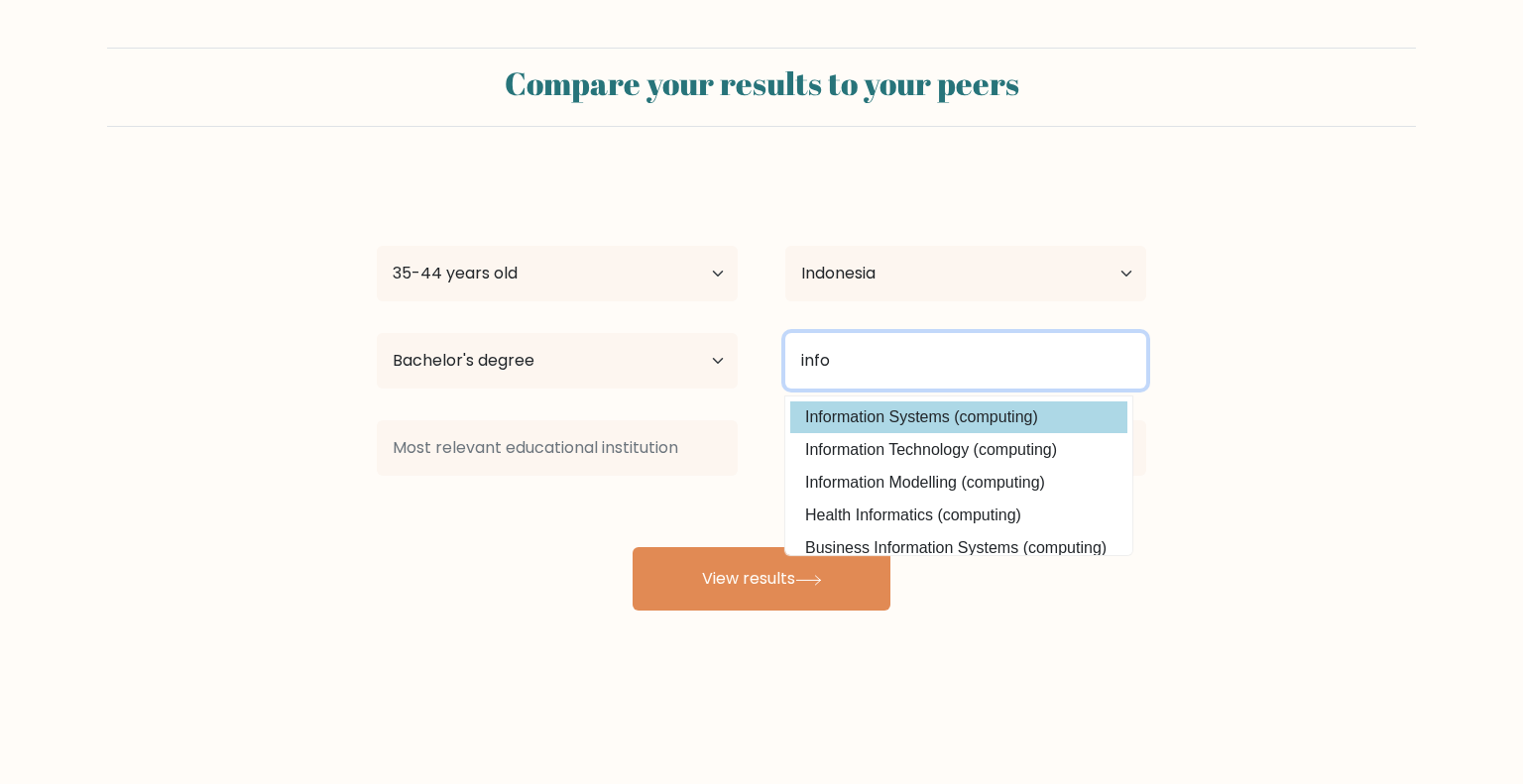 type on "info" 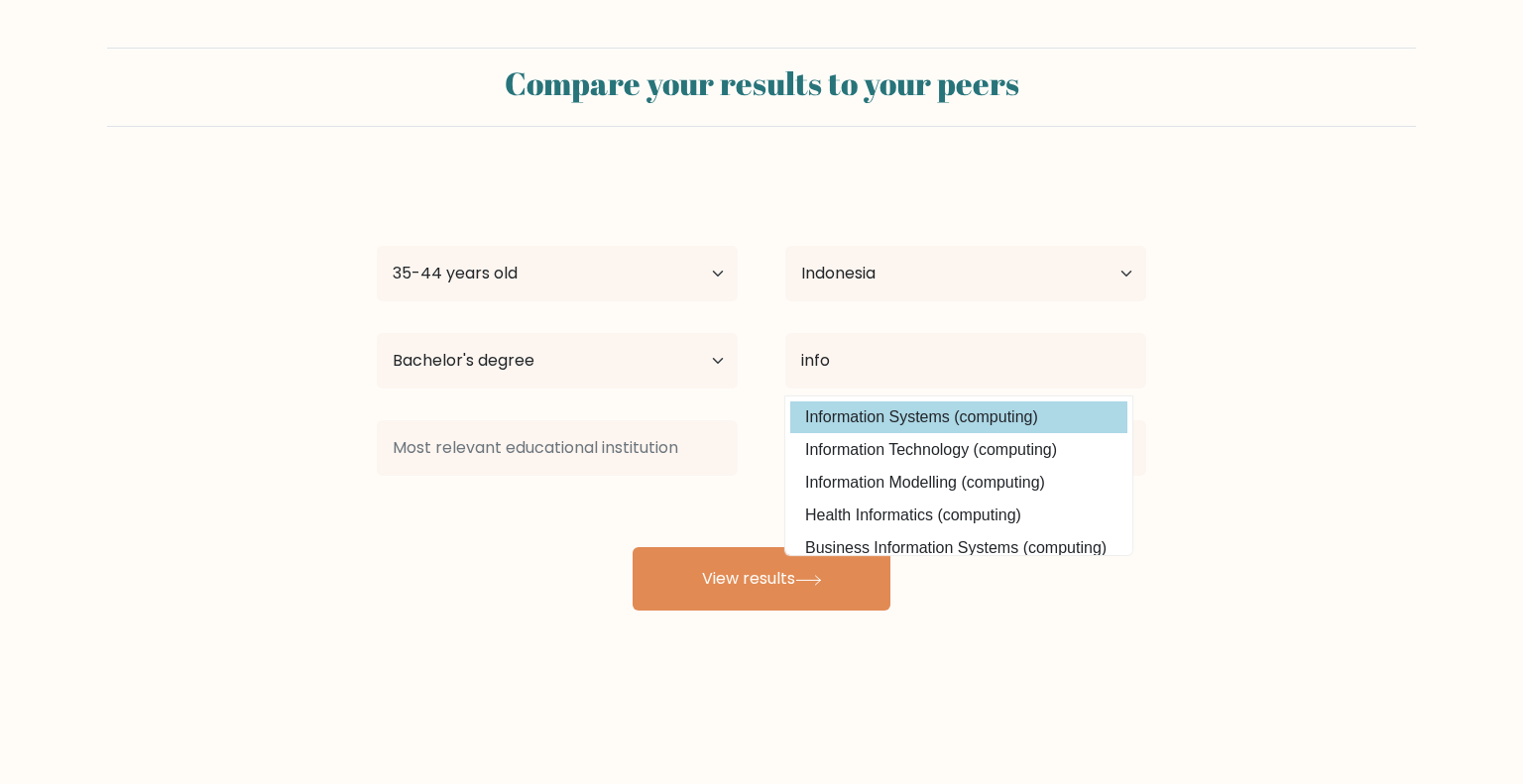 click on "rangga
sidiq
Age
Under 18 years old
18-24 years old
25-34 years old
35-44 years old
45-54 years old
55-64 years old
65 years old and above
Country
Afghanistan
Albania
Algeria
American Samoa
Andorra
Angola
Anguilla
Antarctica
Antigua and Barbuda
Argentina
Armenia
Aruba
Australia
Austria
Azerbaijan
Bahamas
Bahrain
Bangladesh
Barbados
Belarus
Belgium
Belize
Benin
Bermuda
Bhutan
Bolivia
Bonaire, Sint Eustatius and Saba
Bosnia and Herzegovina
Botswana
Bouvet Island
Brazil
Brunei Chad" at bounding box center [762, 392] 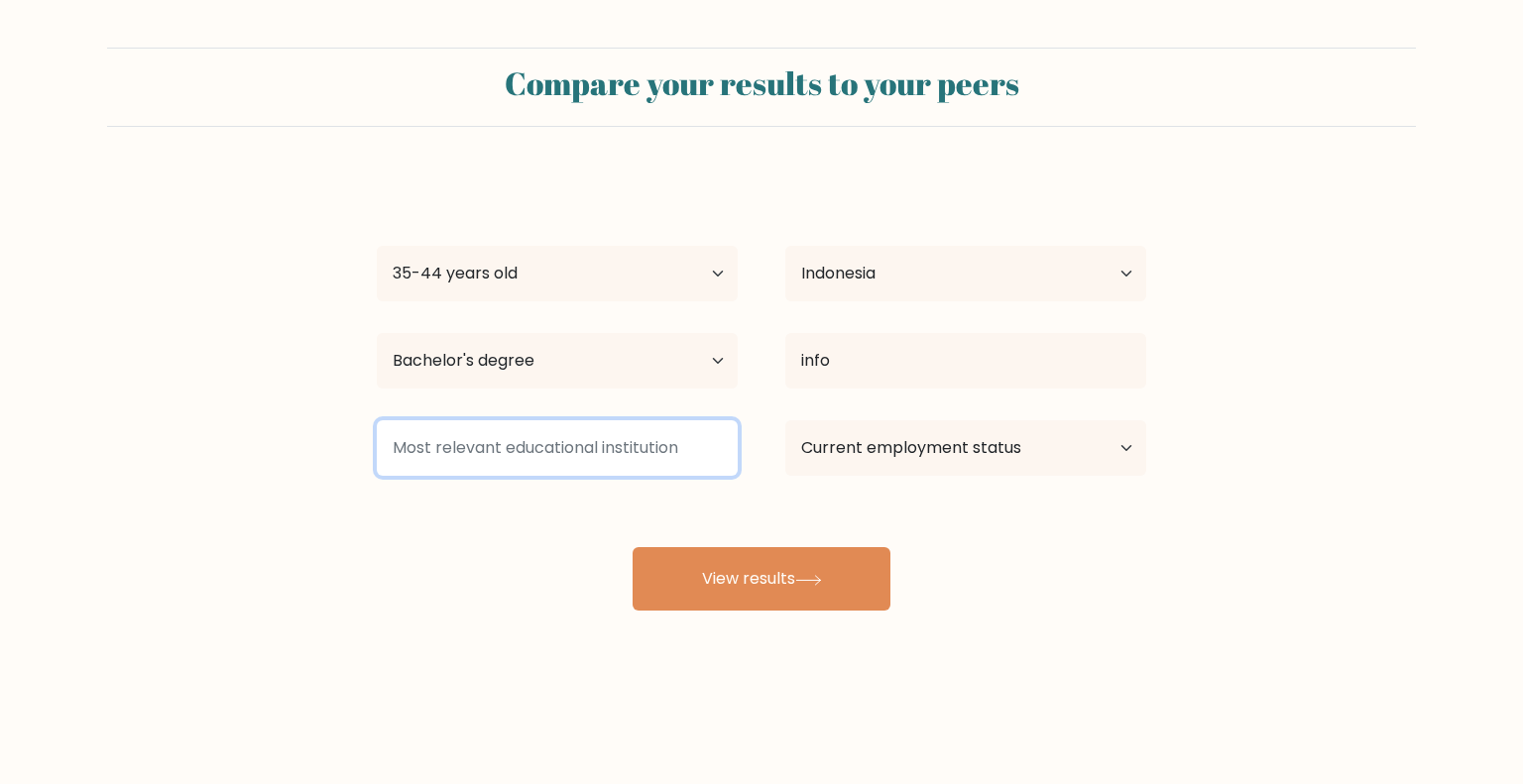 click at bounding box center (557, 448) 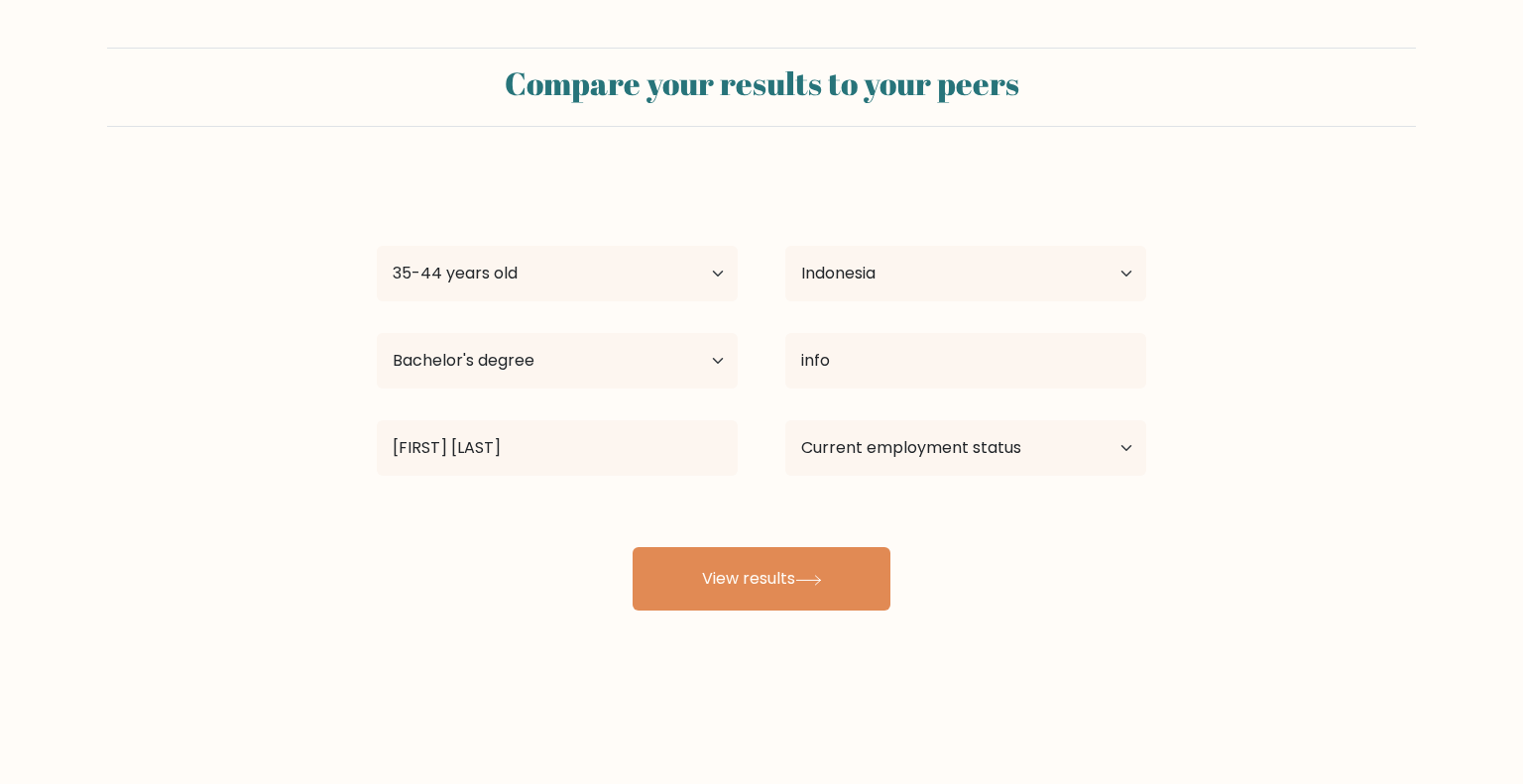 click on "rangga
sidiq
Age
Under 18 years old
18-24 years old
25-34 years old
35-44 years old
45-54 years old
55-64 years old
65 years old and above
Country
Afghanistan
Albania
Algeria
American Samoa
Andorra
Angola
Anguilla
Antarctica
Antigua and Barbuda
Argentina
Armenia
Aruba
Australia
Austria
Azerbaijan
Bahamas
Bahrain
Bangladesh
Barbados
Belarus
Belgium
Belize
Benin
Bermuda
Bhutan
Bolivia
Bonaire, Sint Eustatius and Saba
Bosnia and Herzegovina
Botswana
Bouvet Island
Brazil
Brunei Chad" at bounding box center (762, 392) 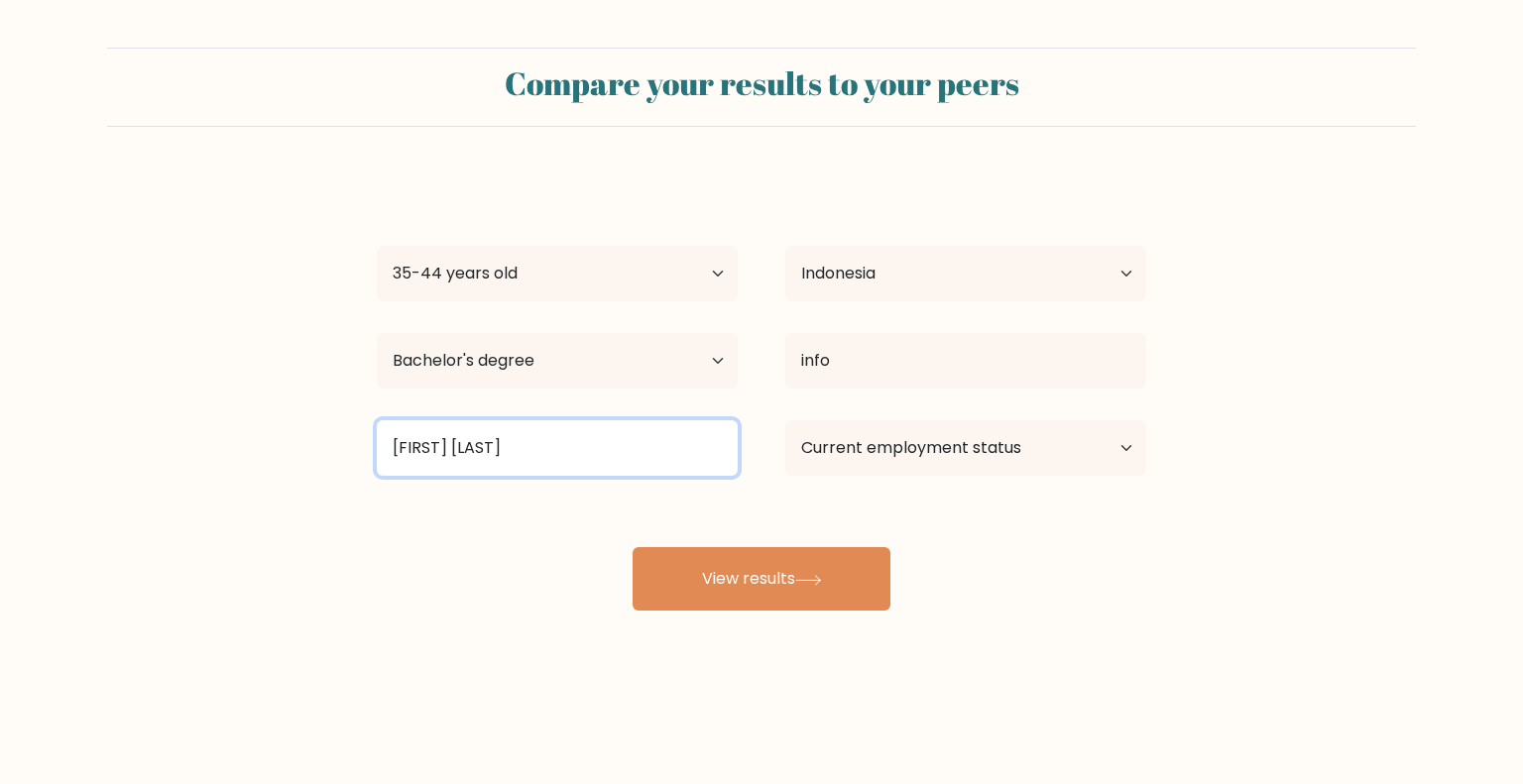 click on "Bina sara" at bounding box center [557, 448] 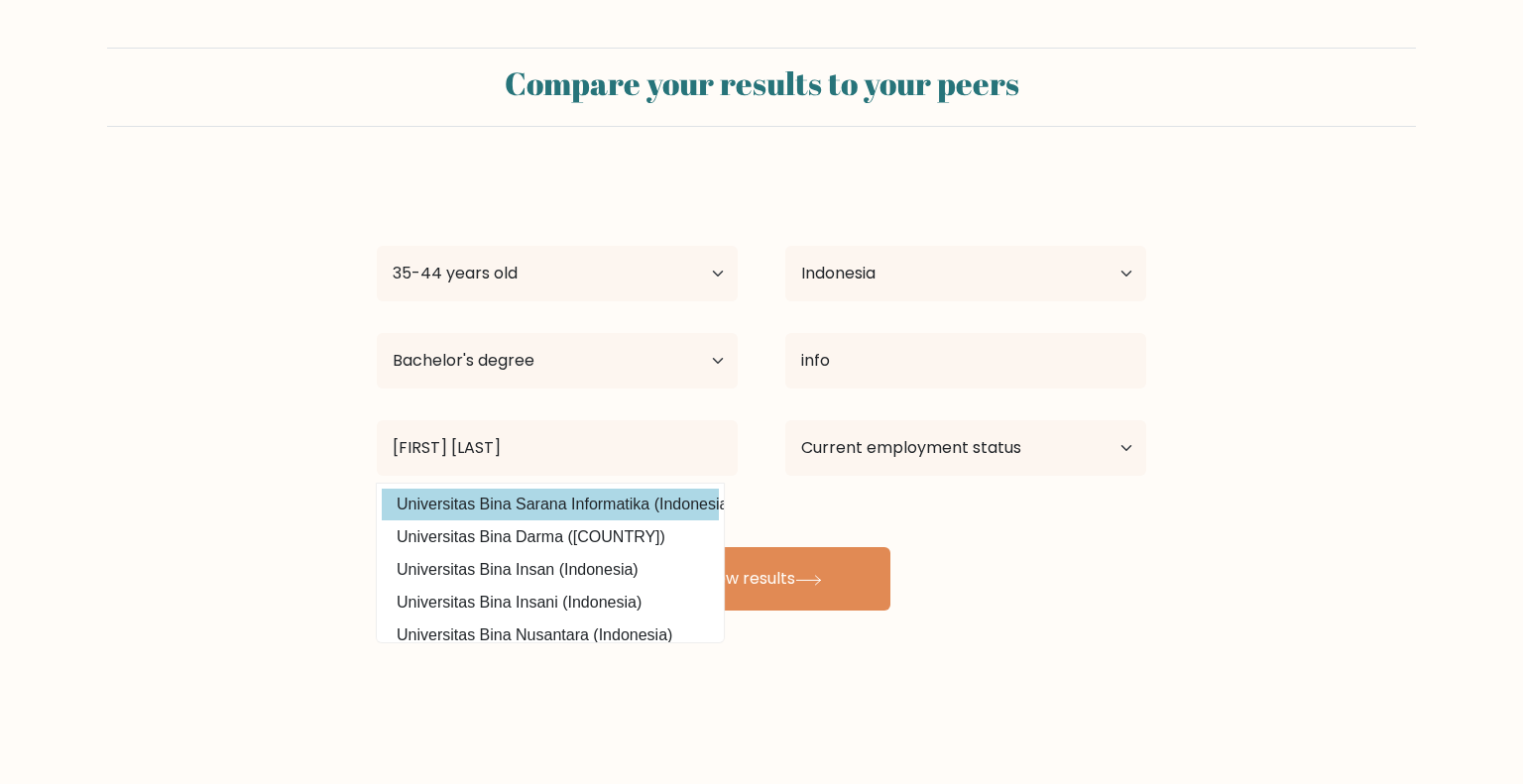 click on "rangga
sidiq
Age
Under 18 years old
18-24 years old
25-34 years old
35-44 years old
45-54 years old
55-64 years old
65 years old and above
Country
Afghanistan
Albania
Algeria
American Samoa
Andorra
Angola
Anguilla
Antarctica
Antigua and Barbuda
Argentina
Armenia
Aruba
Australia
Austria
Azerbaijan
Bahamas
Bahrain
Bangladesh
Barbados
Belarus
Belgium
Belize
Benin
Bermuda
Bhutan
Bolivia
Bonaire, Sint Eustatius and Saba
Bosnia and Herzegovina
Botswana
Bouvet Island
Brazil
Brunei Chad" at bounding box center [762, 392] 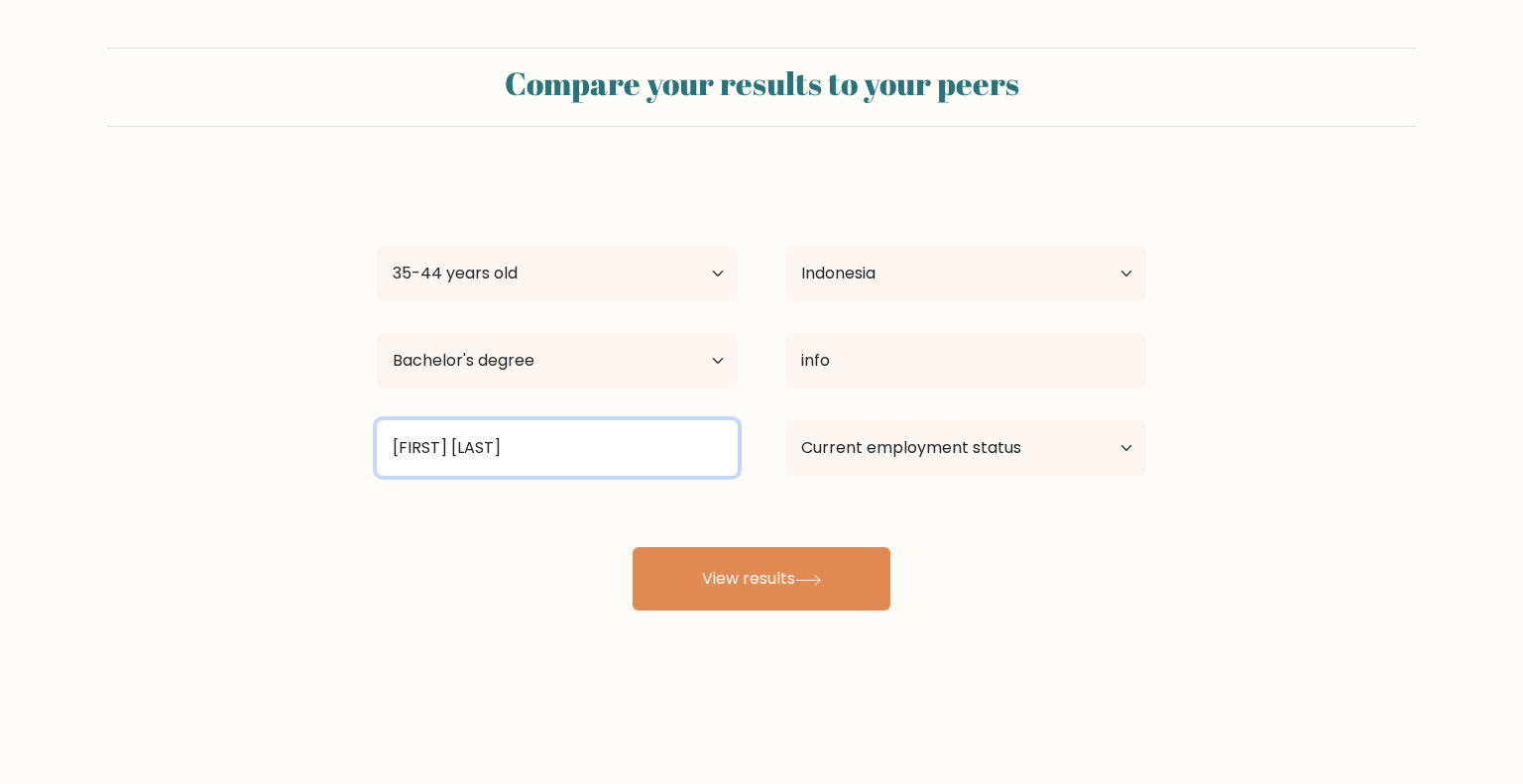 click on "Bina saranawq" at bounding box center [557, 448] 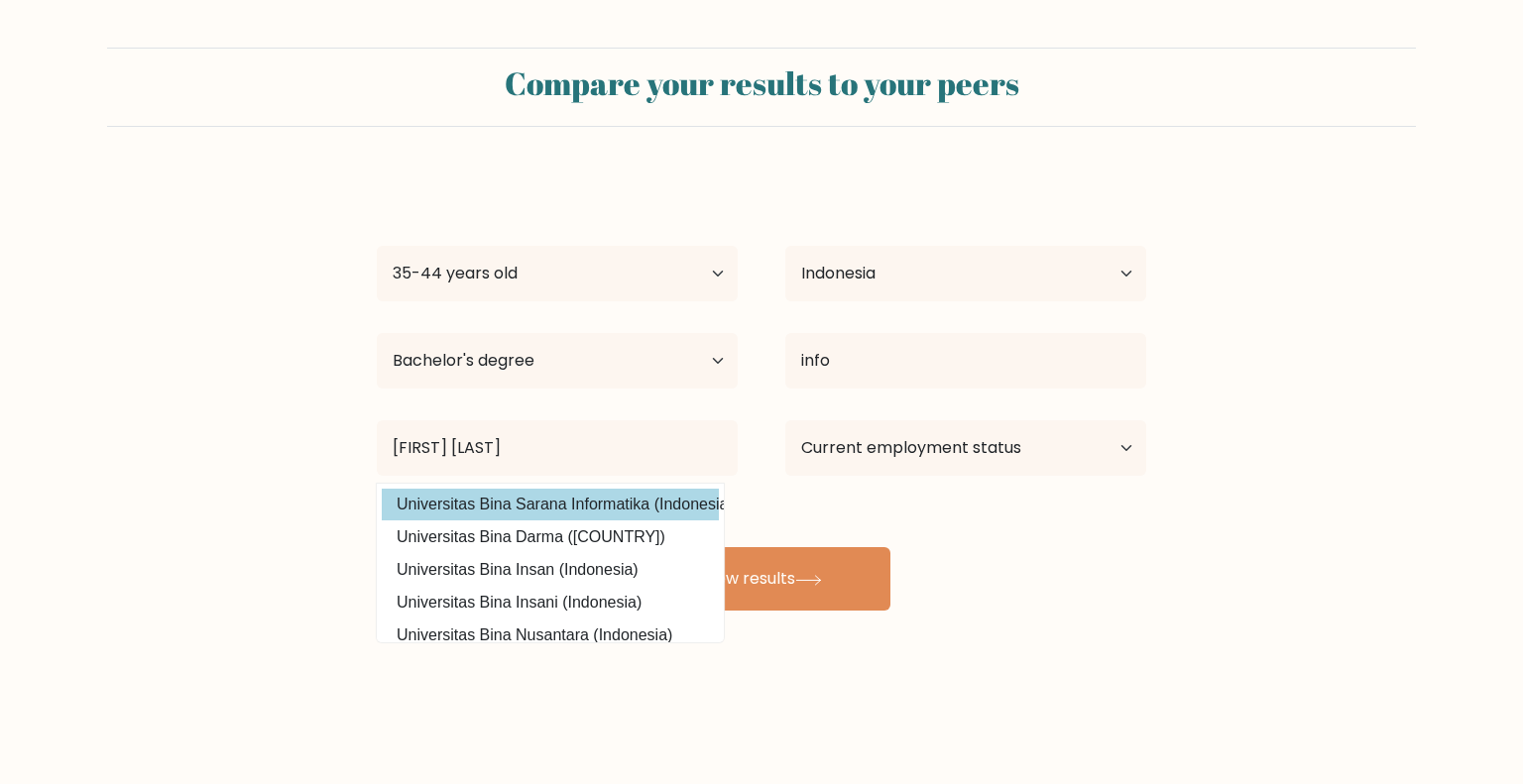 click on "rangga
sidiq
Age
Under 18 years old
18-24 years old
25-34 years old
35-44 years old
45-54 years old
55-64 years old
65 years old and above
Country
Afghanistan
Albania
Algeria
American Samoa
Andorra
Angola
Anguilla
Antarctica
Antigua and Barbuda
Argentina
Armenia
Aruba
Australia
Austria
Azerbaijan
Bahamas
Bahrain
Bangladesh
Barbados
Belarus
Belgium
Belize
Benin
Bermuda
Bhutan
Bolivia
Bonaire, Sint Eustatius and Saba
Bosnia and Herzegovina
Botswana
Bouvet Island
Brazil
Brunei Chad" at bounding box center [762, 392] 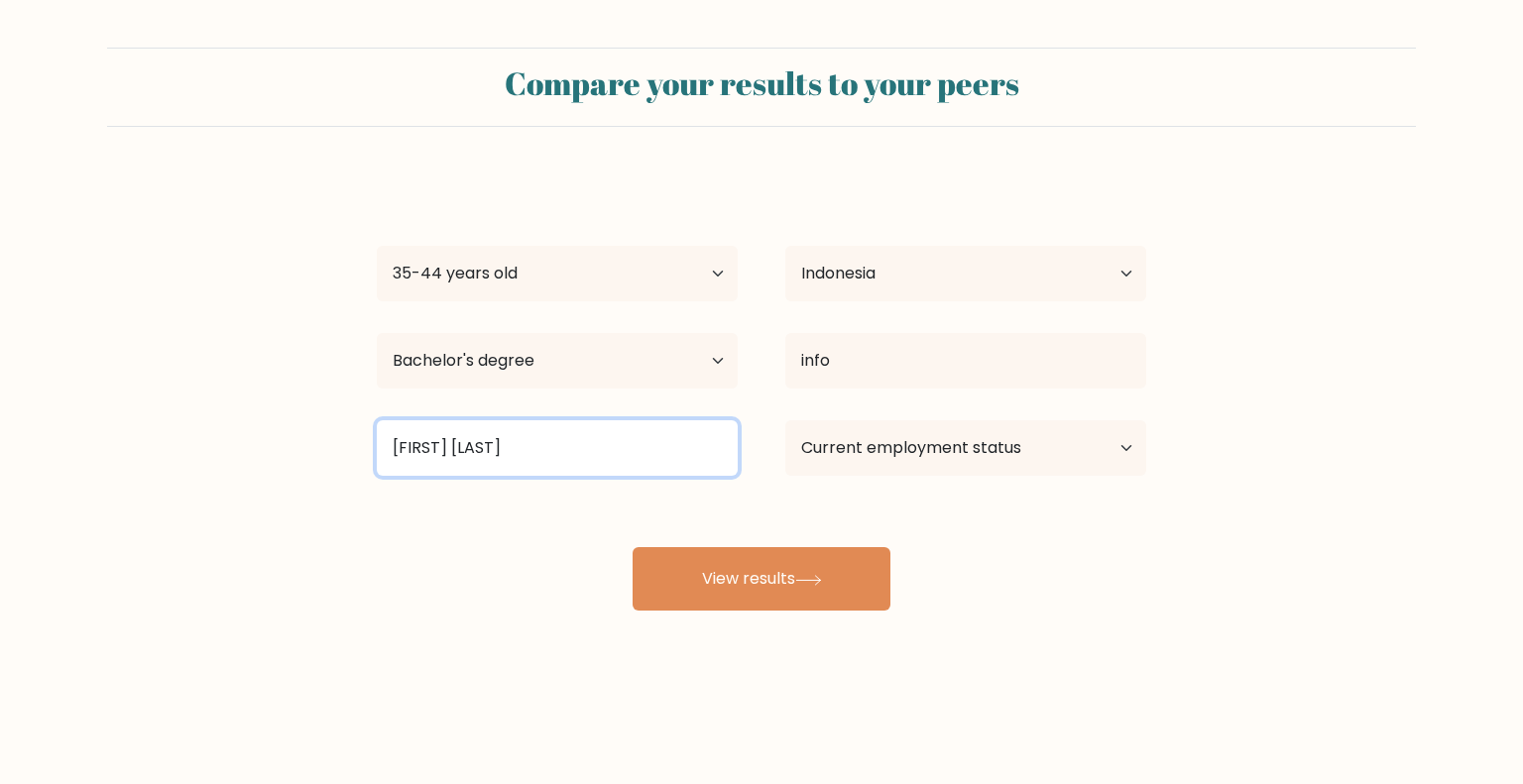 click on "Bina saran" at bounding box center [557, 448] 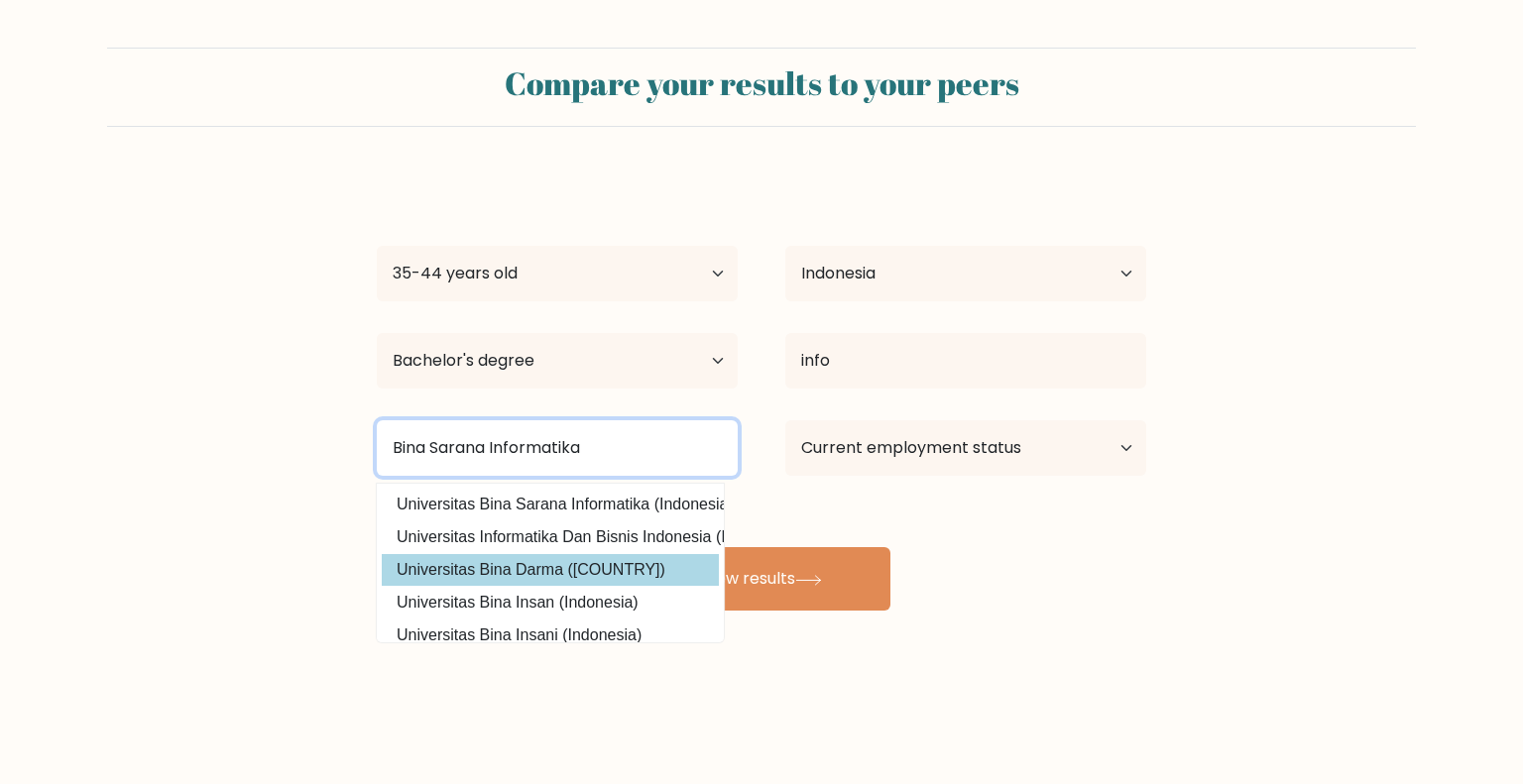 type on "Bina Sarana Informatika" 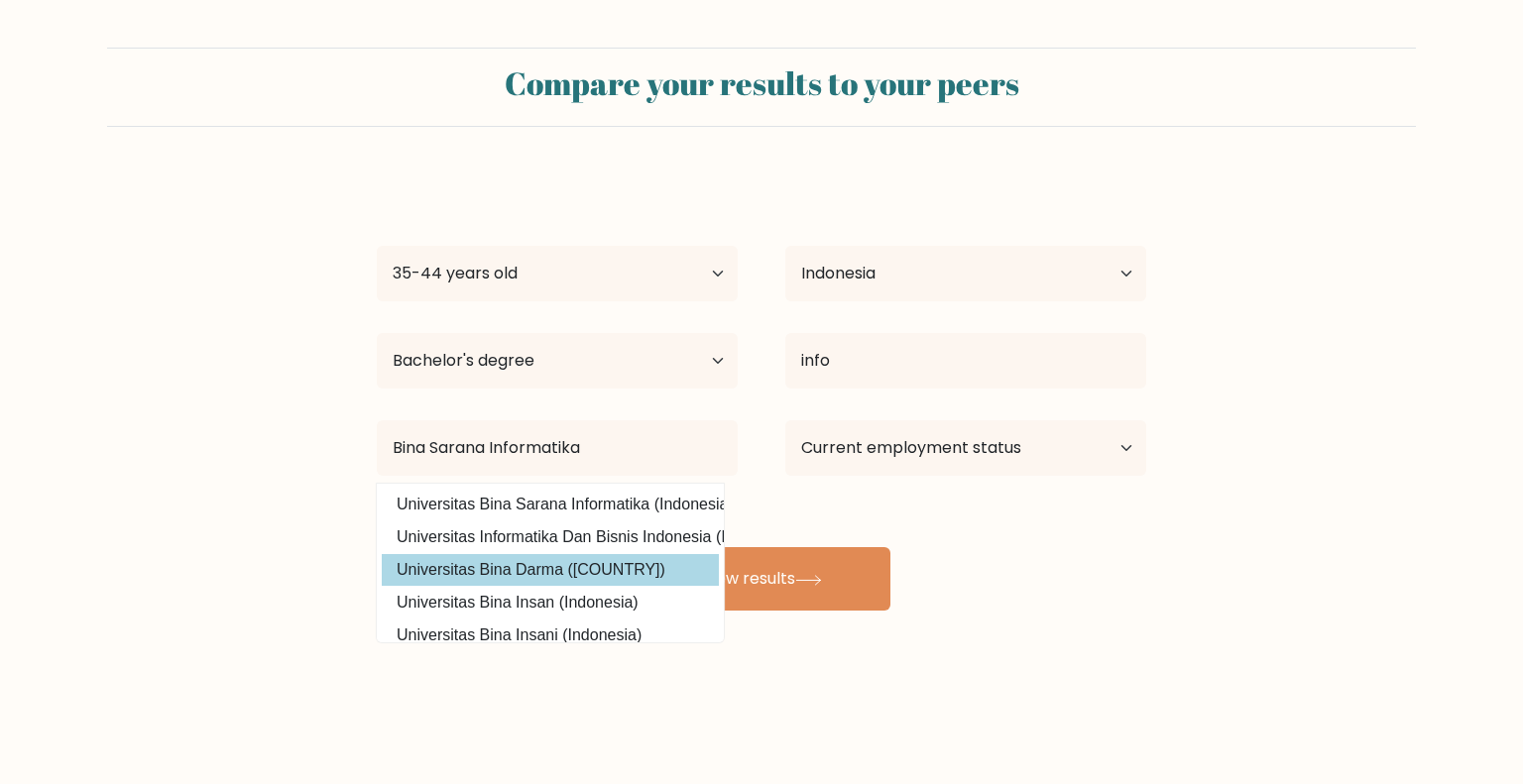 click on "rangga
sidiq
Age
Under 18 years old
18-24 years old
25-34 years old
35-44 years old
45-54 years old
55-64 years old
65 years old and above
Country
Afghanistan
Albania
Algeria
American Samoa
Andorra
Angola
Anguilla
Antarctica
Antigua and Barbuda
Argentina
Armenia
Aruba
Australia
Austria
Azerbaijan
Bahamas
Bahrain
Bangladesh
Barbados
Belarus
Belgium
Belize
Benin
Bermuda
Bhutan
Bolivia
Bonaire, Sint Eustatius and Saba
Bosnia and Herzegovina
Botswana
Bouvet Island
Brazil
Brunei Chad" at bounding box center [762, 392] 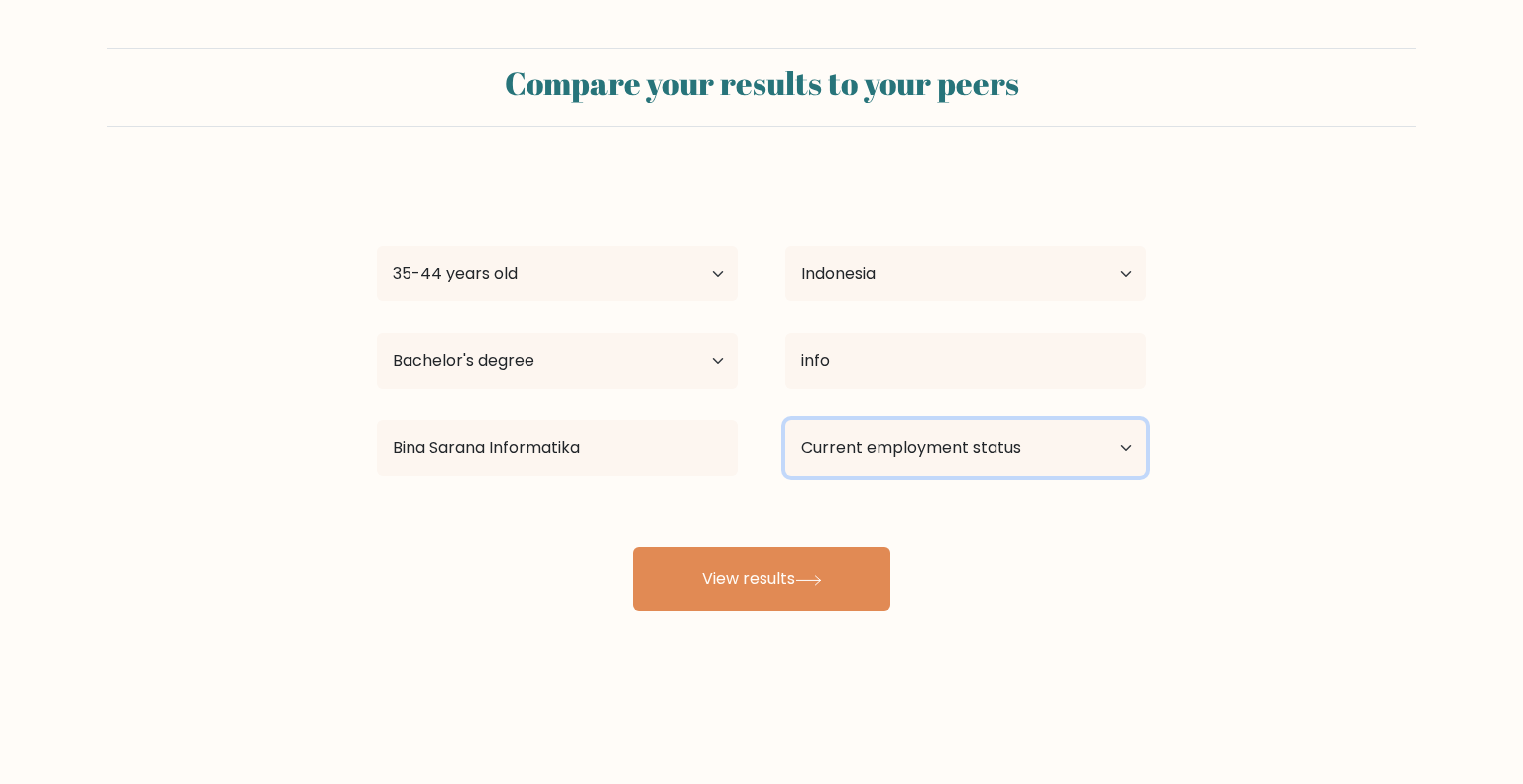 click on "Current employment status
Employed
Student
Retired
Other / prefer not to answer" at bounding box center [966, 448] 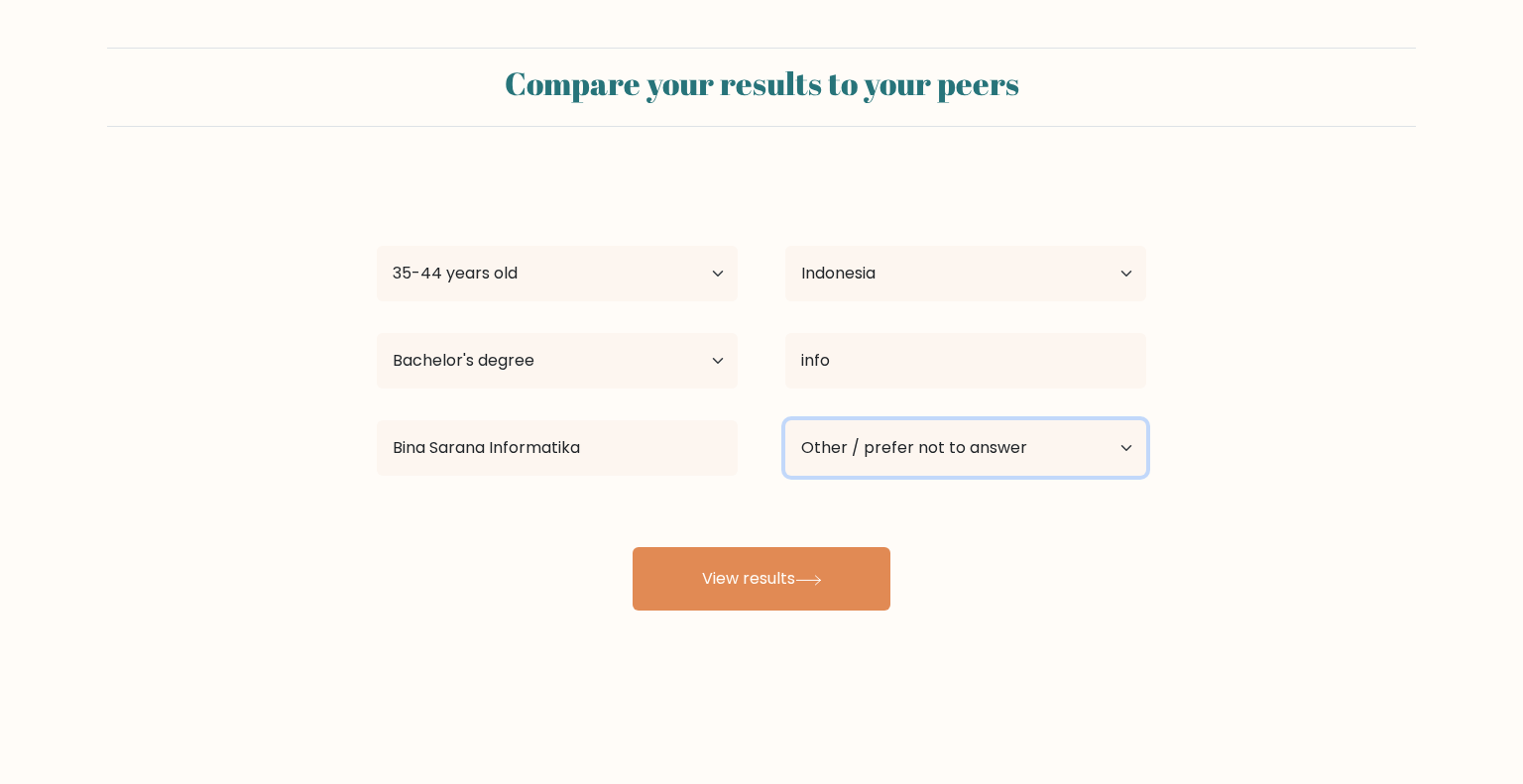 click on "Current employment status
Employed
Student
Retired
Other / prefer not to answer" at bounding box center [966, 448] 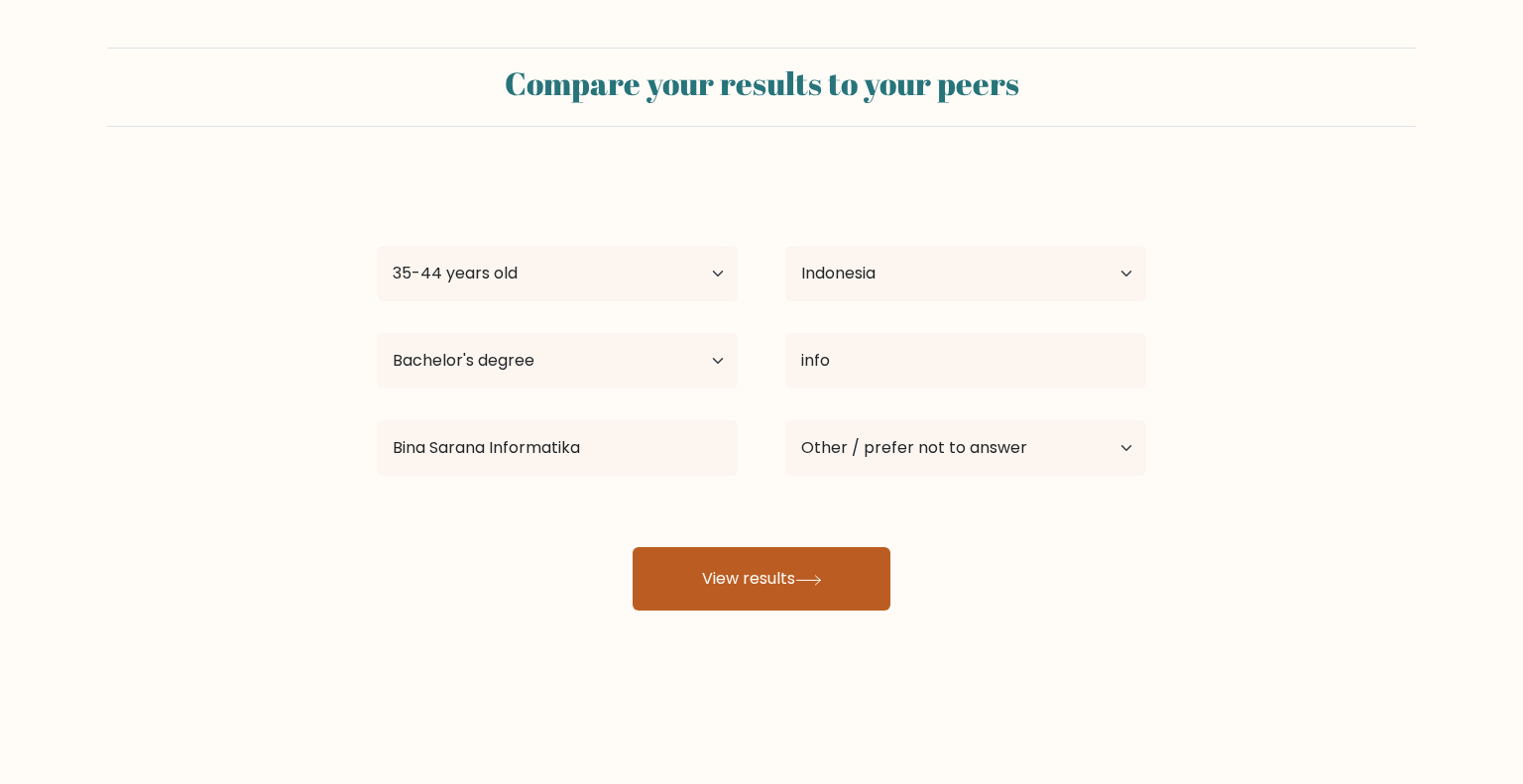 click on "View results" at bounding box center [762, 579] 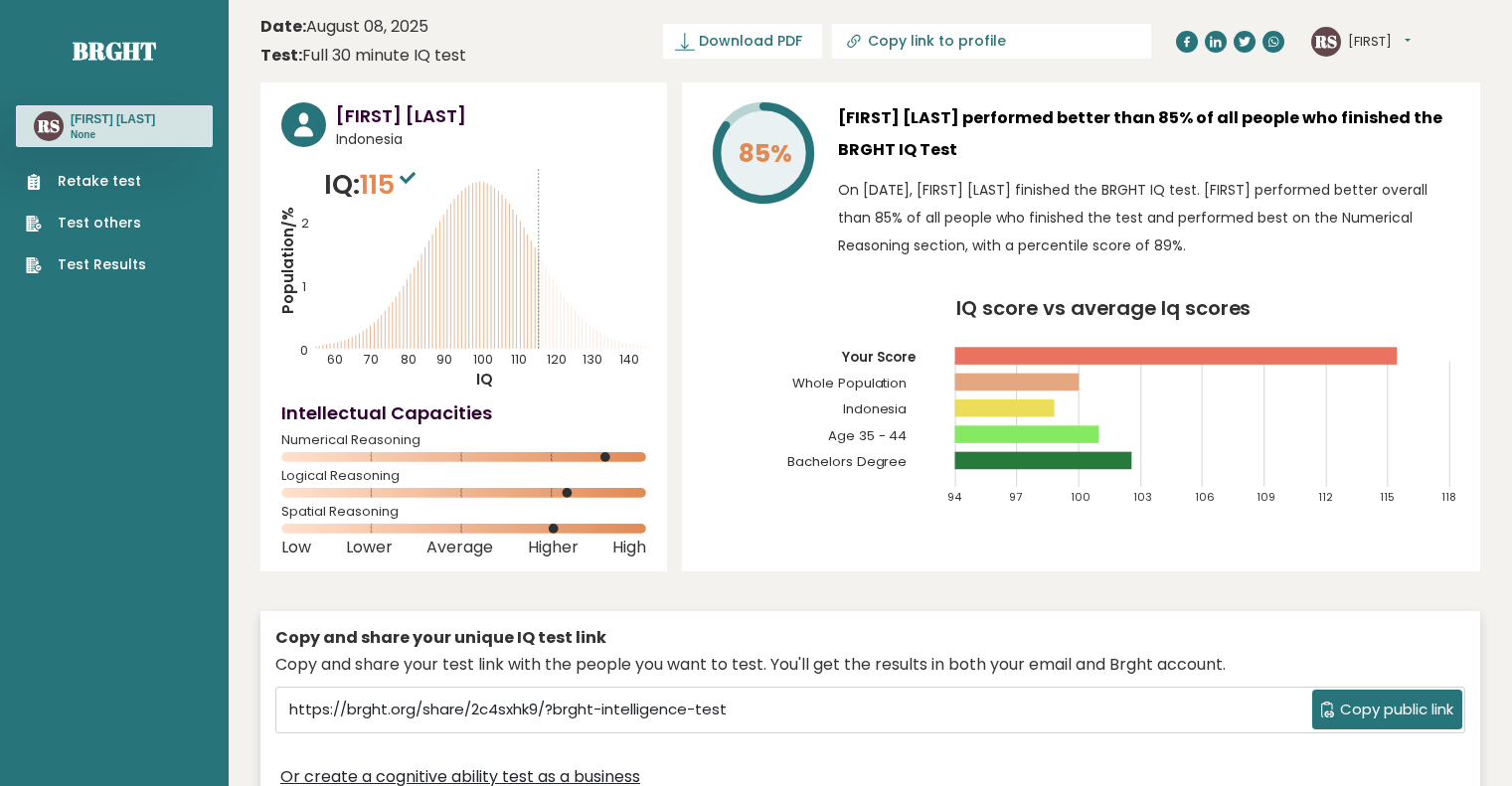 scroll, scrollTop: 0, scrollLeft: 0, axis: both 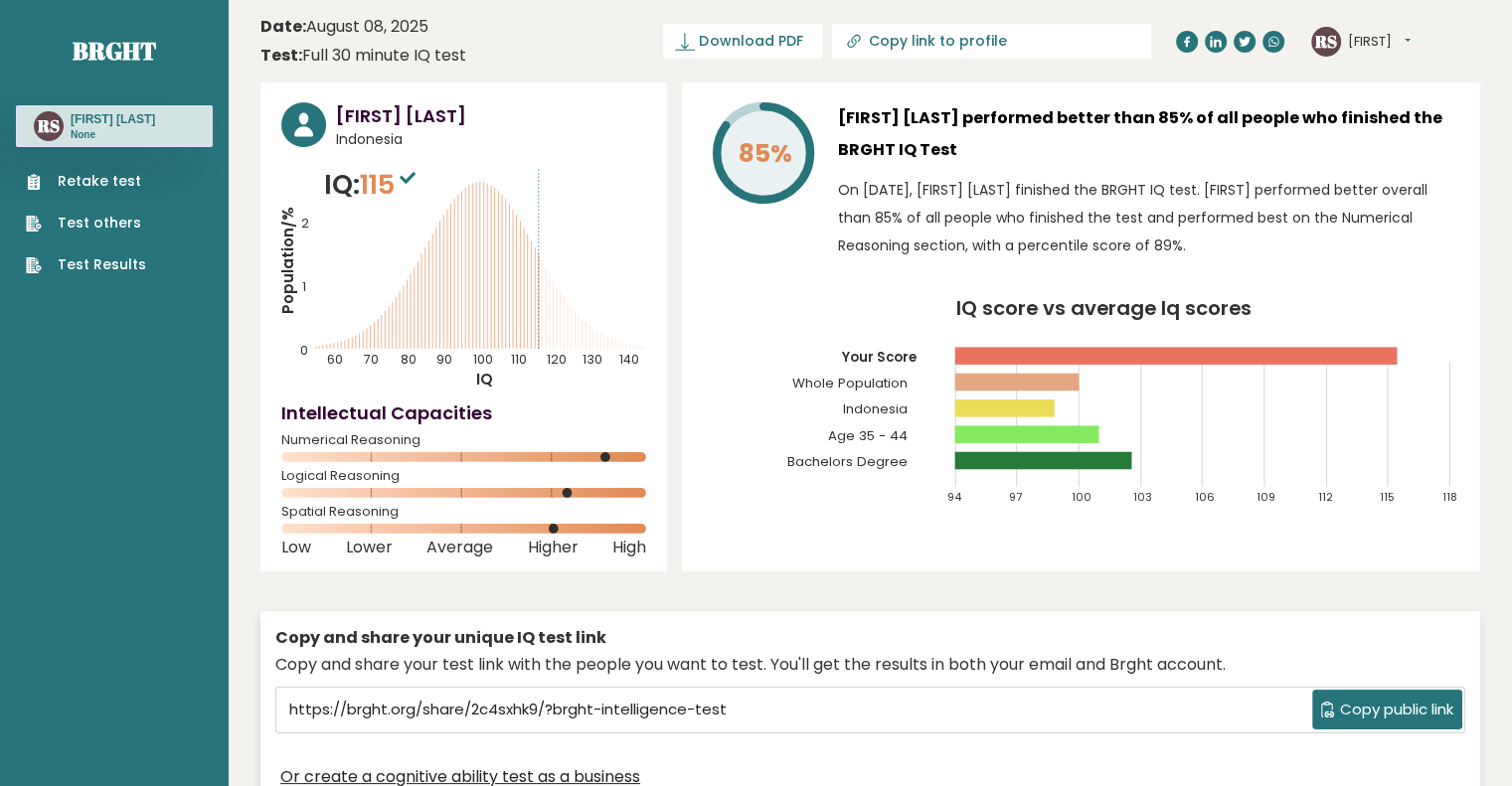 click on "[FIRST]" at bounding box center (1379, 42) 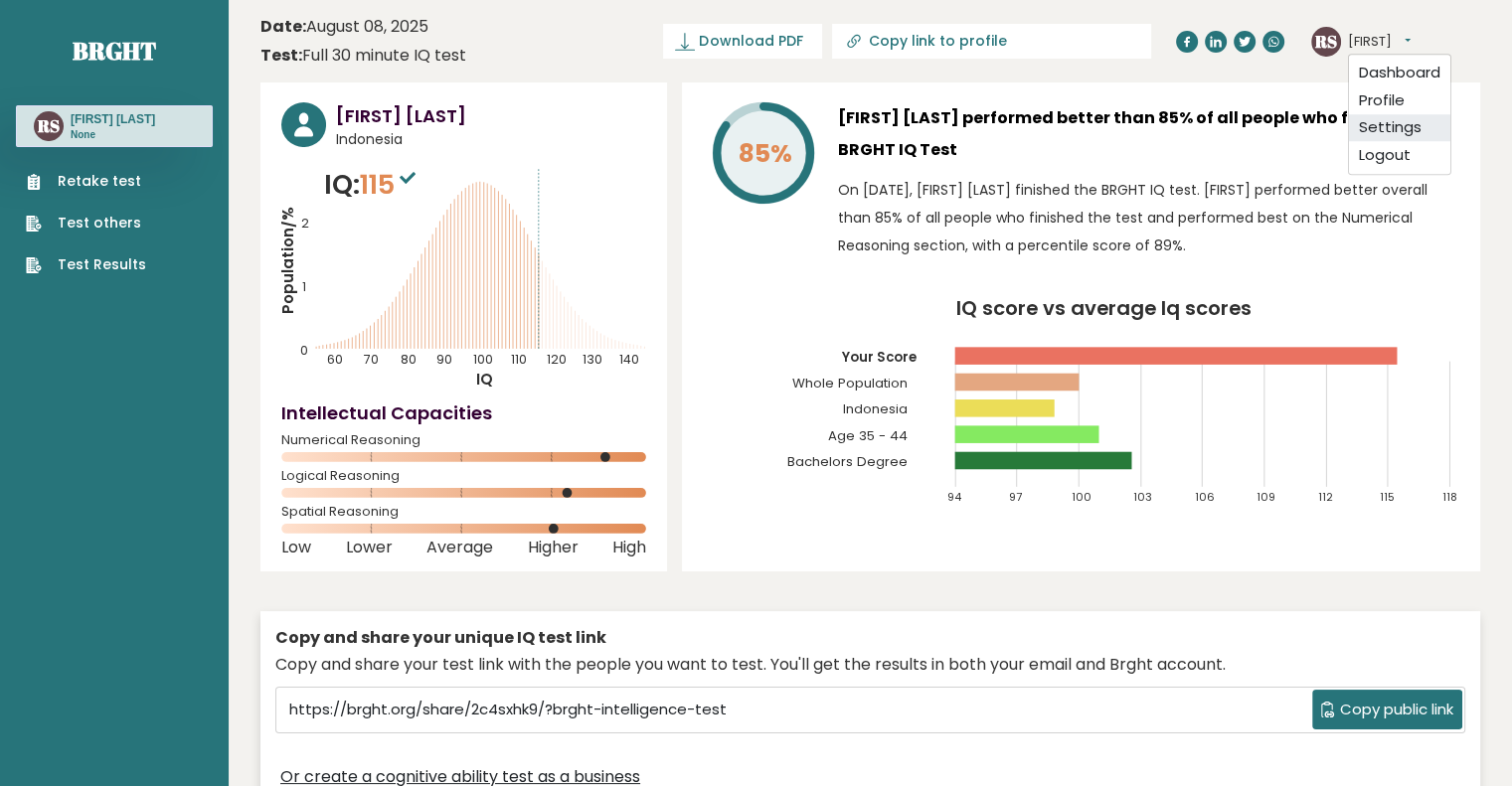 click on "Settings" at bounding box center [1400, 128] 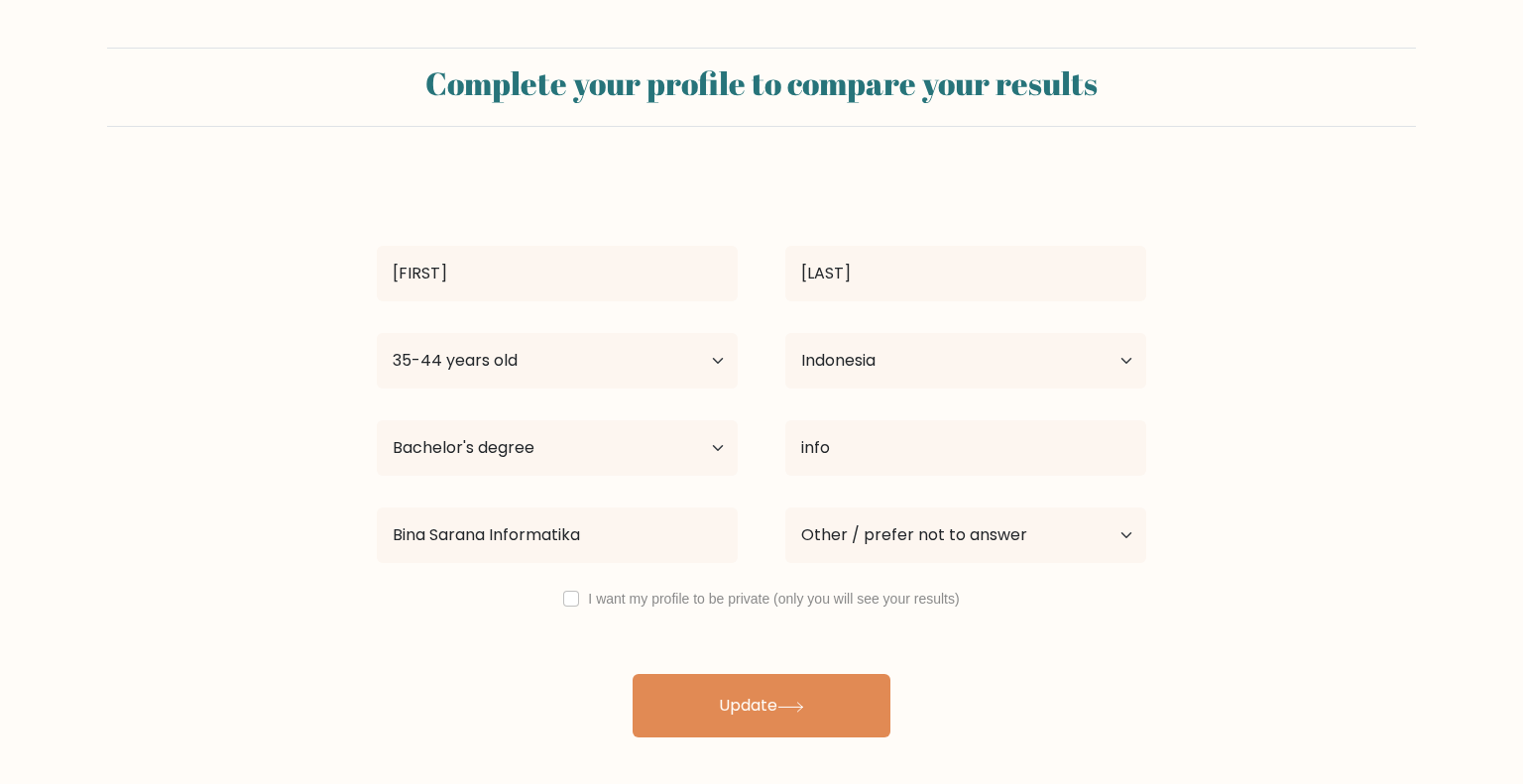 select on "35_44" 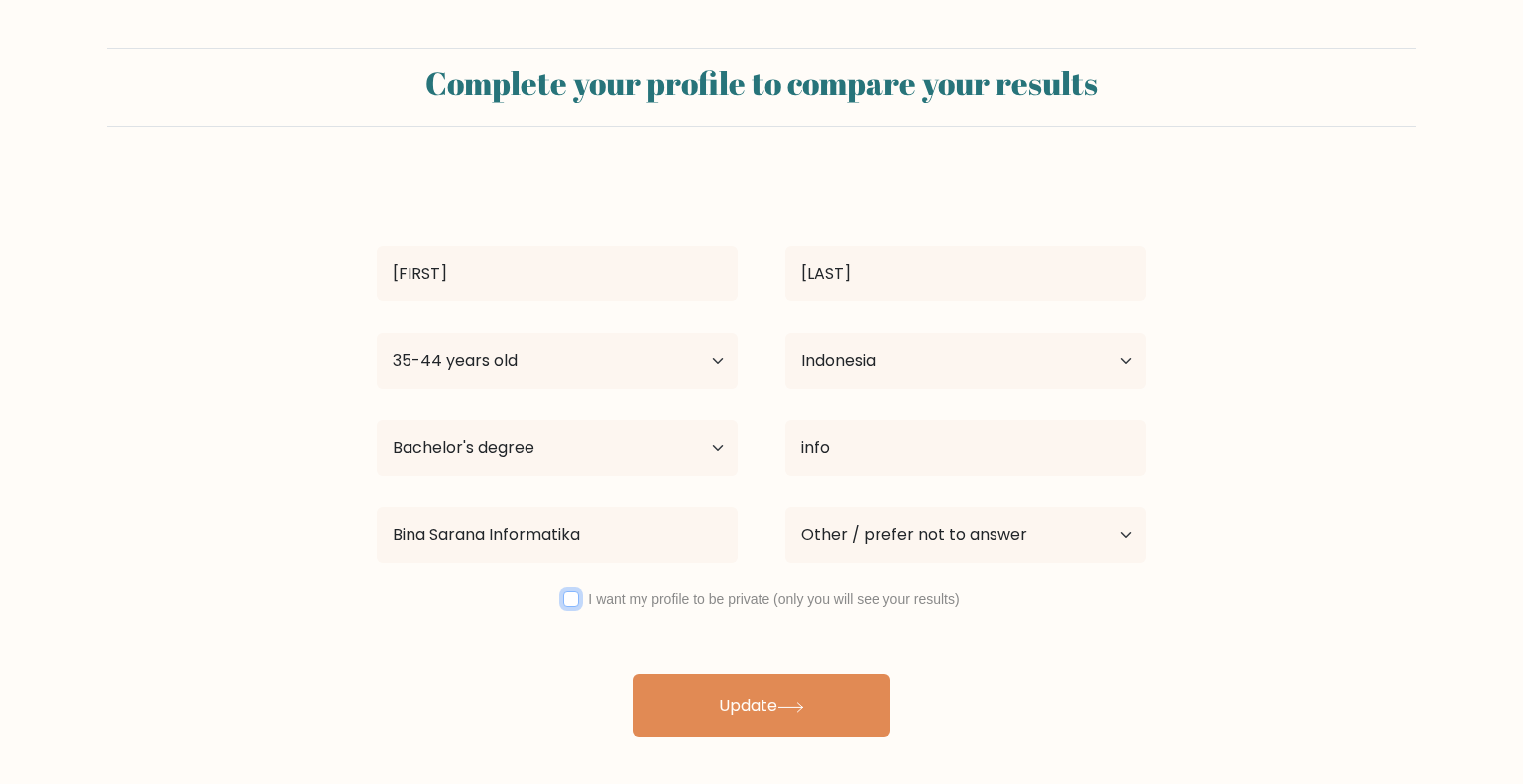 click at bounding box center [571, 599] 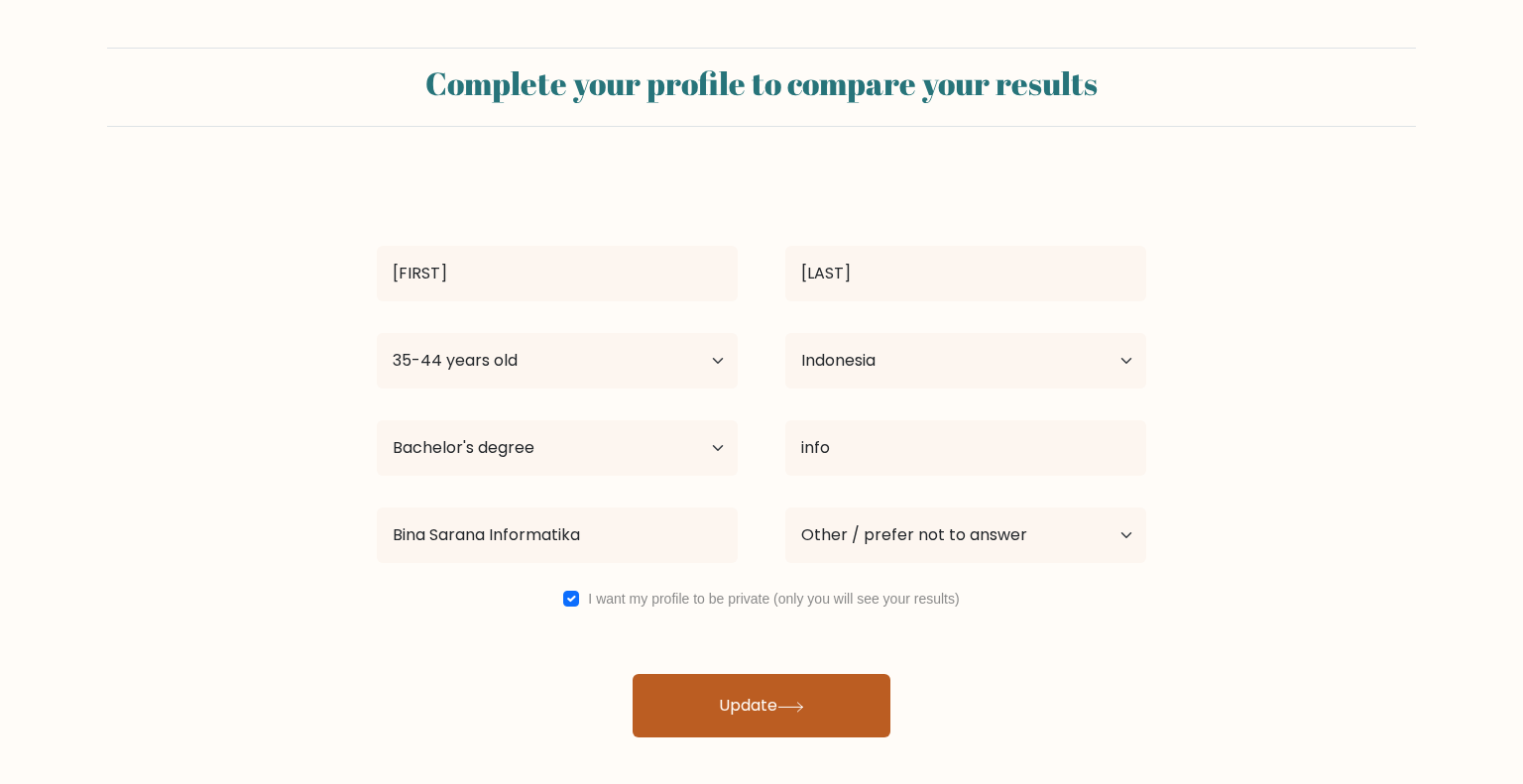 click on "Update" at bounding box center [762, 706] 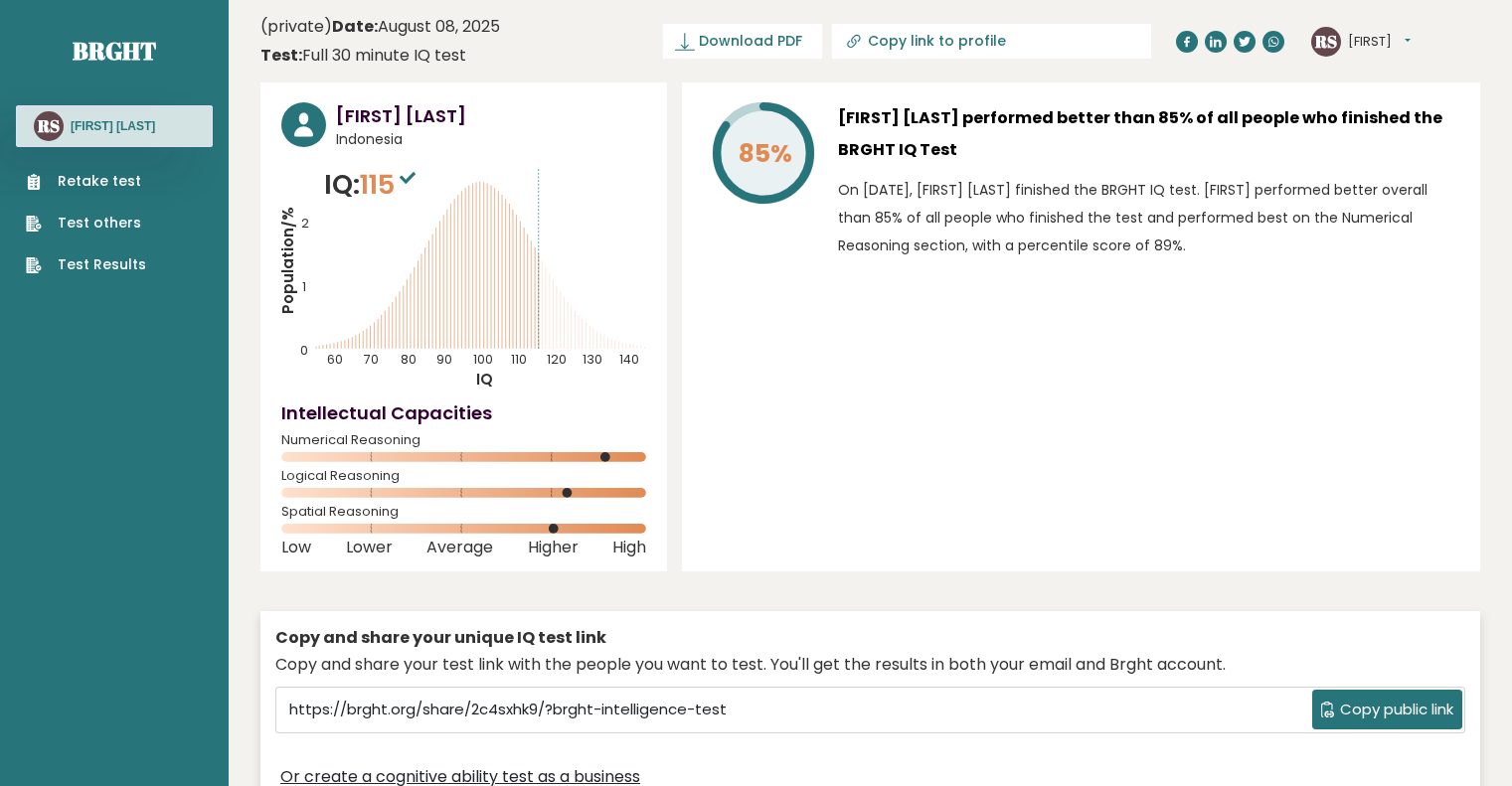 scroll, scrollTop: 0, scrollLeft: 0, axis: both 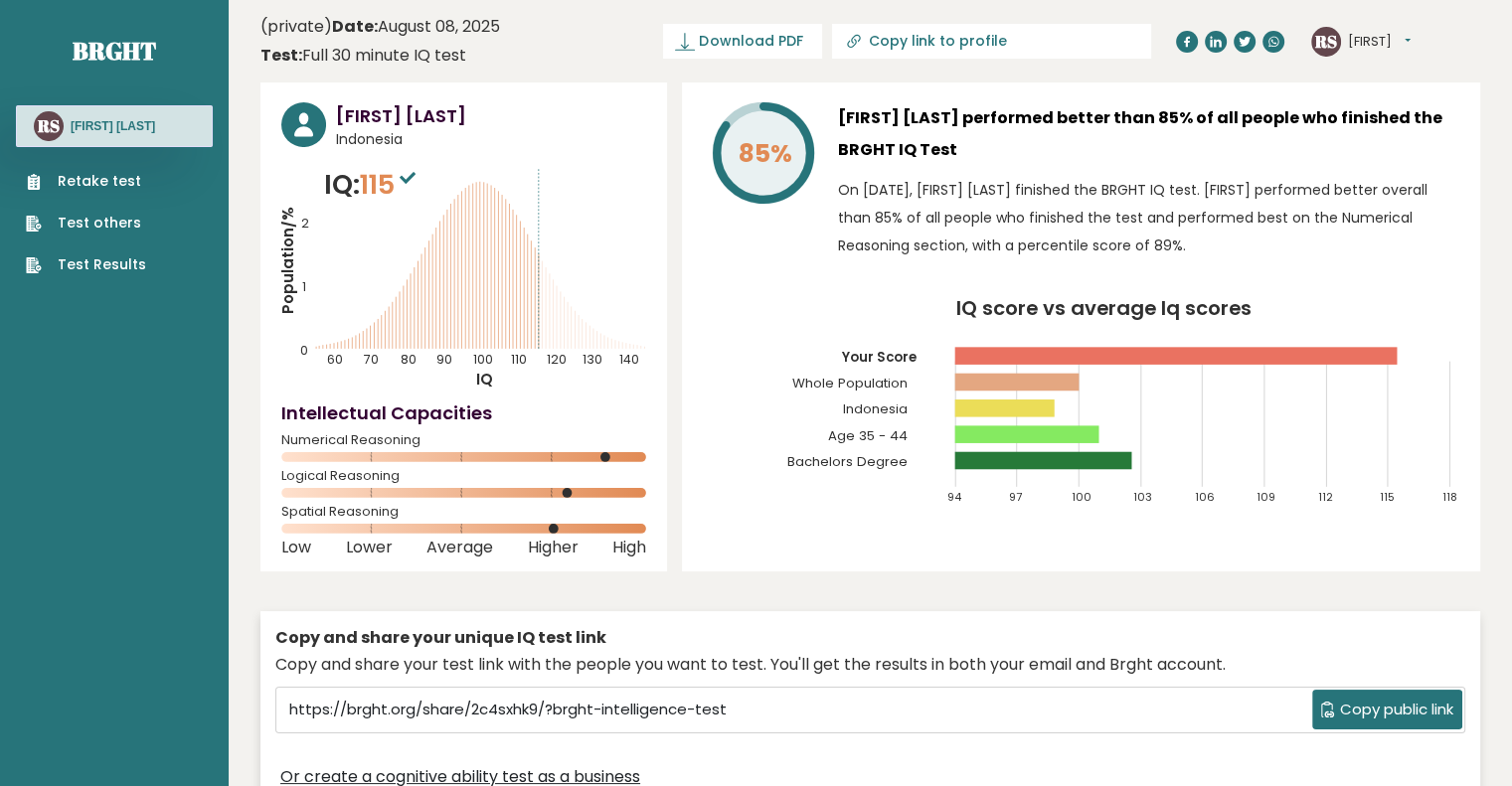 click on "[INITIAL]
[FIRST] [LAST]" at bounding box center (114, 126) 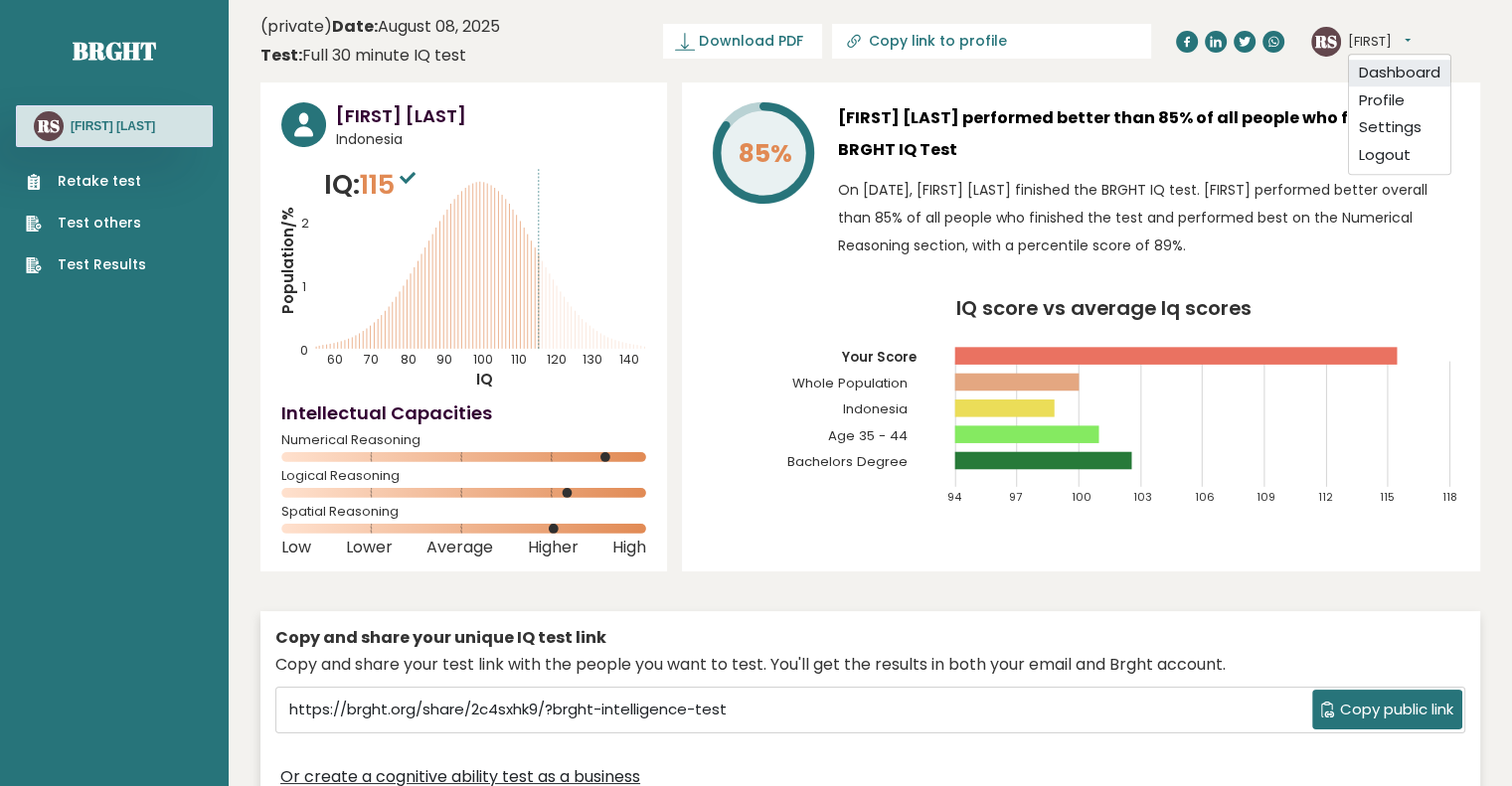 click on "Dashboard" at bounding box center (1400, 73) 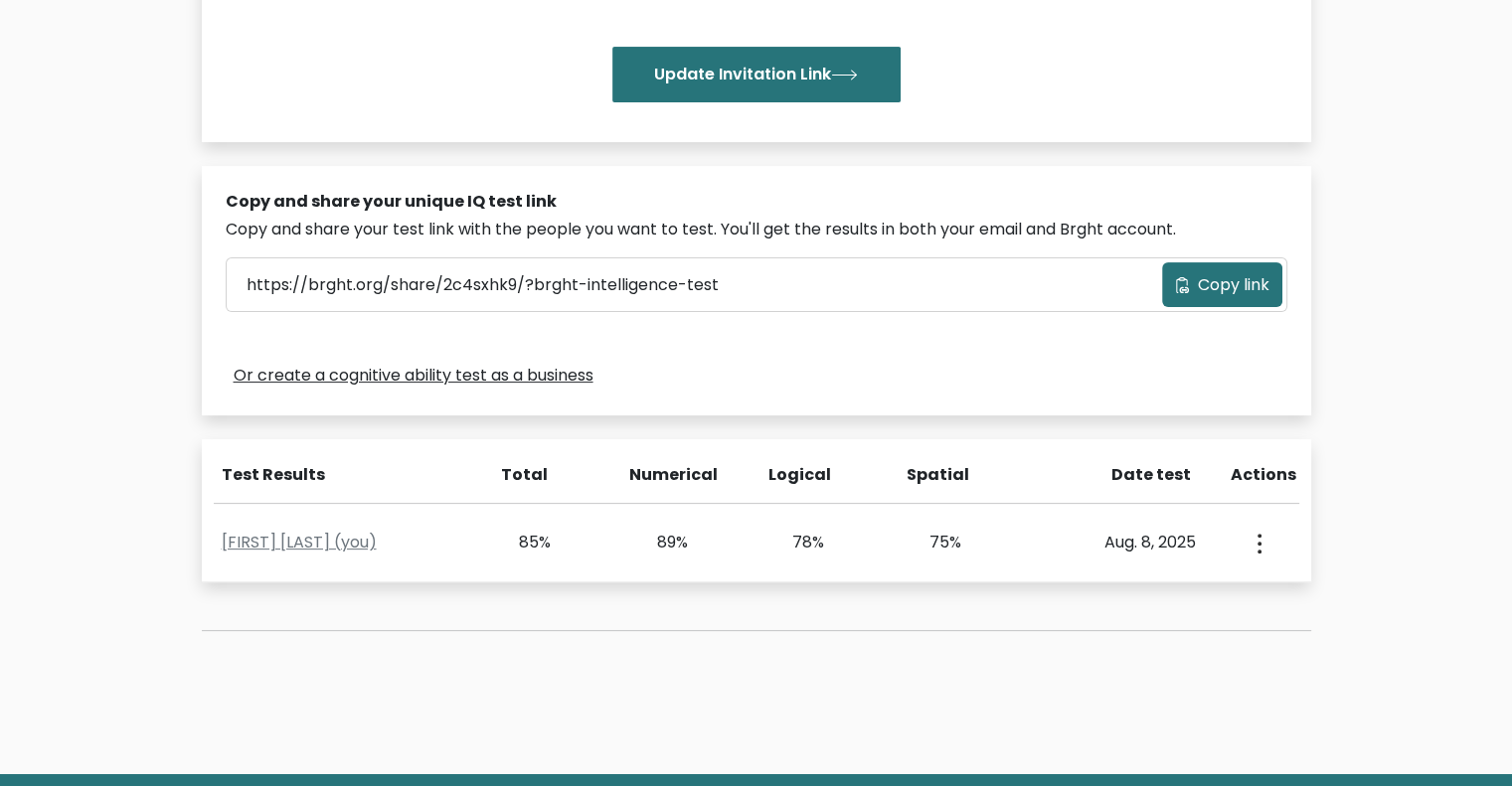 scroll, scrollTop: 0, scrollLeft: 0, axis: both 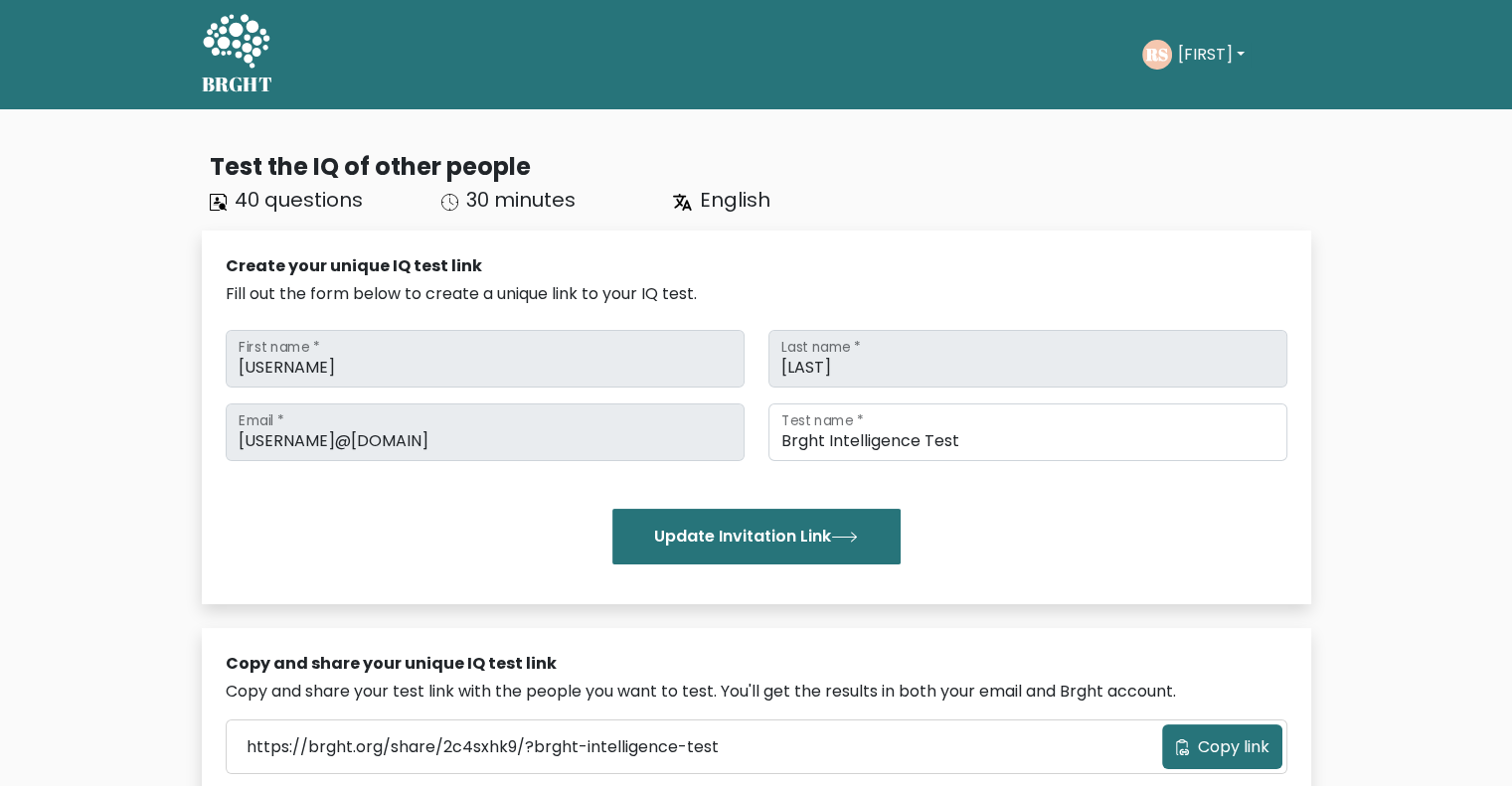 click on "RS
[FIRST]
Dashboard
Profile
Settings
Logout" at bounding box center [1227, 55] 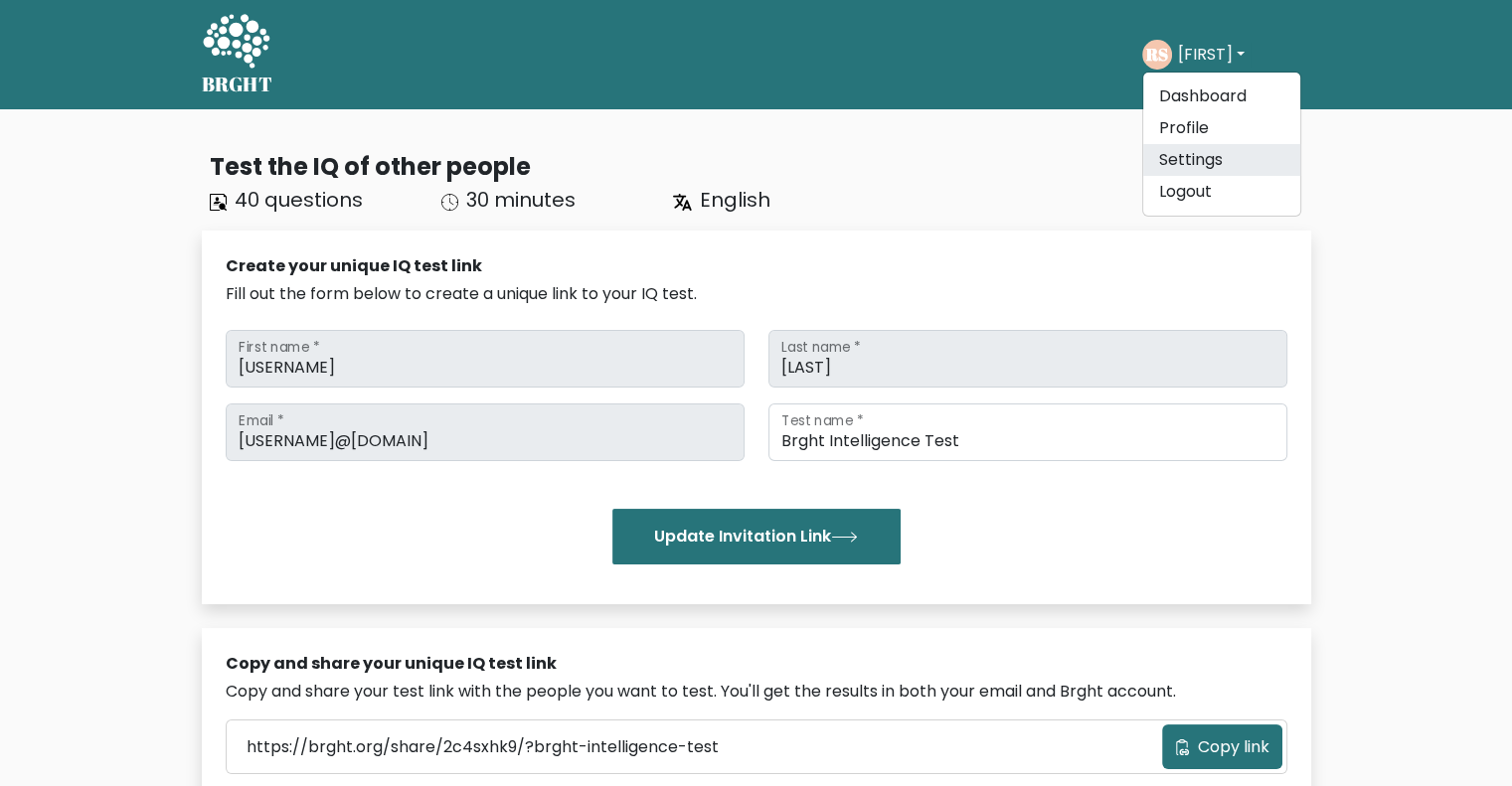 click on "Settings" at bounding box center [1222, 160] 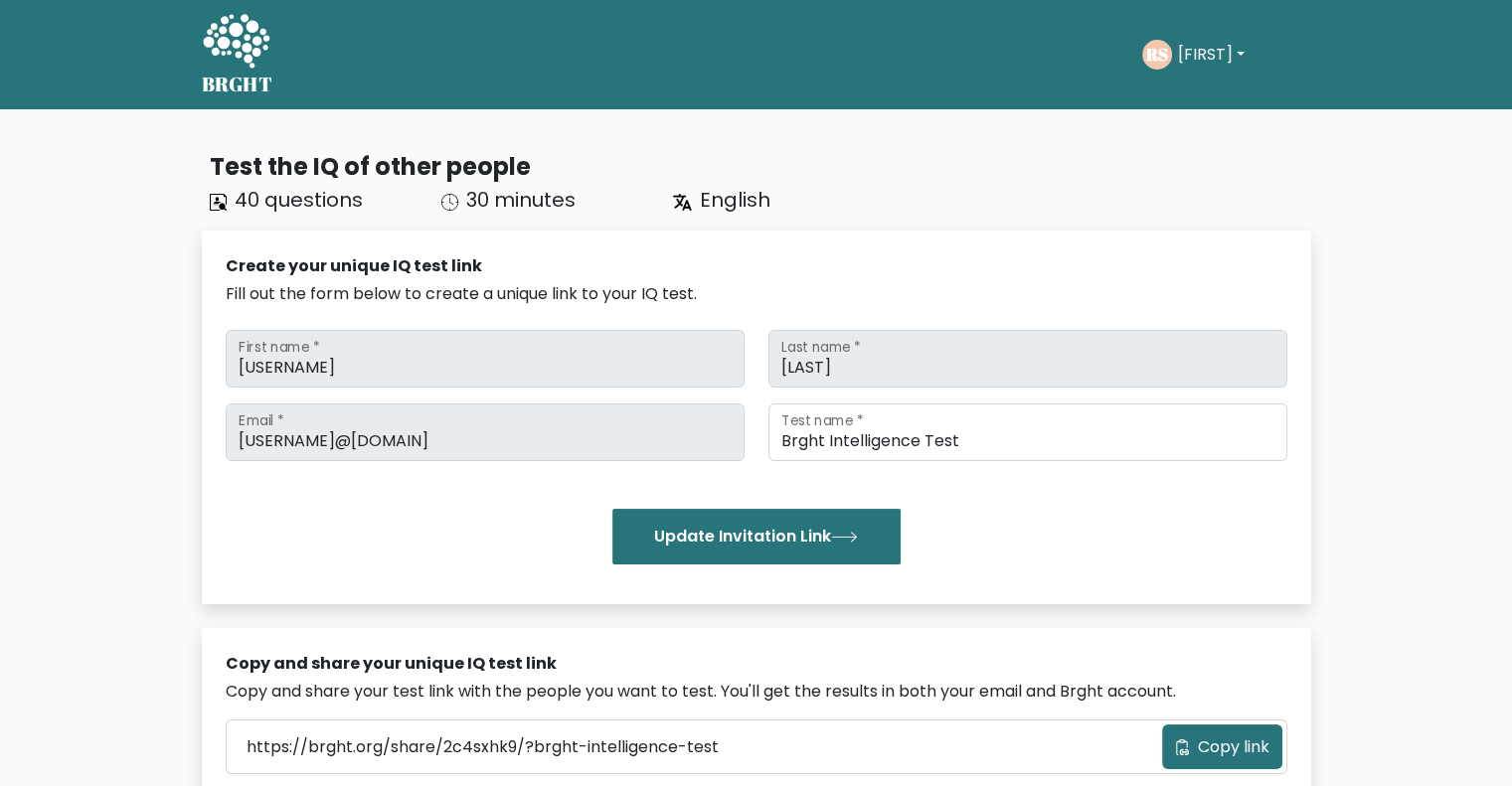 click on "[FIRST]" at bounding box center (1211, 55) 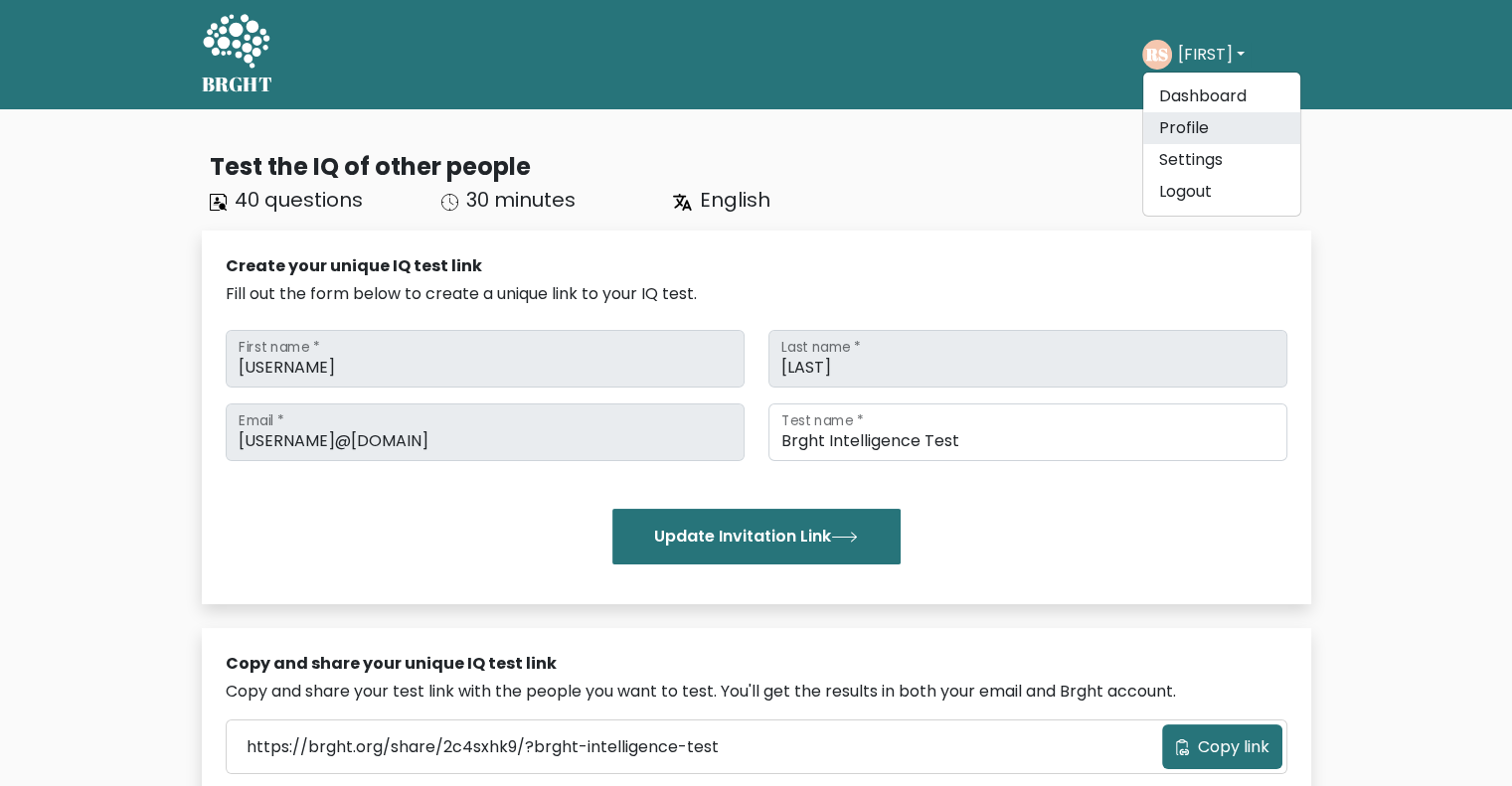 click on "Profile" at bounding box center (1222, 128) 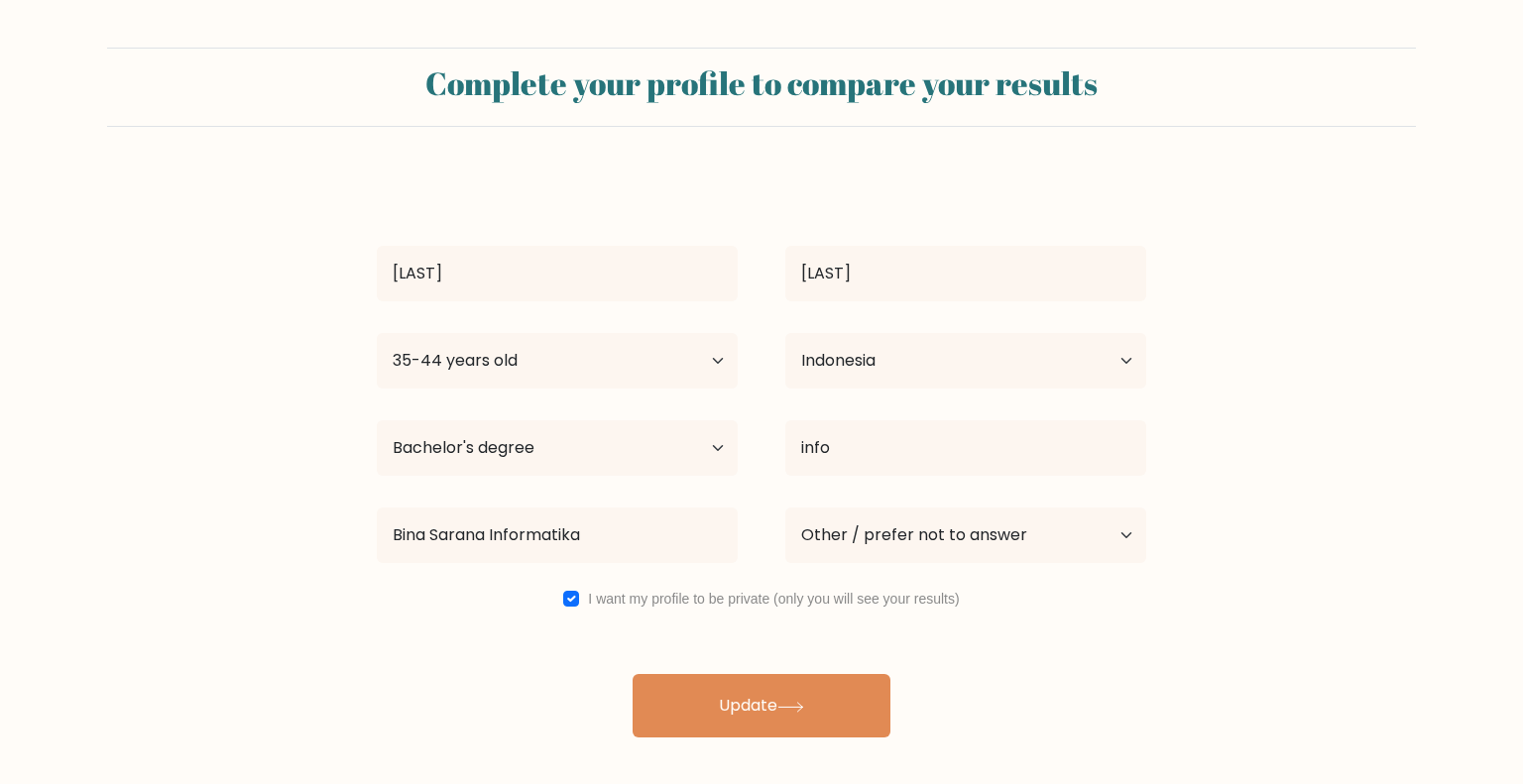 select on "35_44" 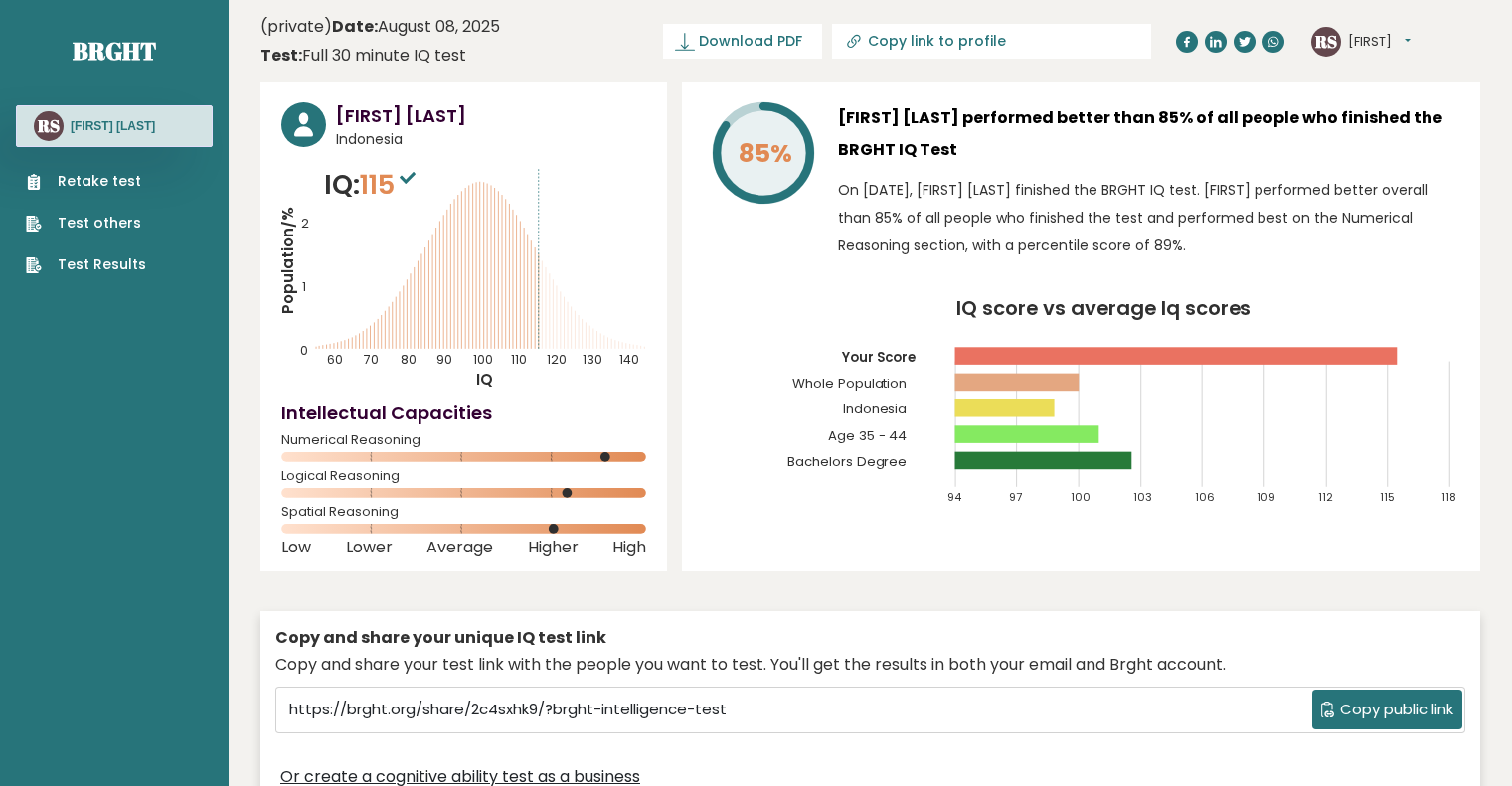 scroll, scrollTop: 0, scrollLeft: 0, axis: both 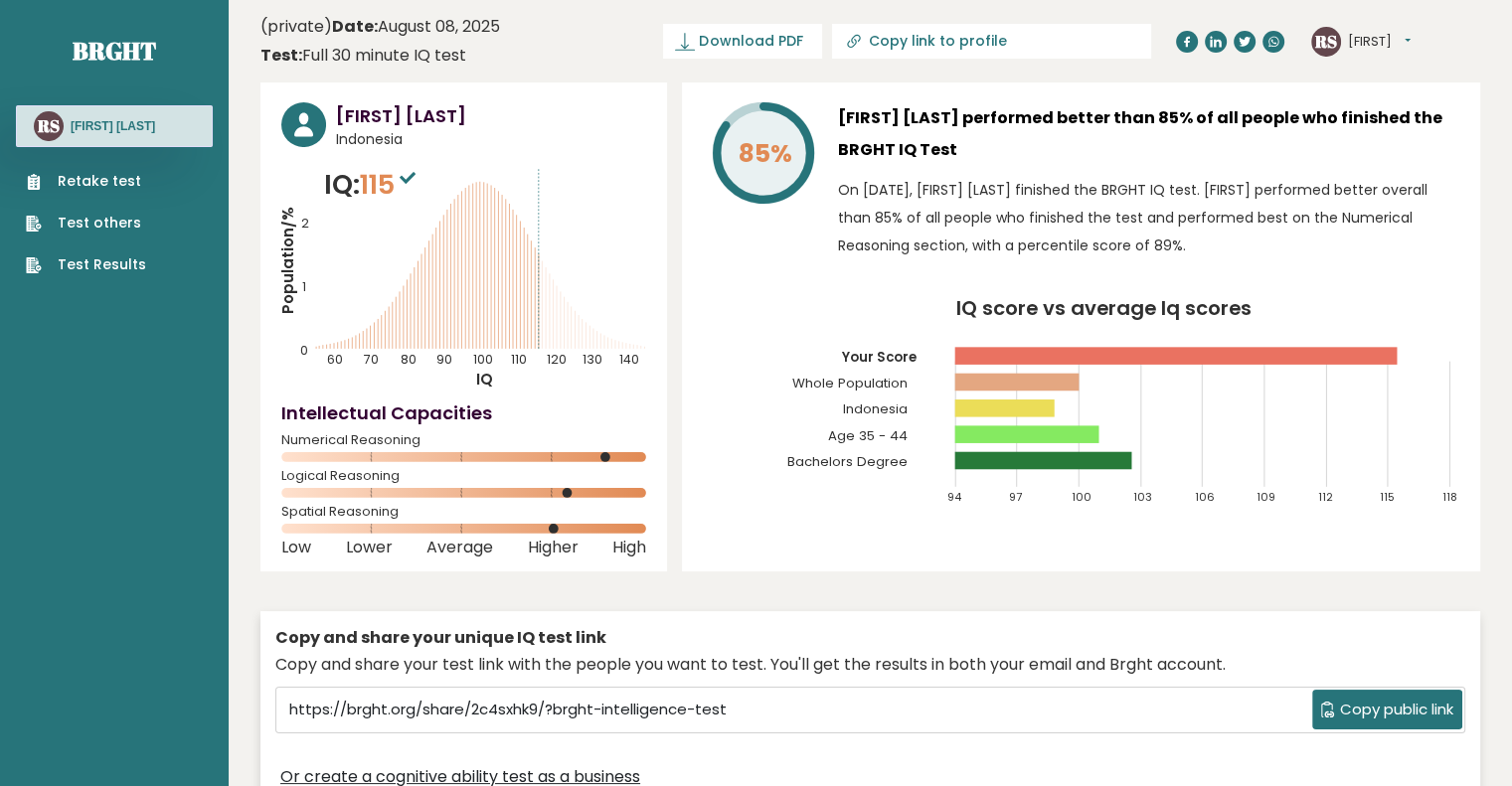 click 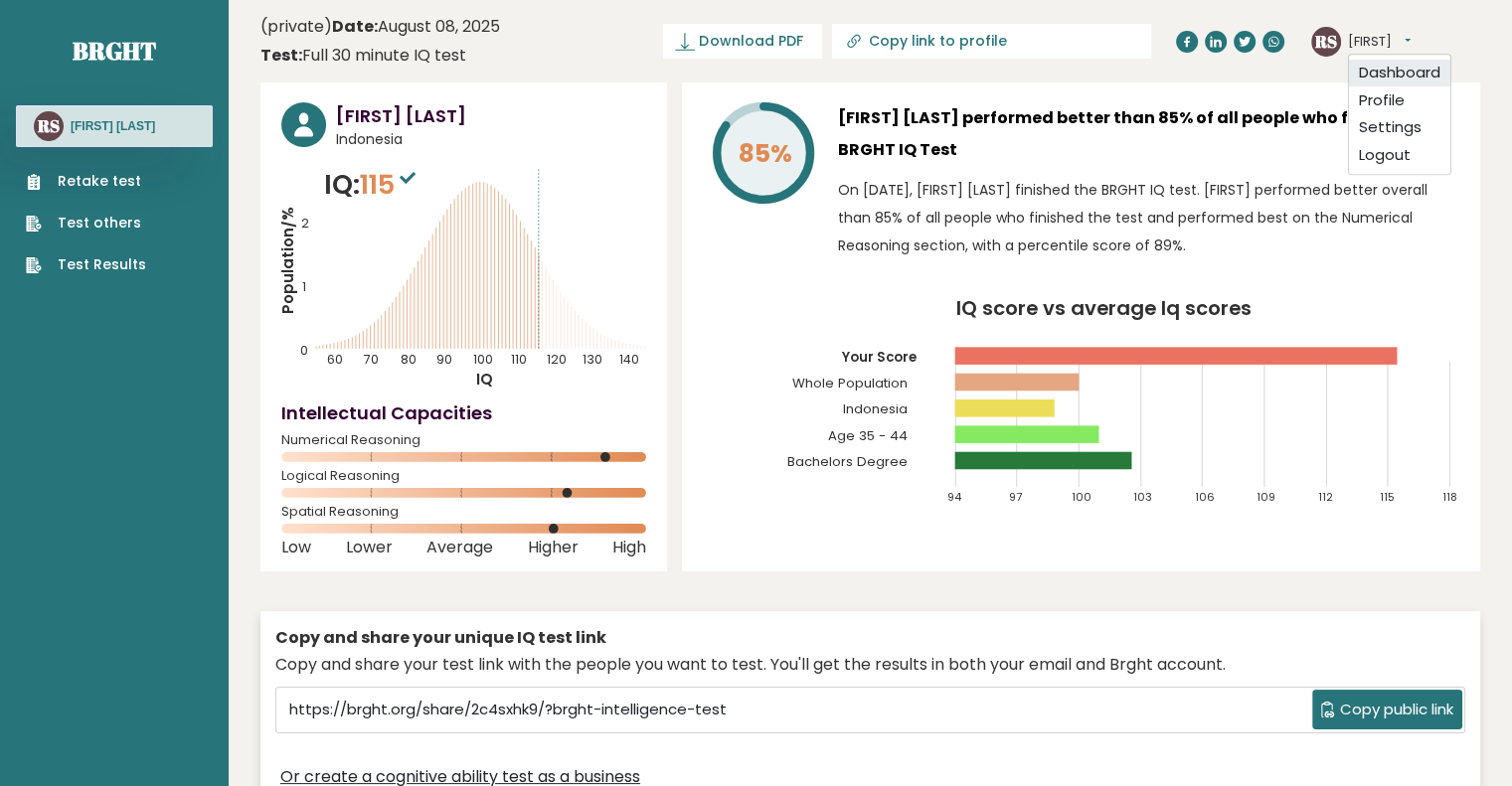 click on "Dashboard" at bounding box center [1400, 73] 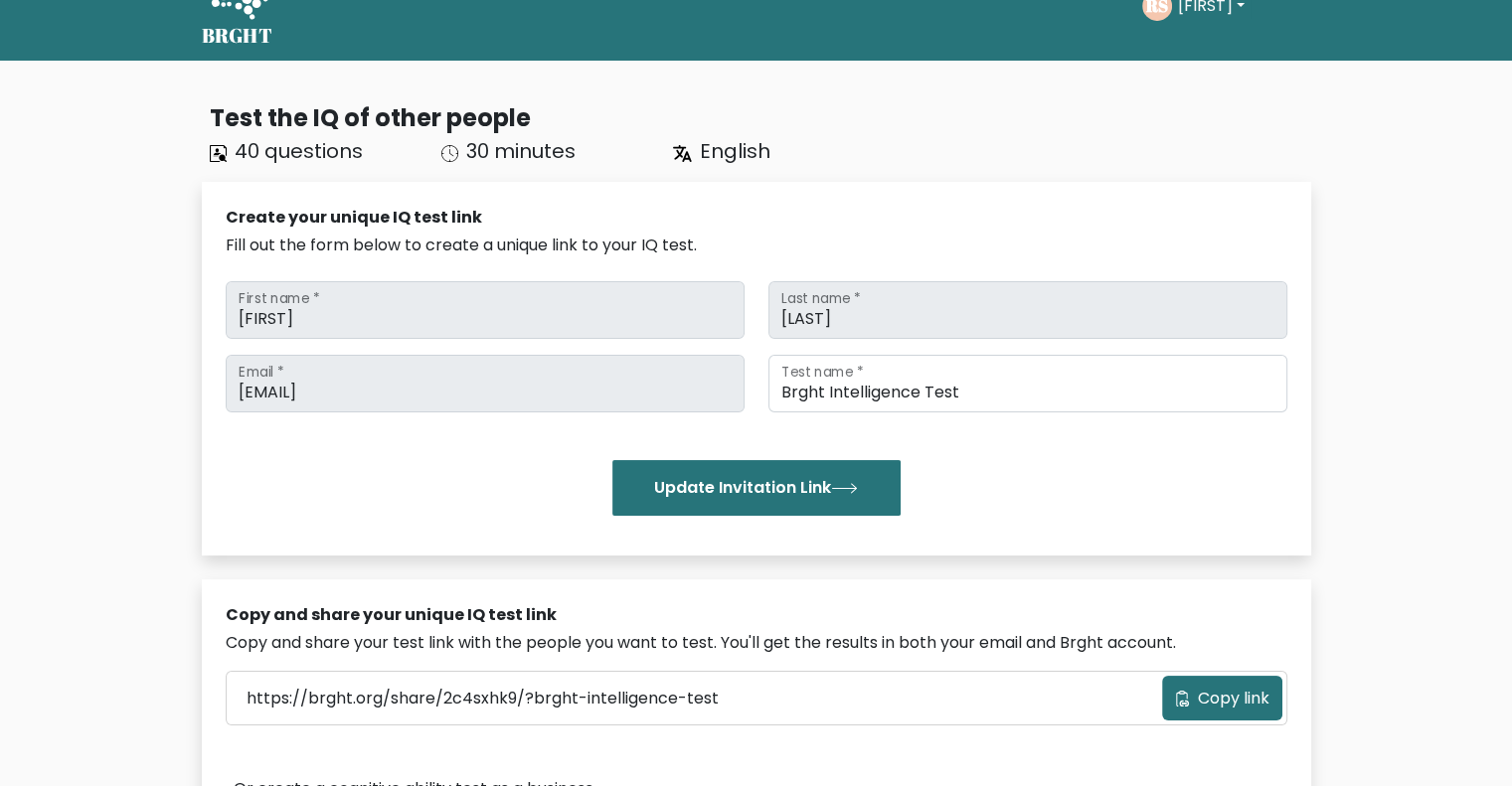 scroll, scrollTop: 0, scrollLeft: 0, axis: both 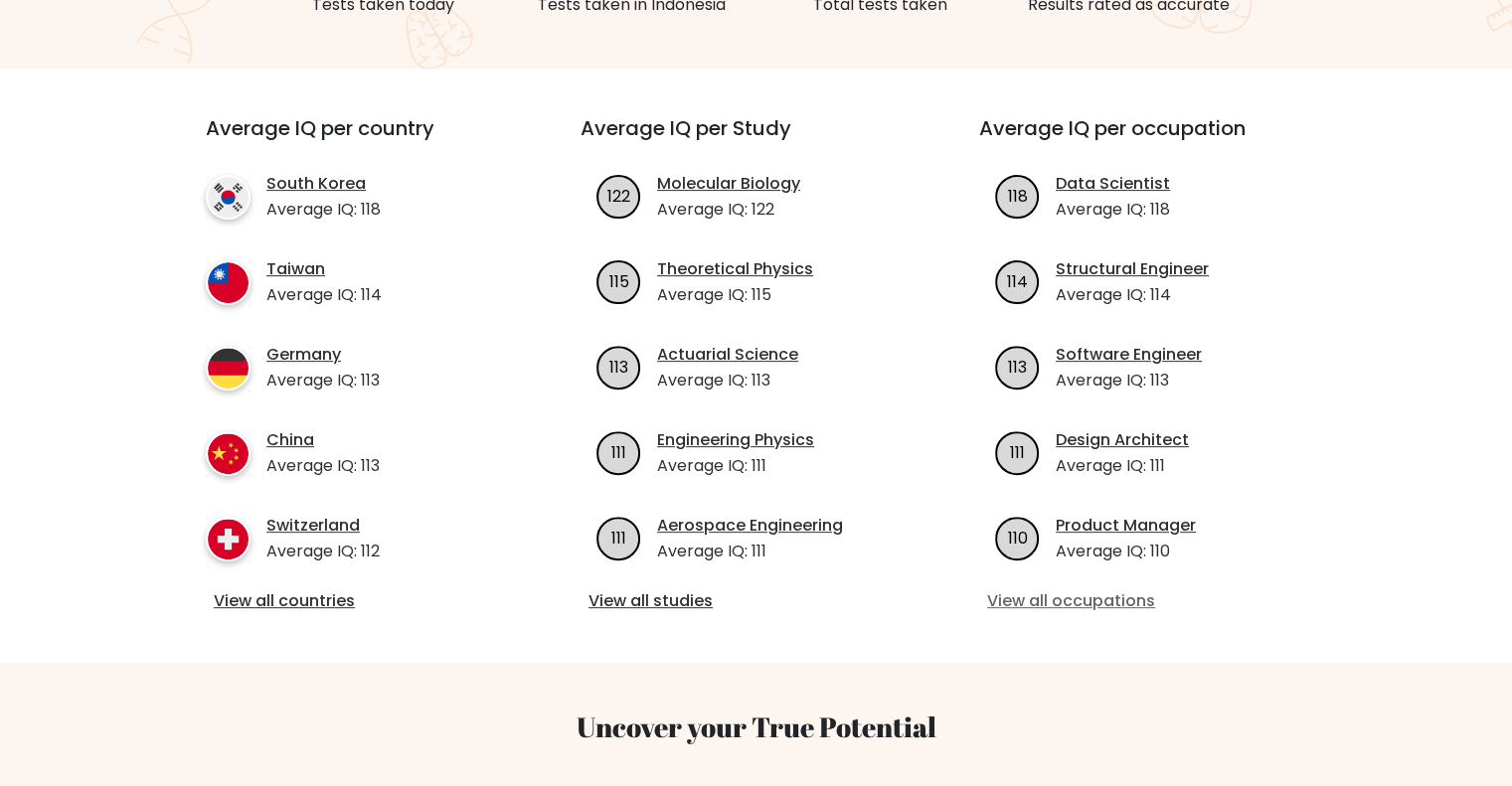 click on "View all occupations" at bounding box center [1154, 601] 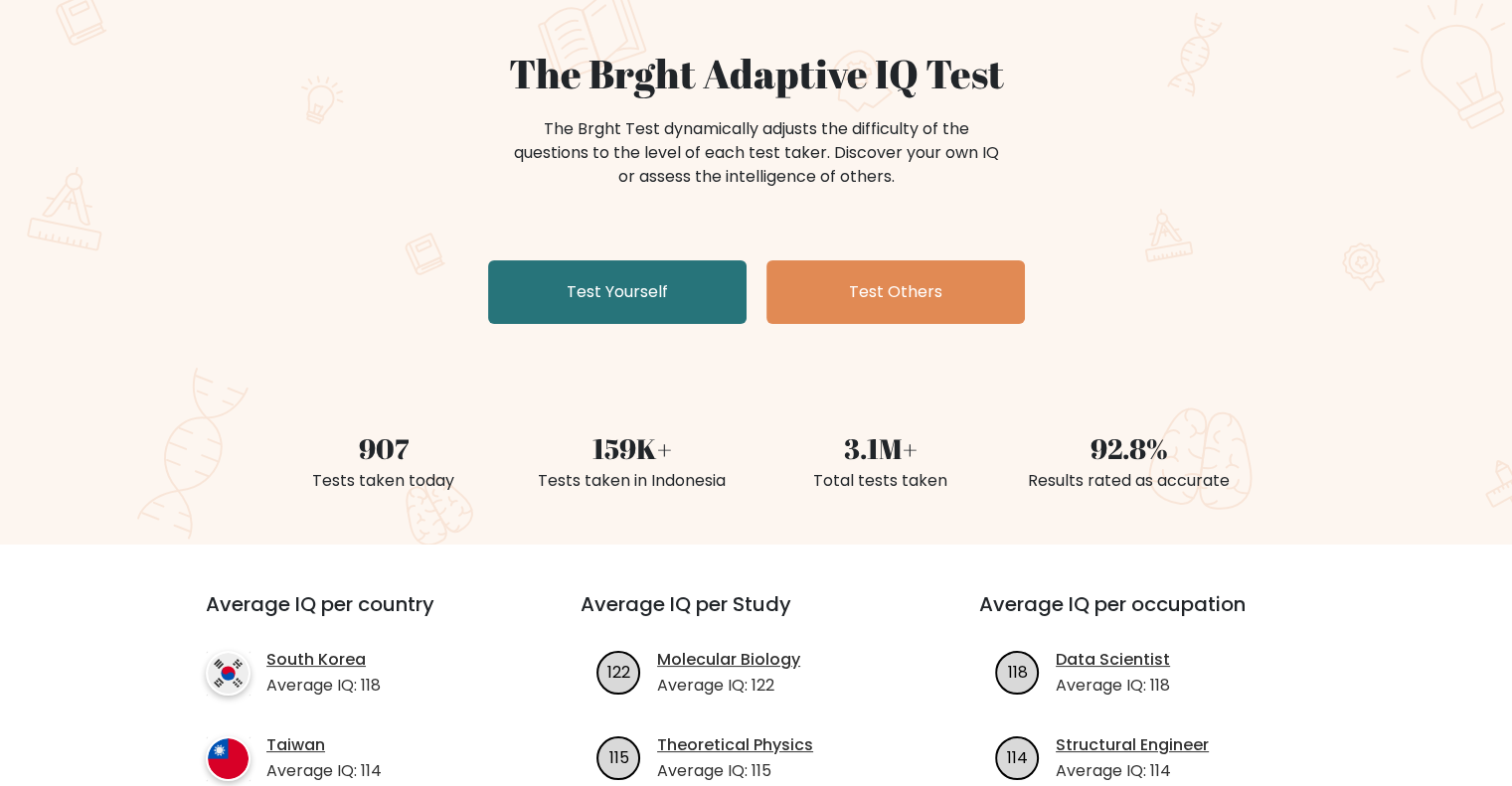 scroll, scrollTop: 0, scrollLeft: 0, axis: both 